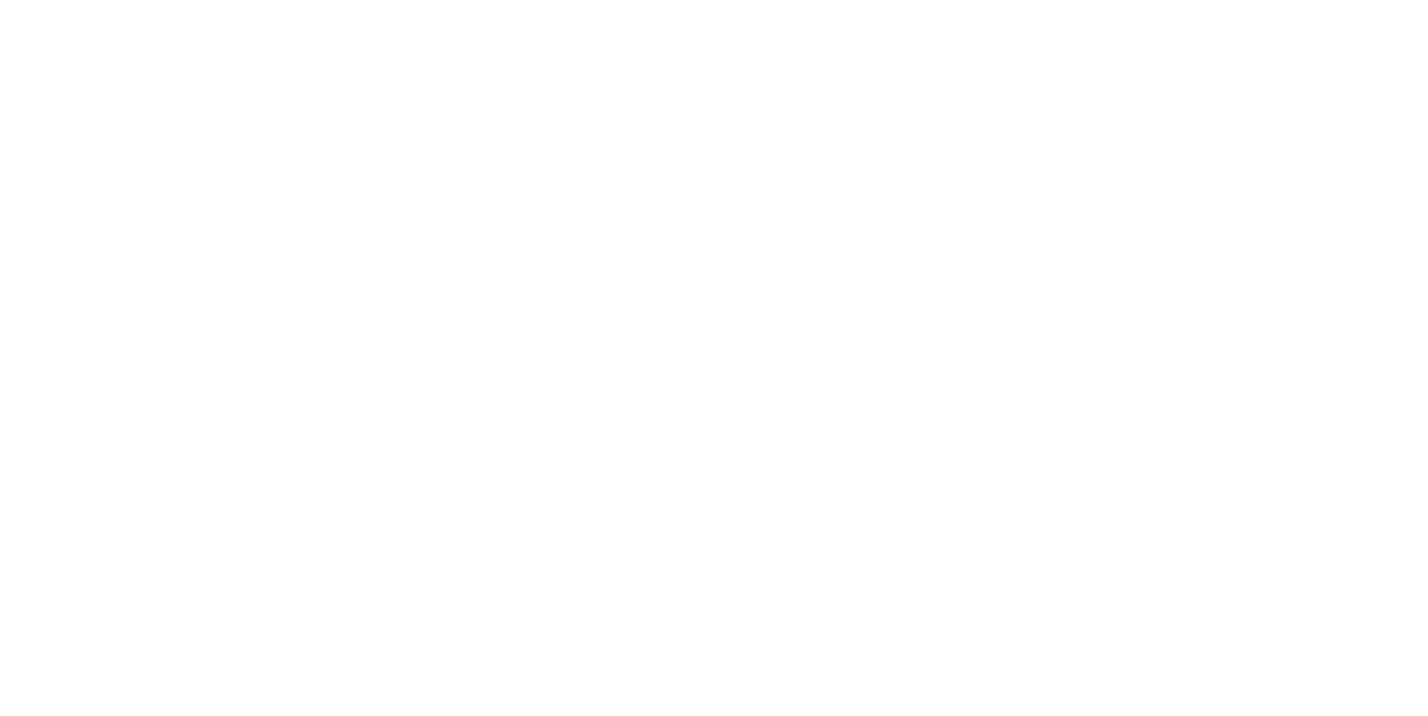 scroll, scrollTop: 0, scrollLeft: 0, axis: both 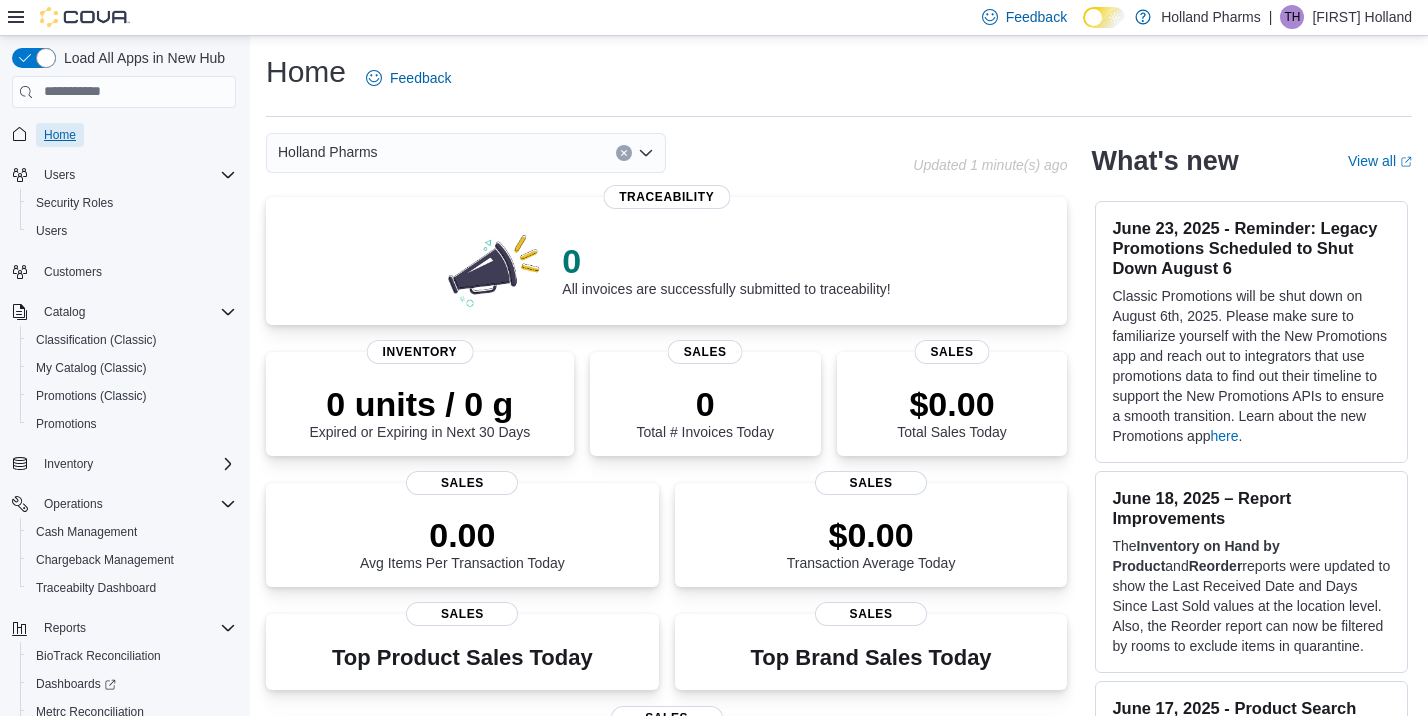 click on "Home" at bounding box center [60, 135] 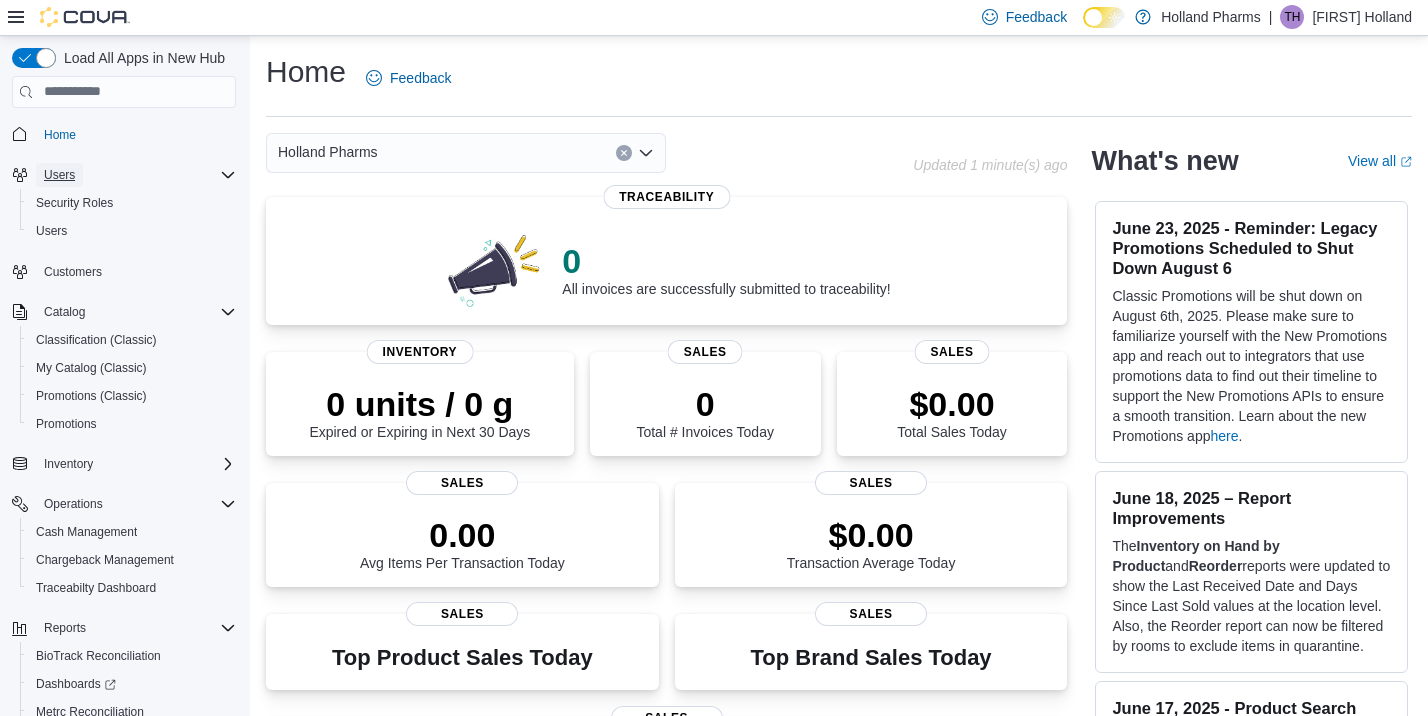 click on "Users" at bounding box center [59, 175] 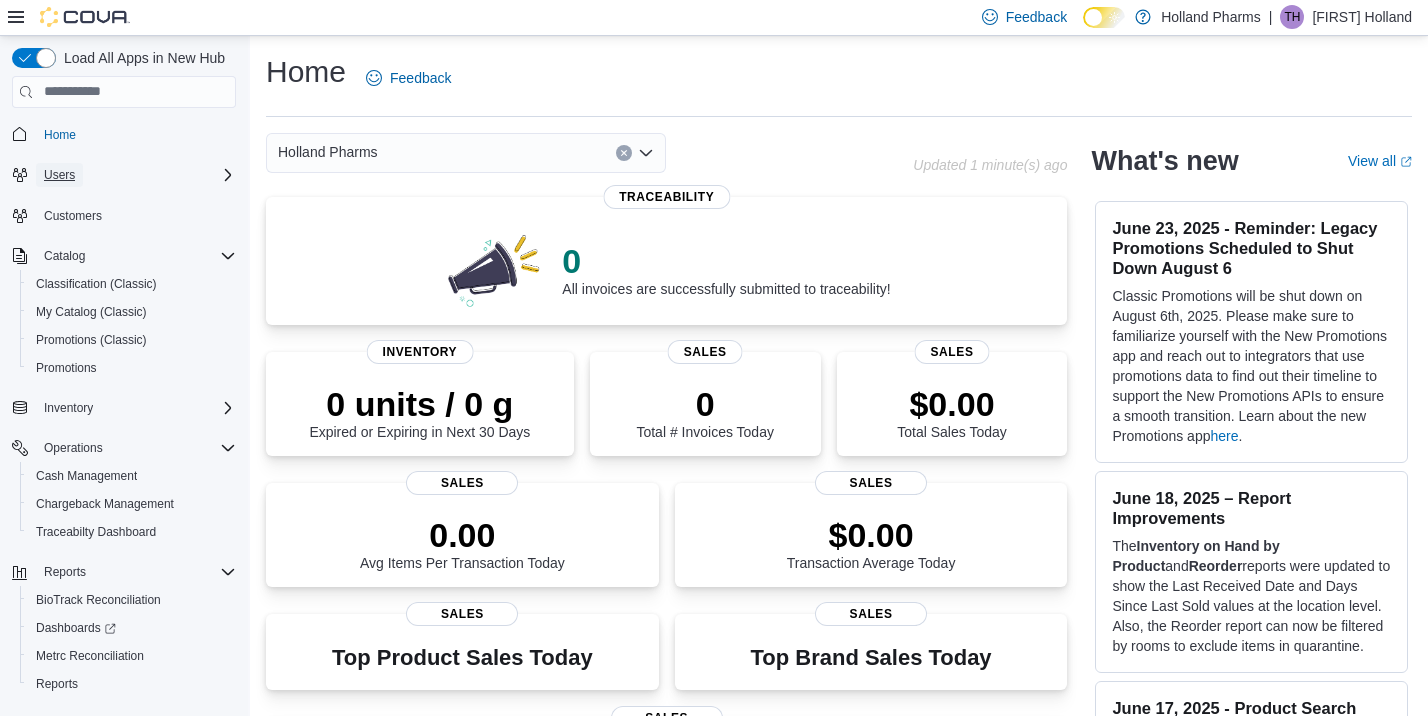 click on "Users" at bounding box center (59, 175) 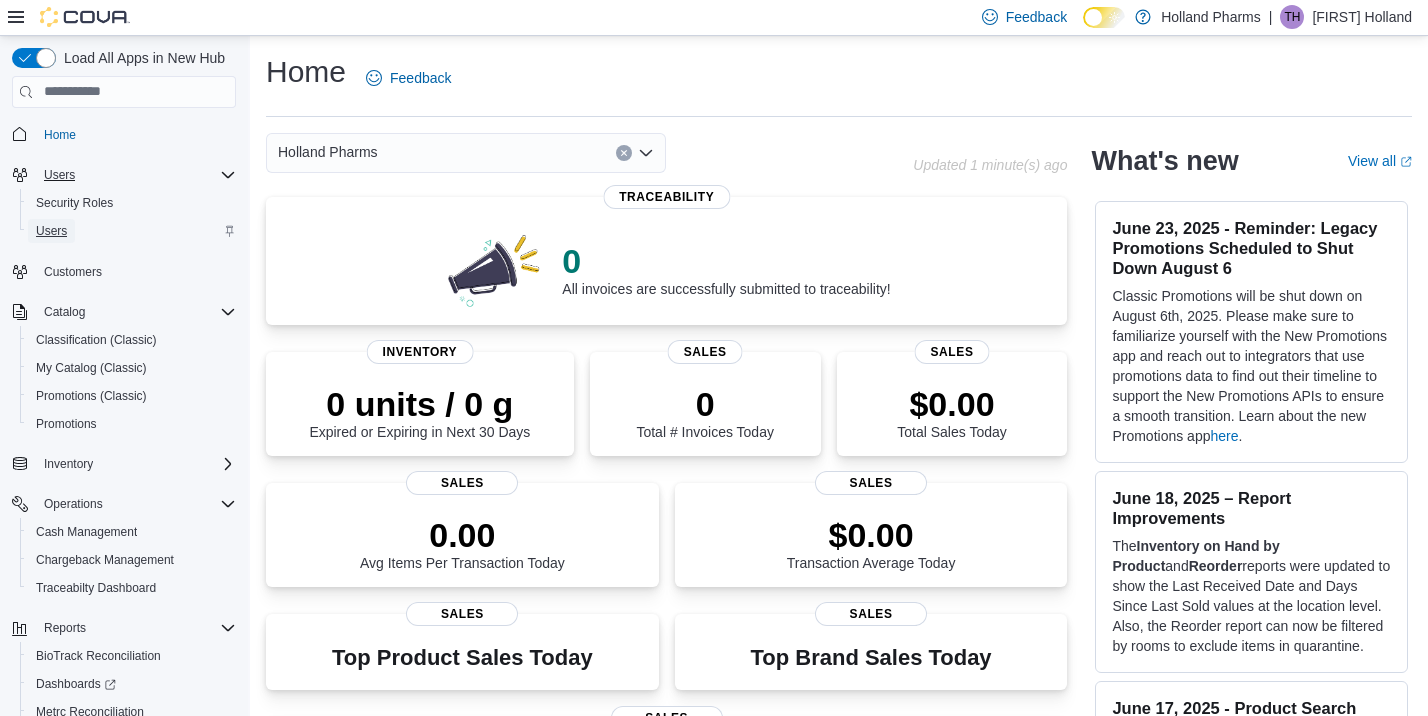 click on "Users" at bounding box center [51, 231] 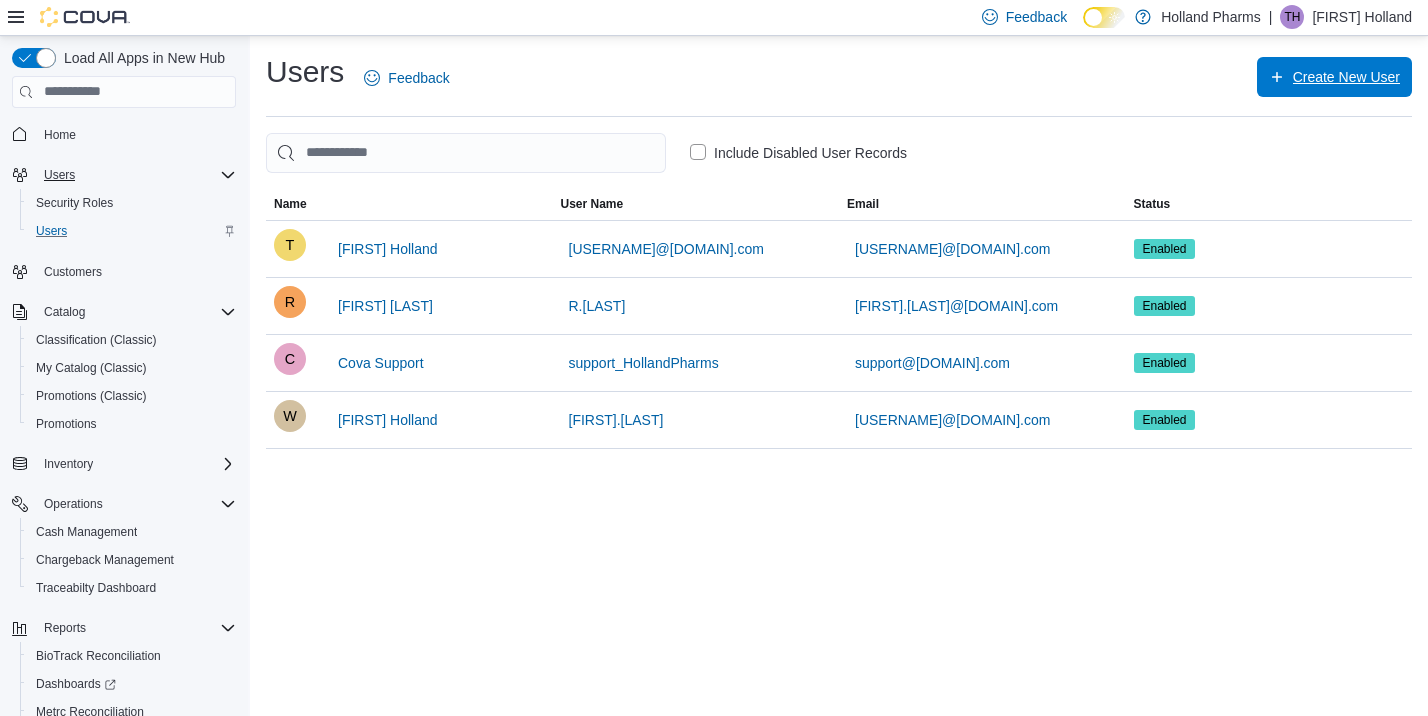 click on "Create New User" at bounding box center [1346, 77] 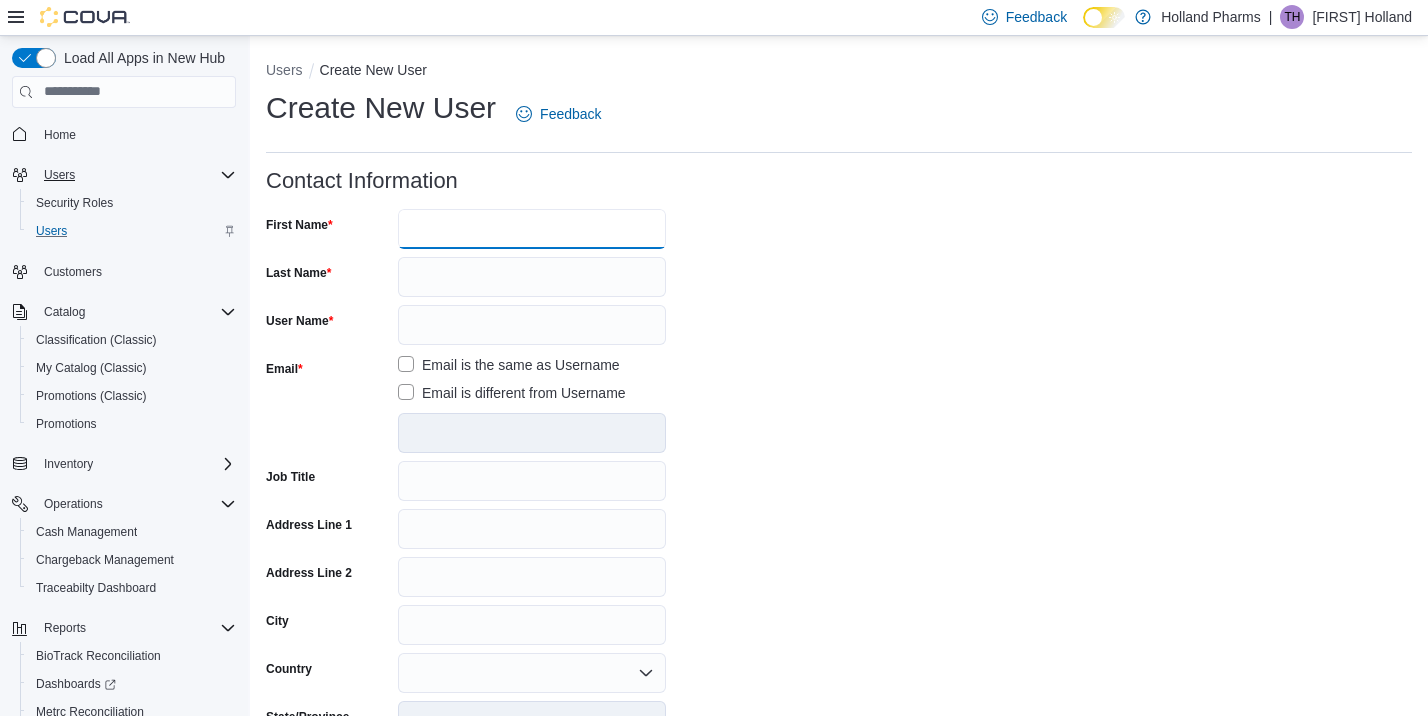 click on "First Name" at bounding box center [532, 229] 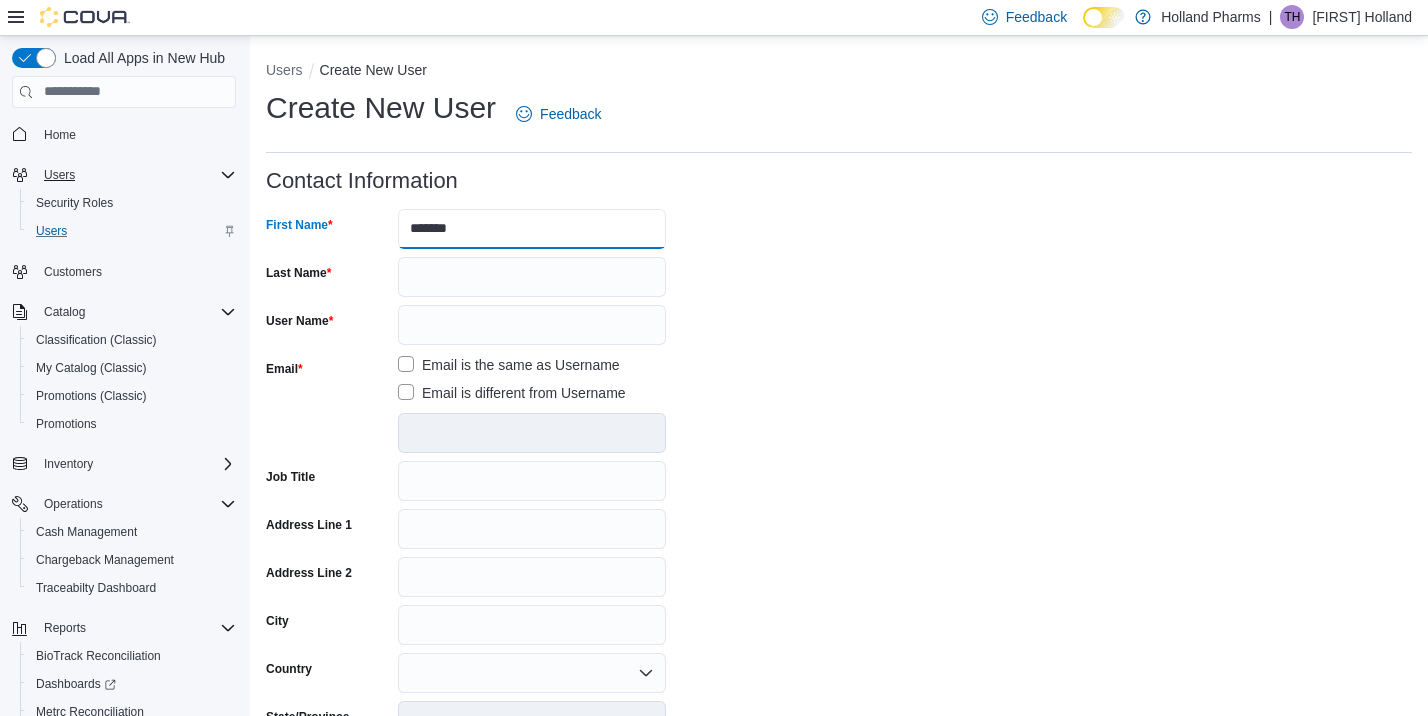 type on "*******" 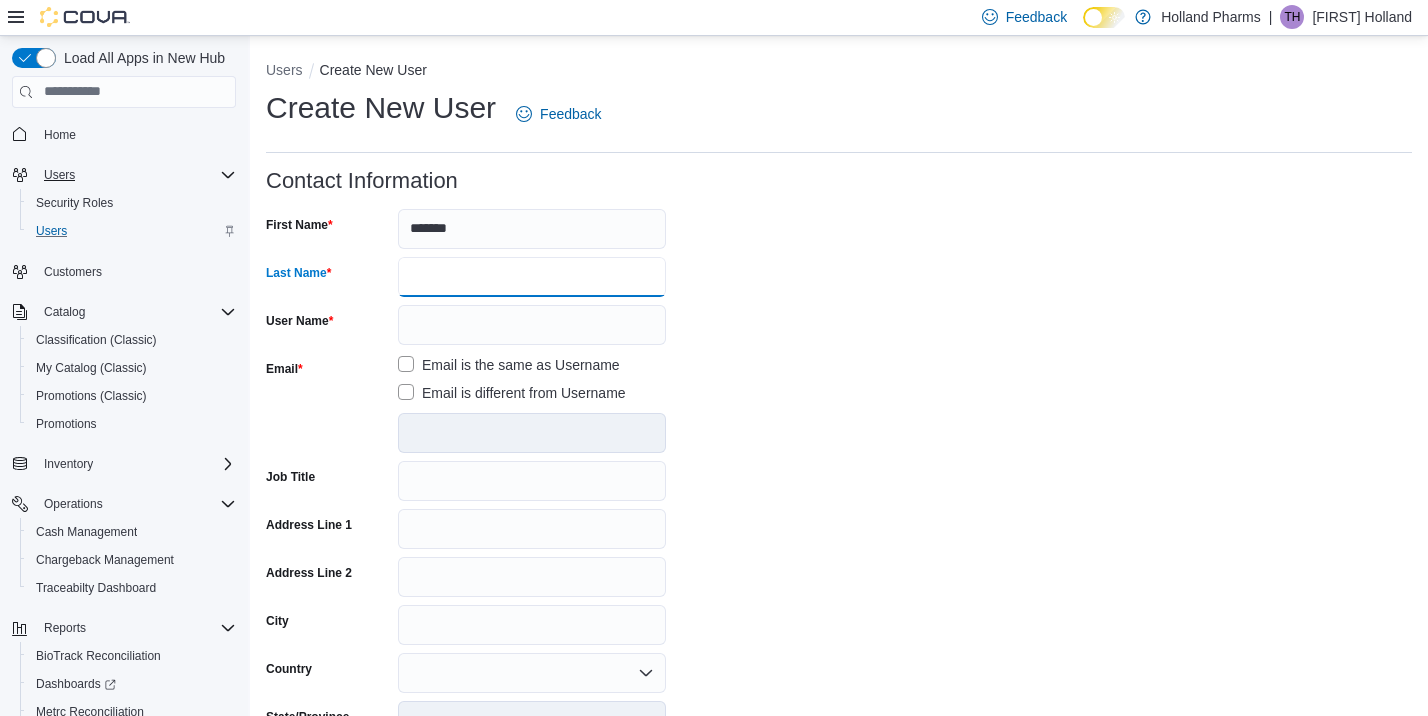 click on "Last Name" at bounding box center (532, 277) 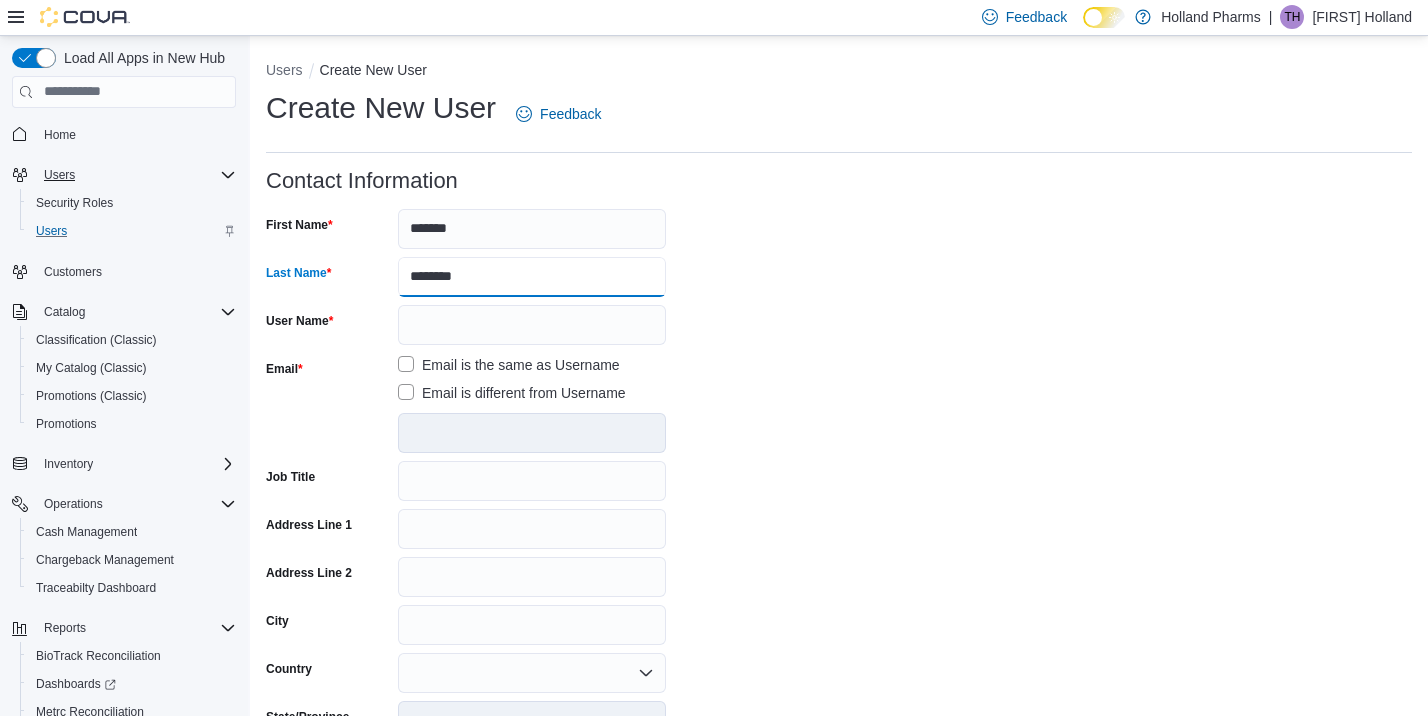 type on "********" 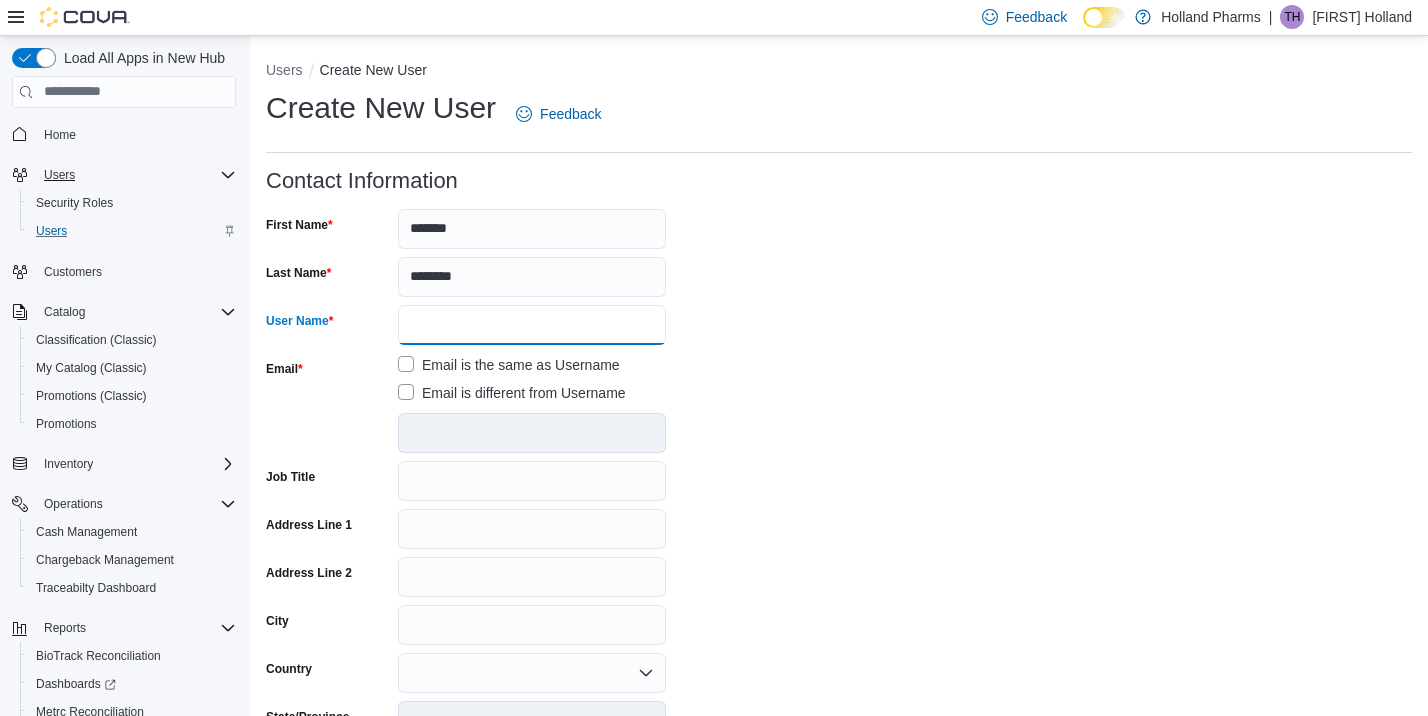 click on "User Name" at bounding box center (532, 325) 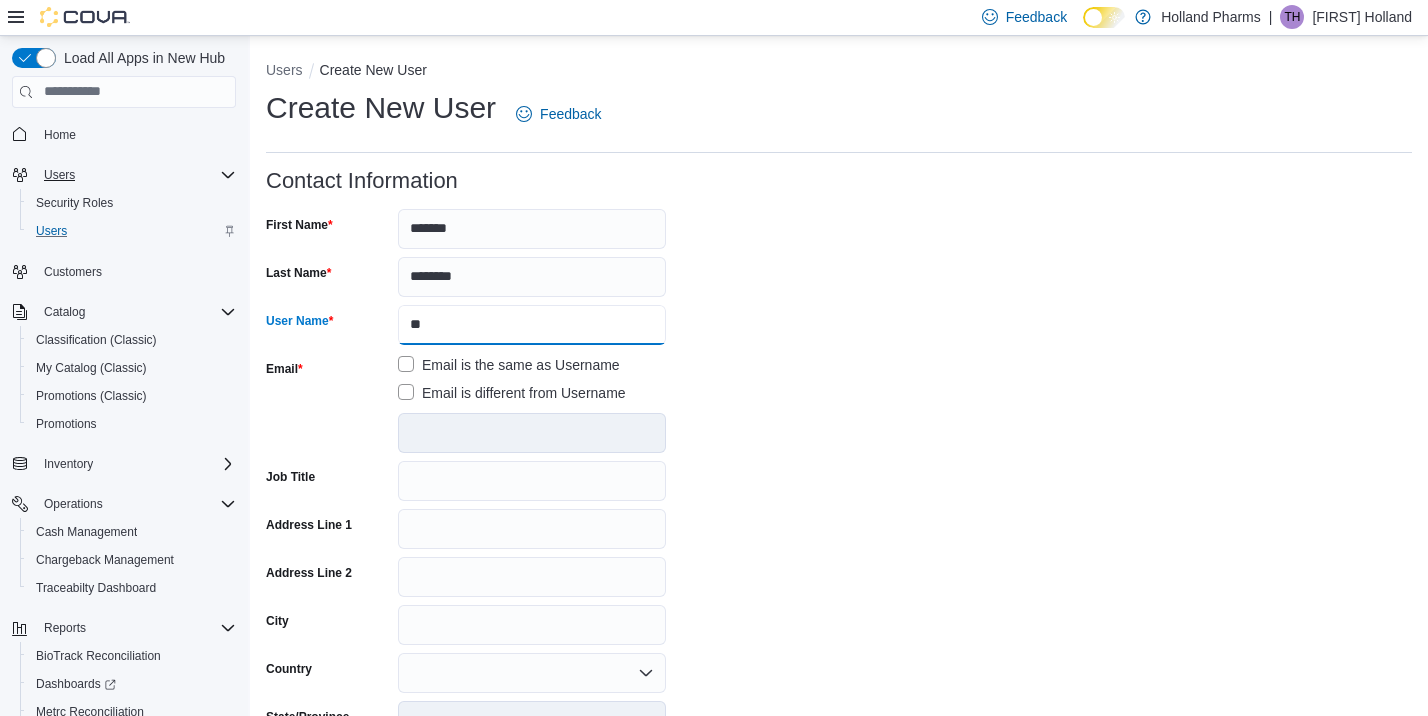 type on "*" 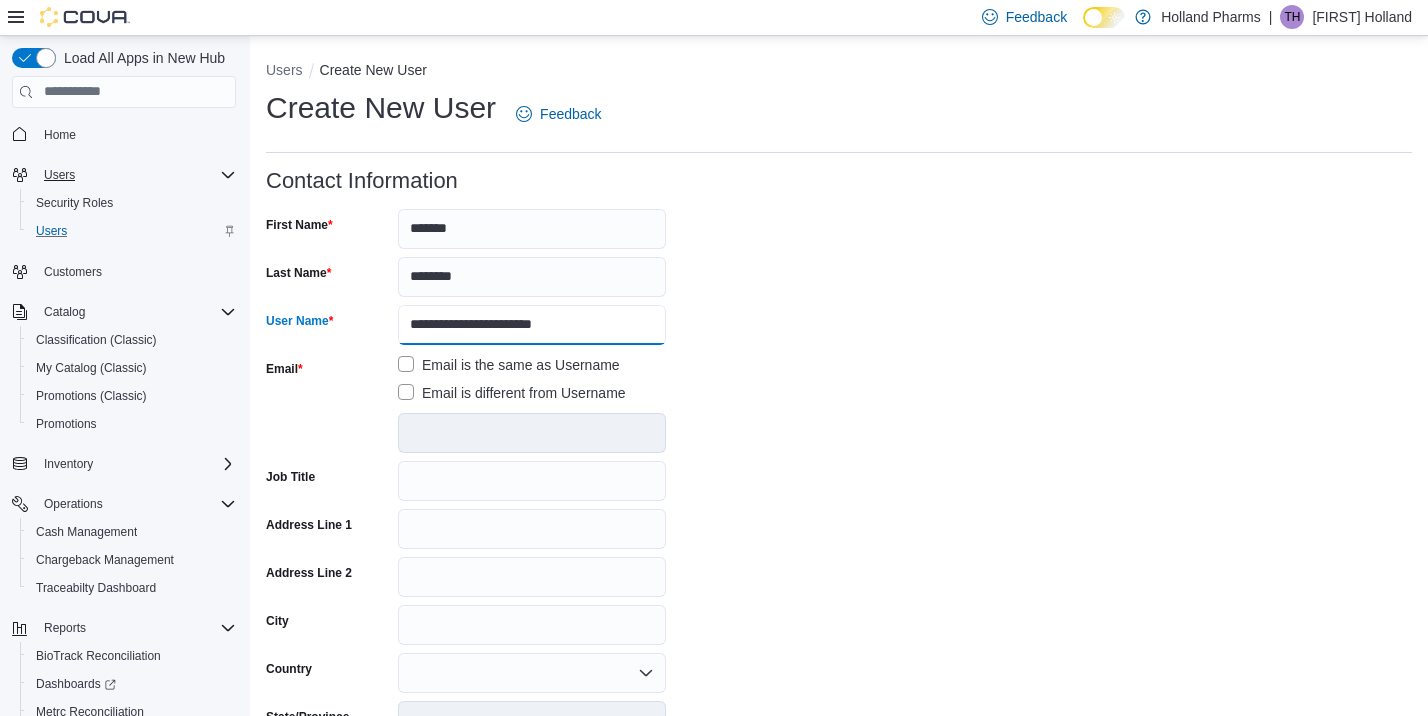 type on "**********" 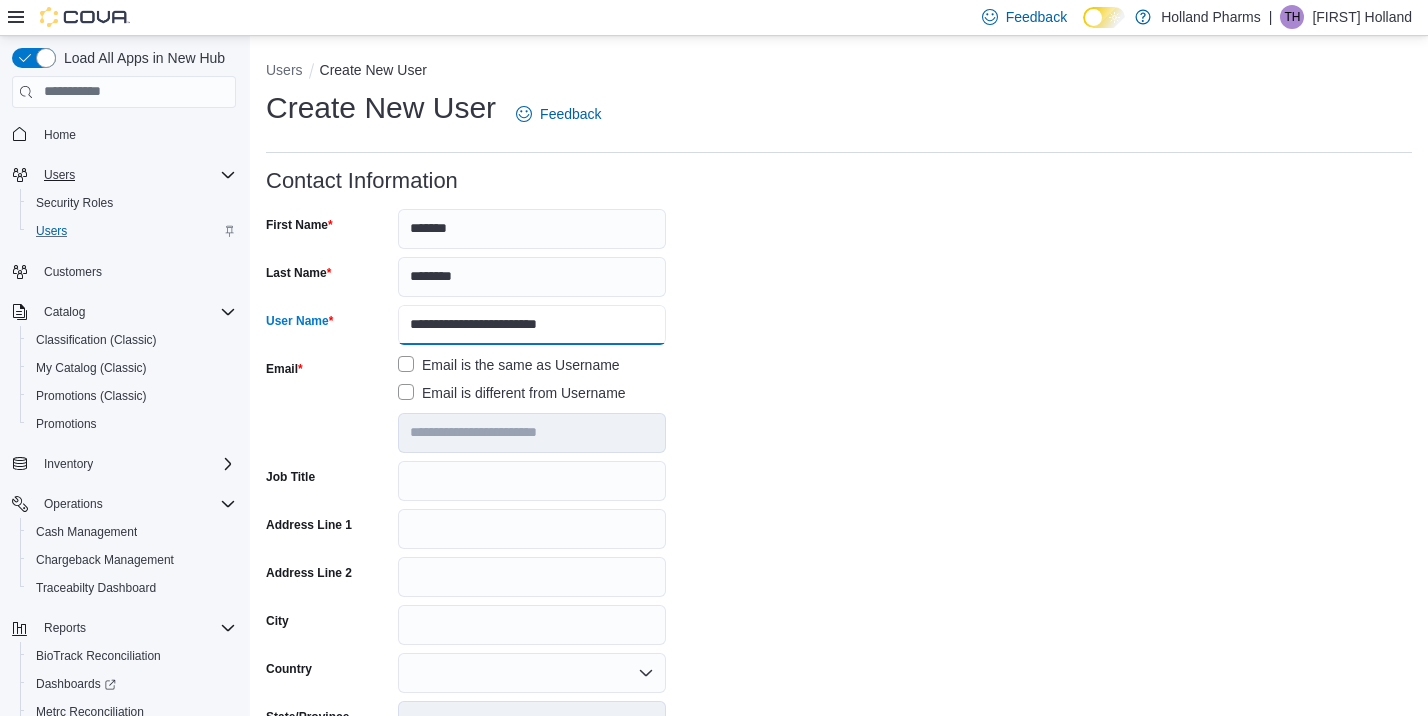 type on "**********" 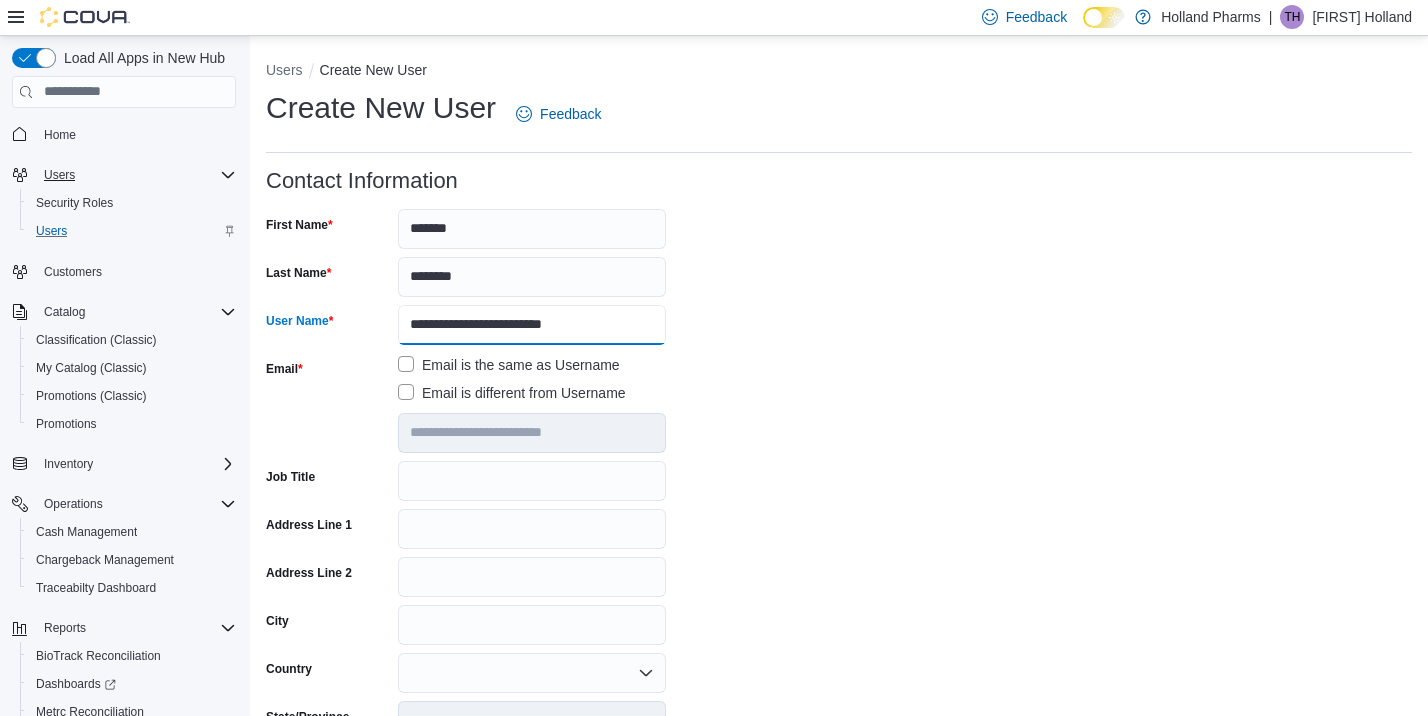 type on "**********" 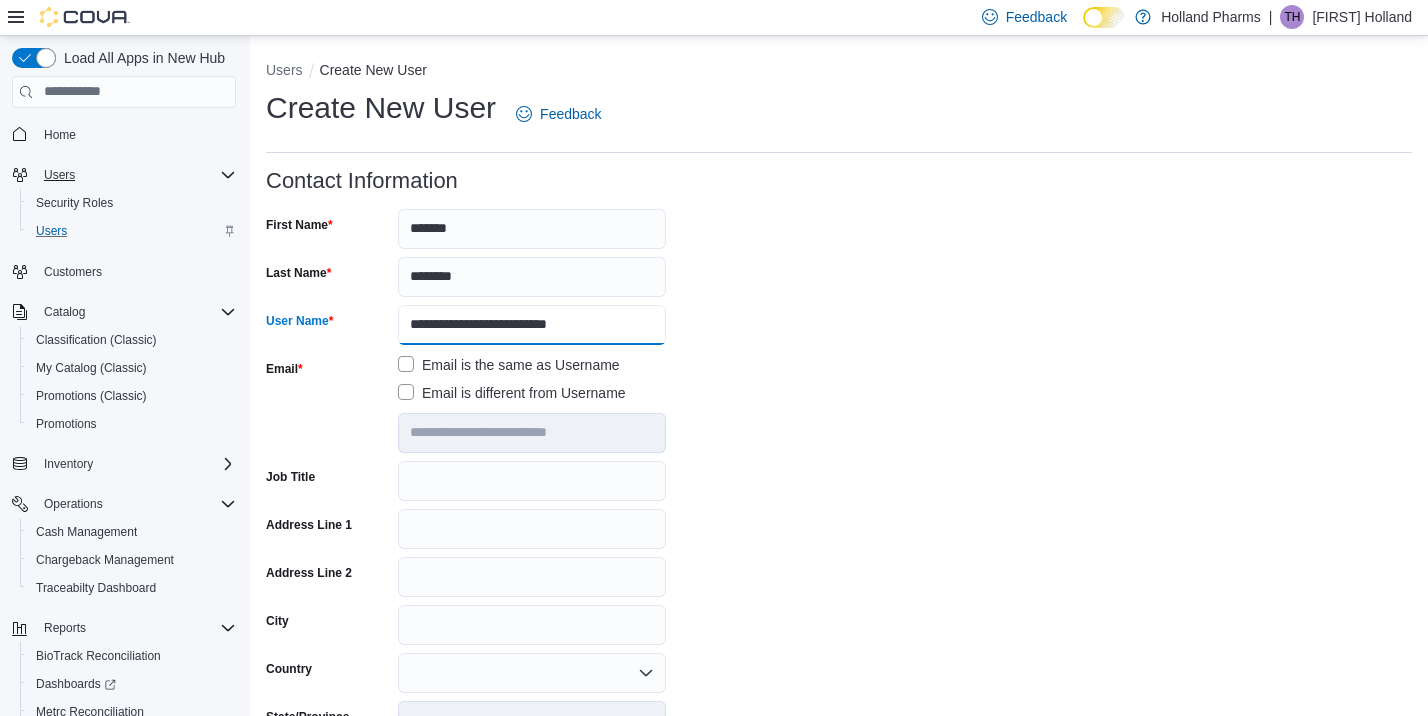 type on "**********" 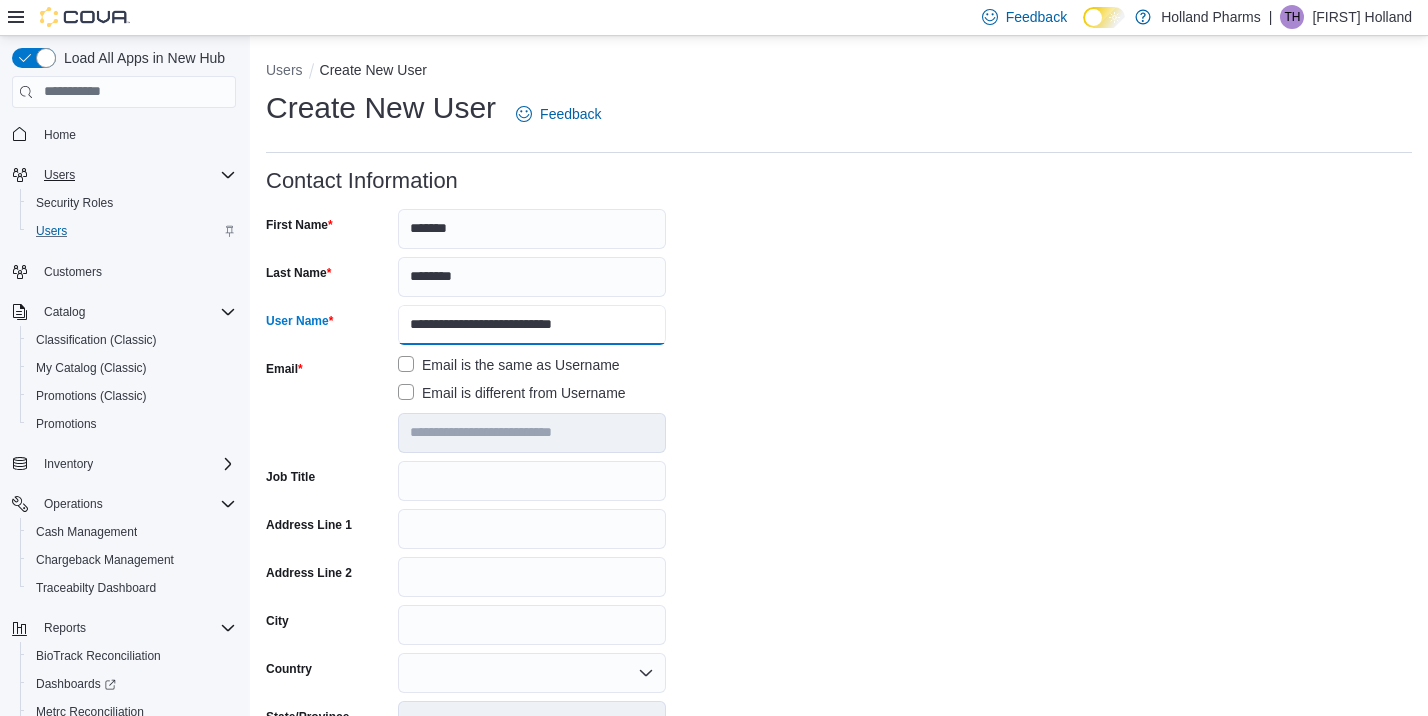 type on "**********" 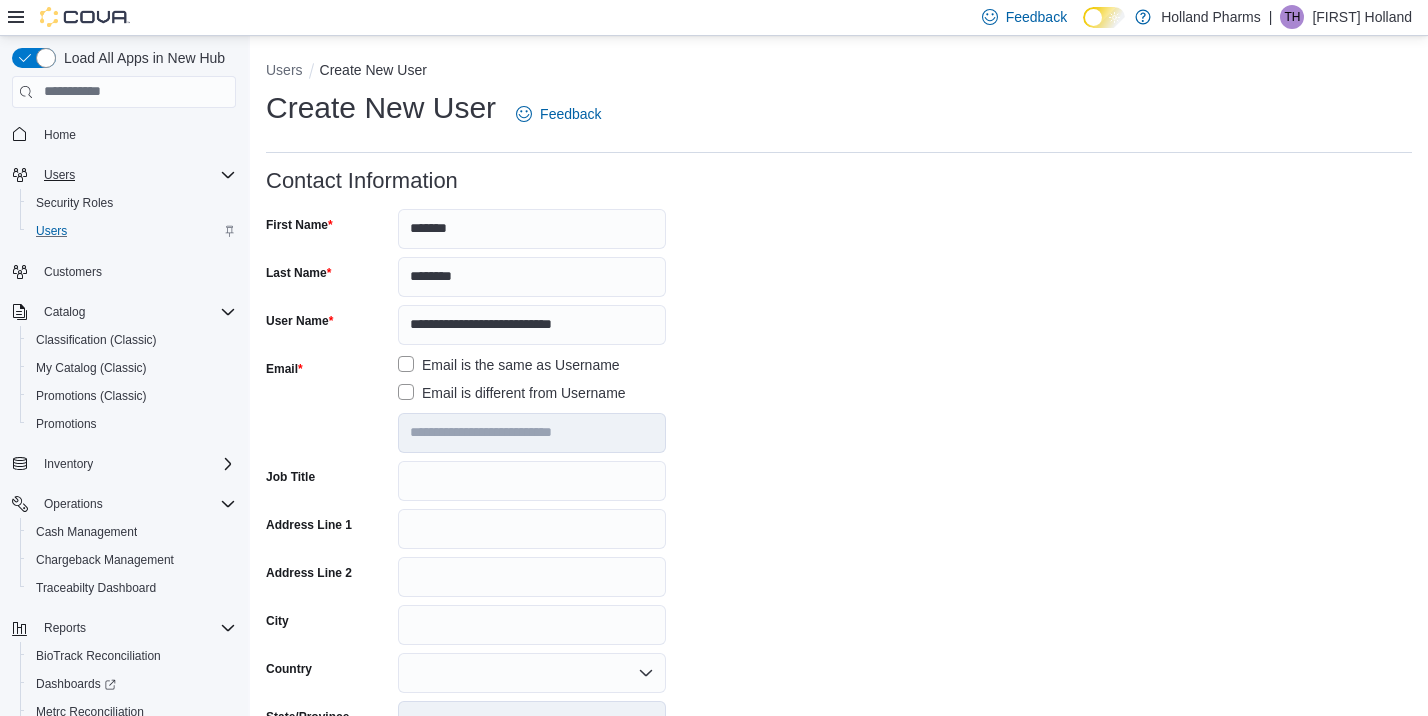 click on "**********" at bounding box center [839, 607] 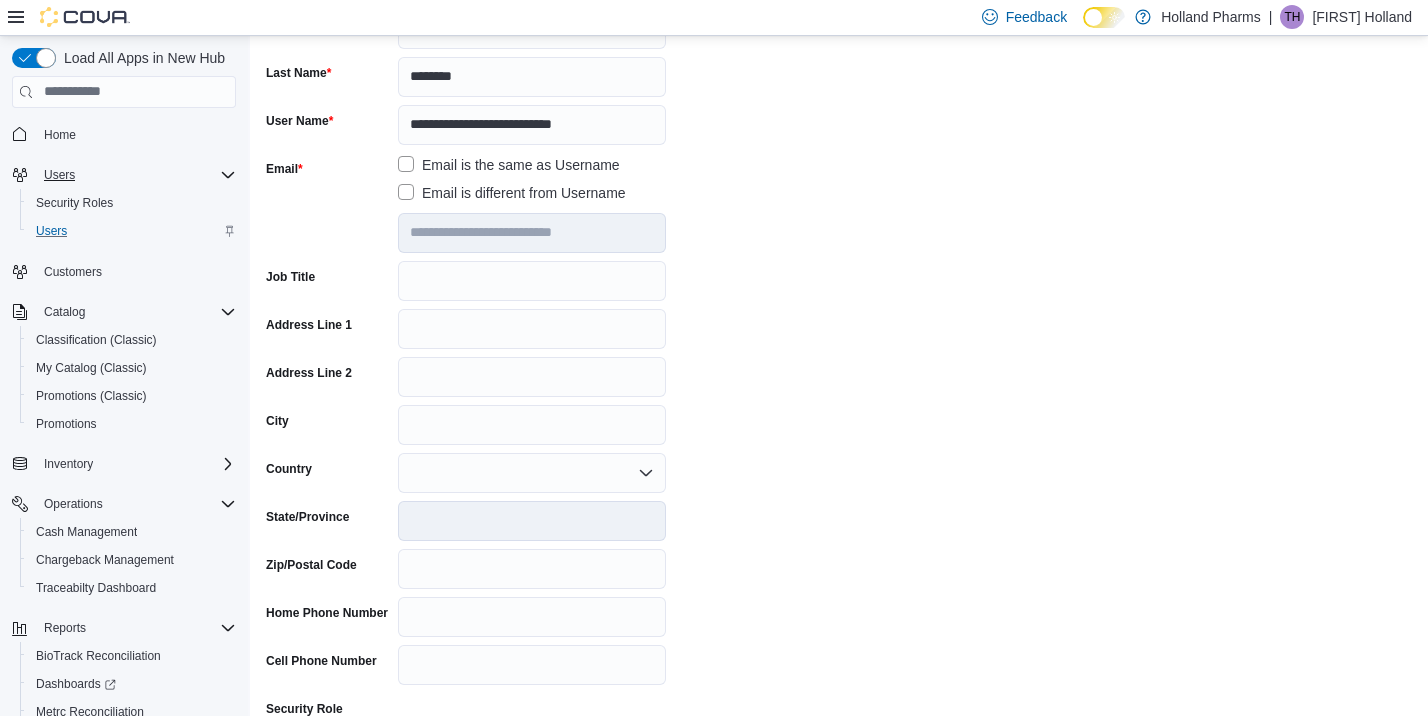scroll, scrollTop: 240, scrollLeft: 0, axis: vertical 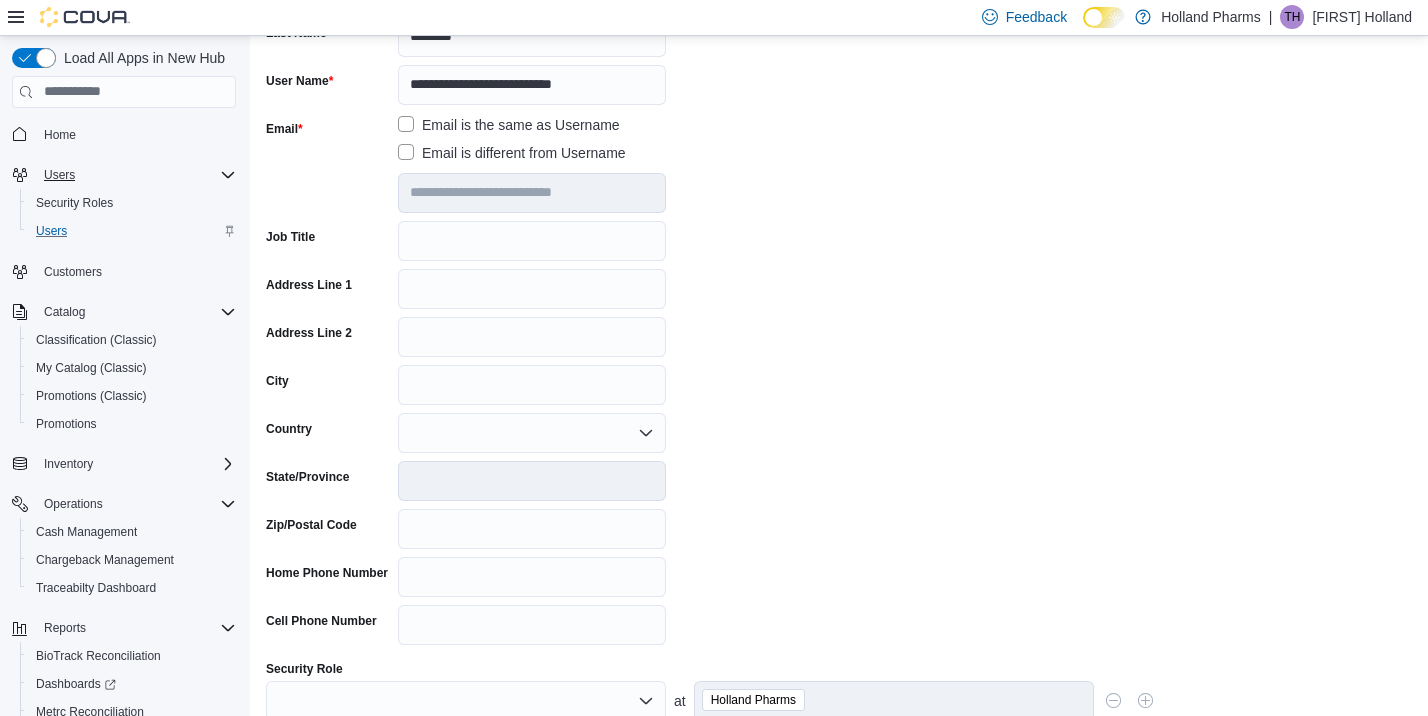click at bounding box center (532, 481) 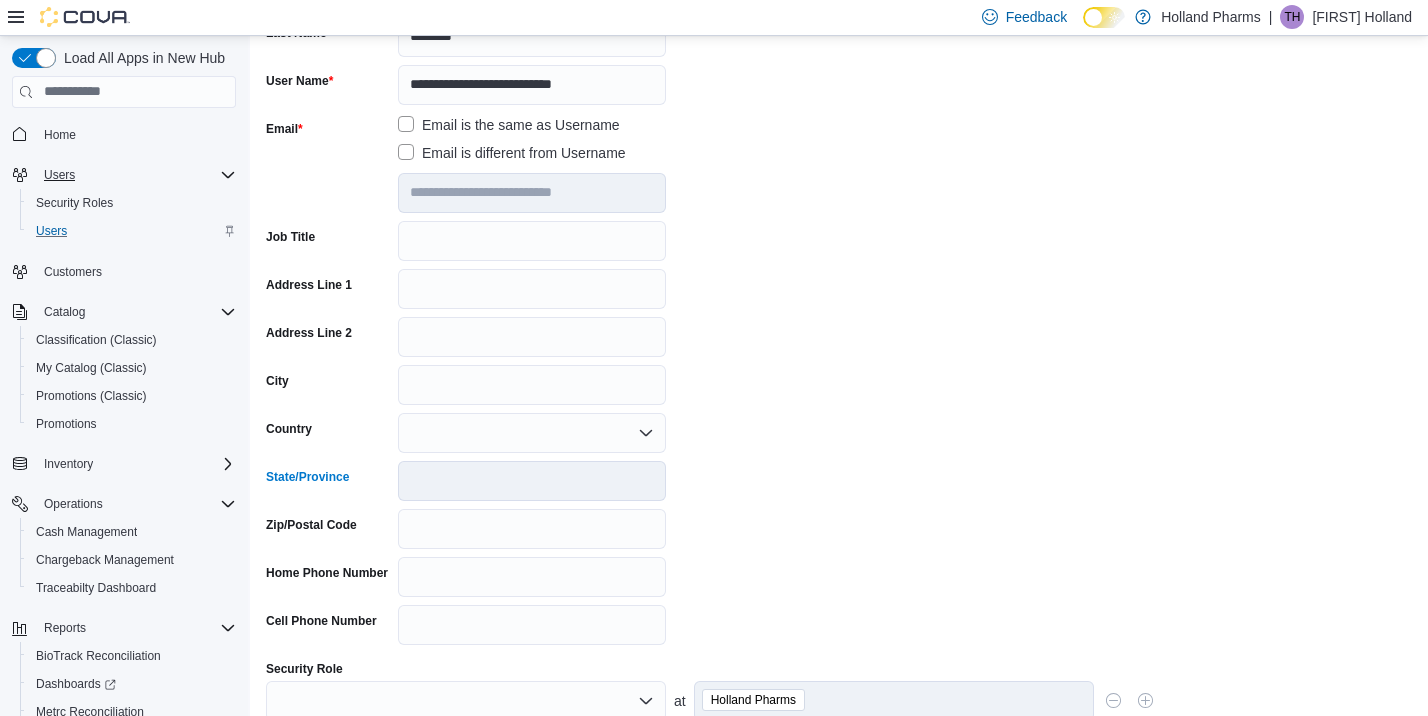 click at bounding box center (532, 481) 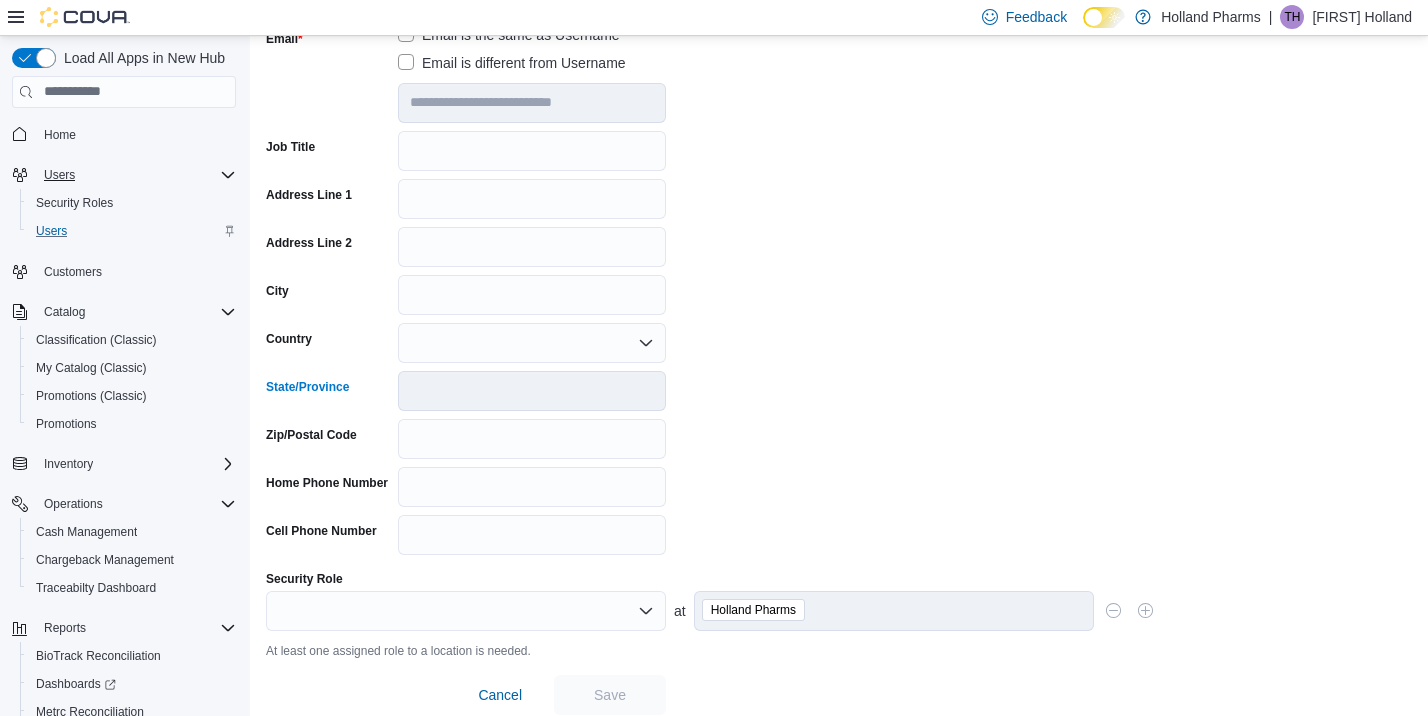 scroll, scrollTop: 345, scrollLeft: 0, axis: vertical 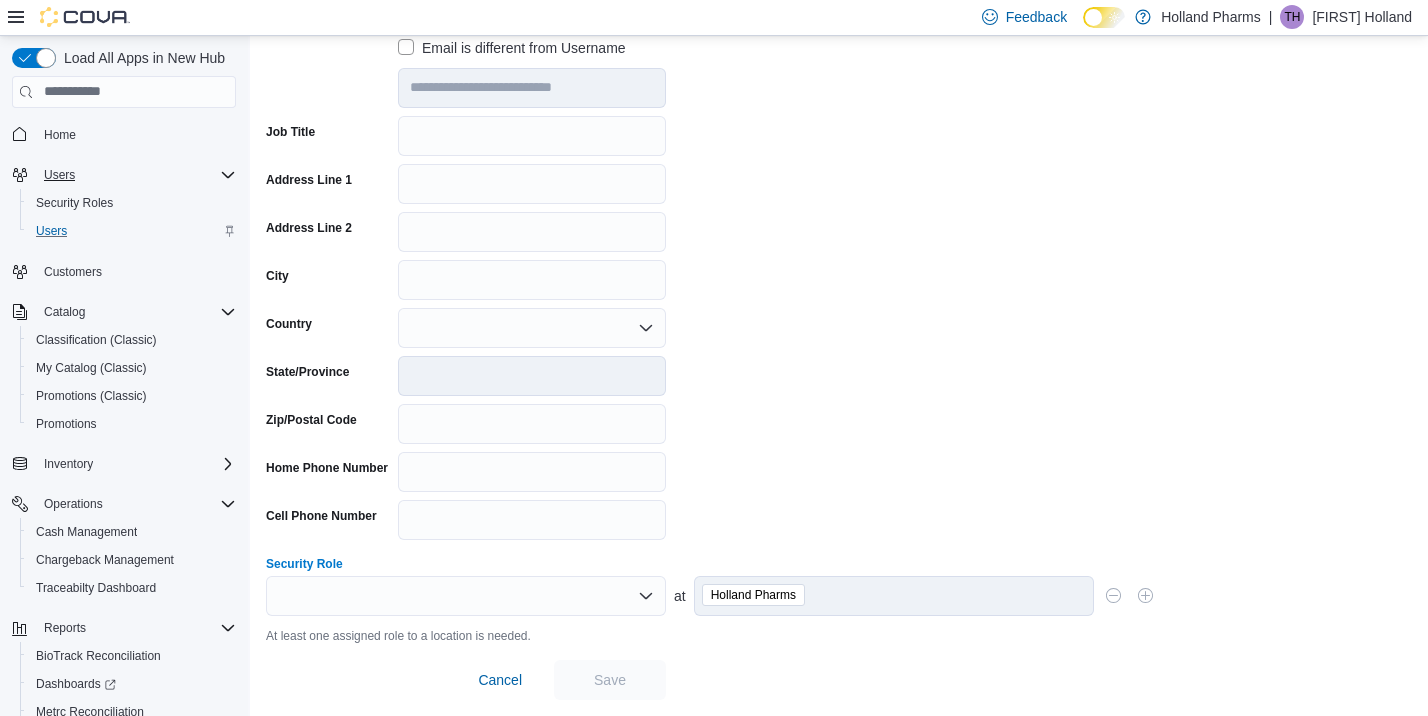 click 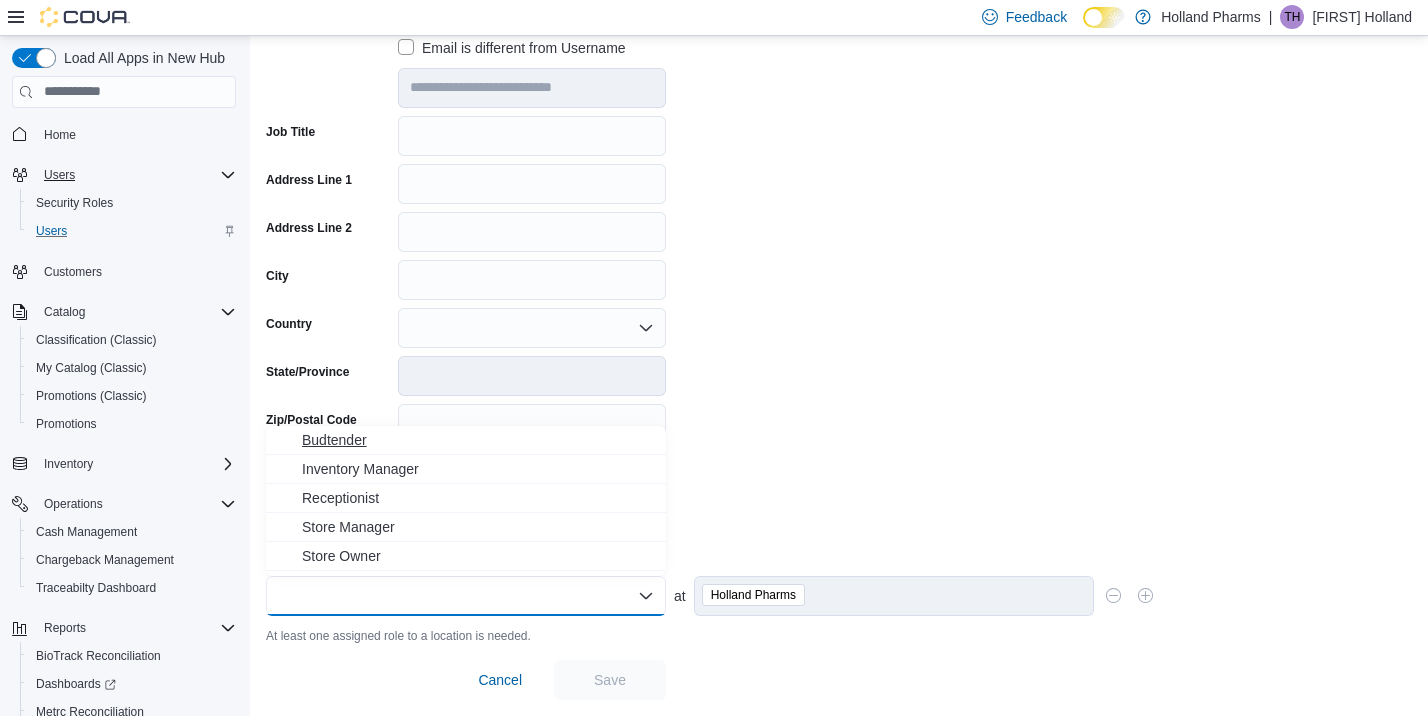 click on "Budtender" at bounding box center (478, 440) 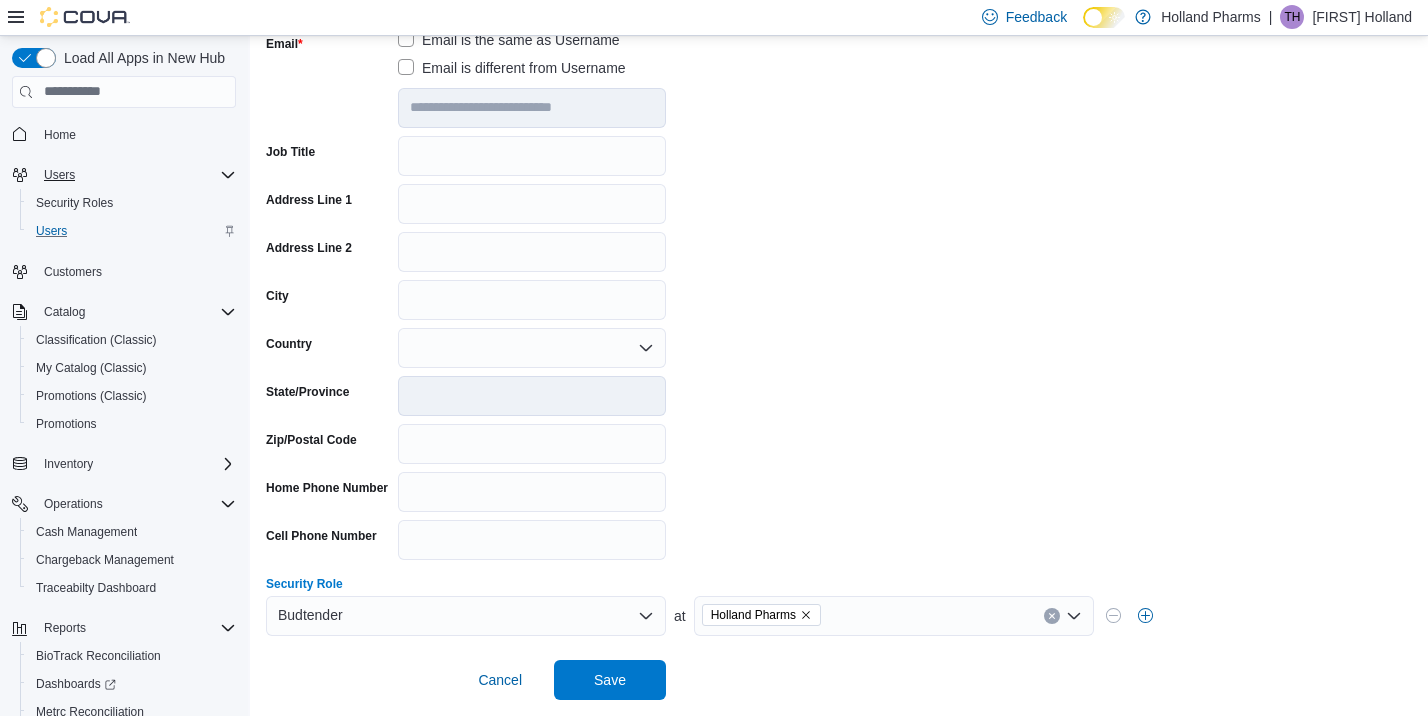 scroll, scrollTop: 325, scrollLeft: 0, axis: vertical 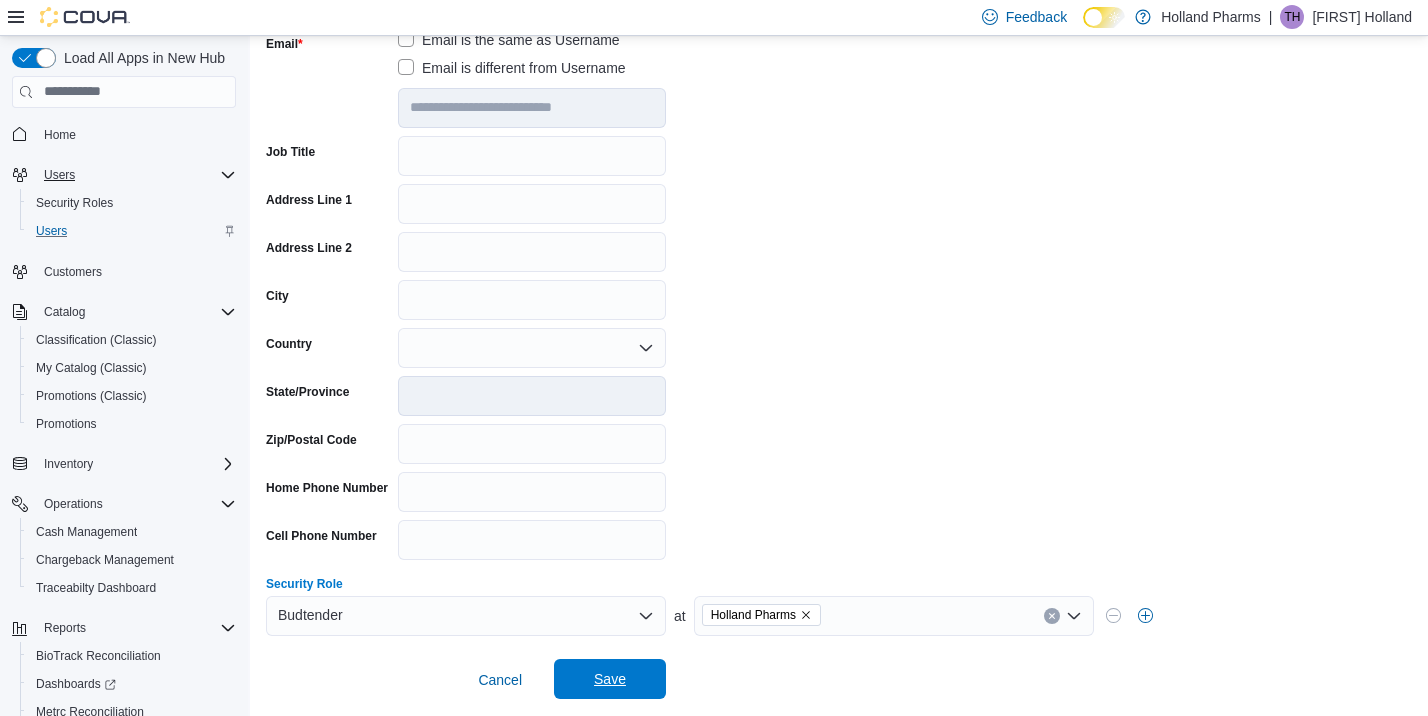 click on "Save" at bounding box center [610, 679] 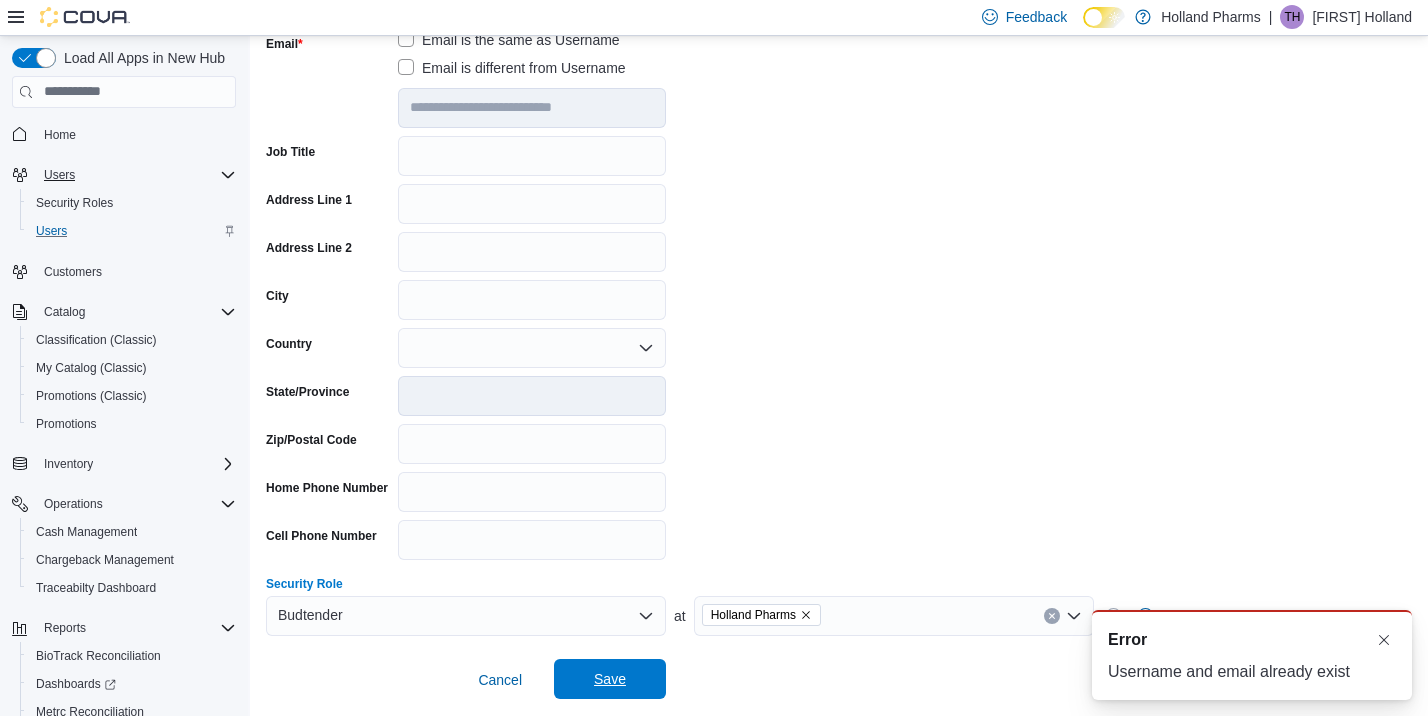 scroll, scrollTop: 0, scrollLeft: 0, axis: both 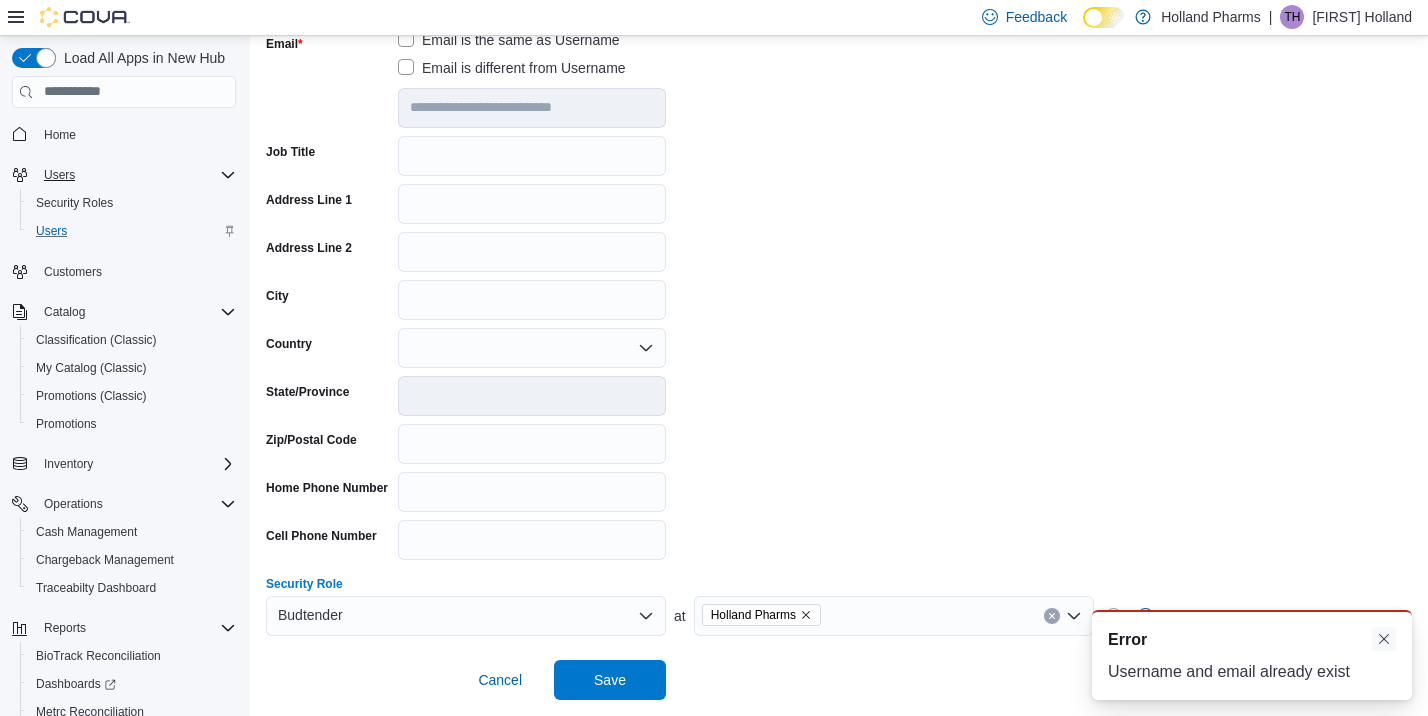 click at bounding box center (1384, 639) 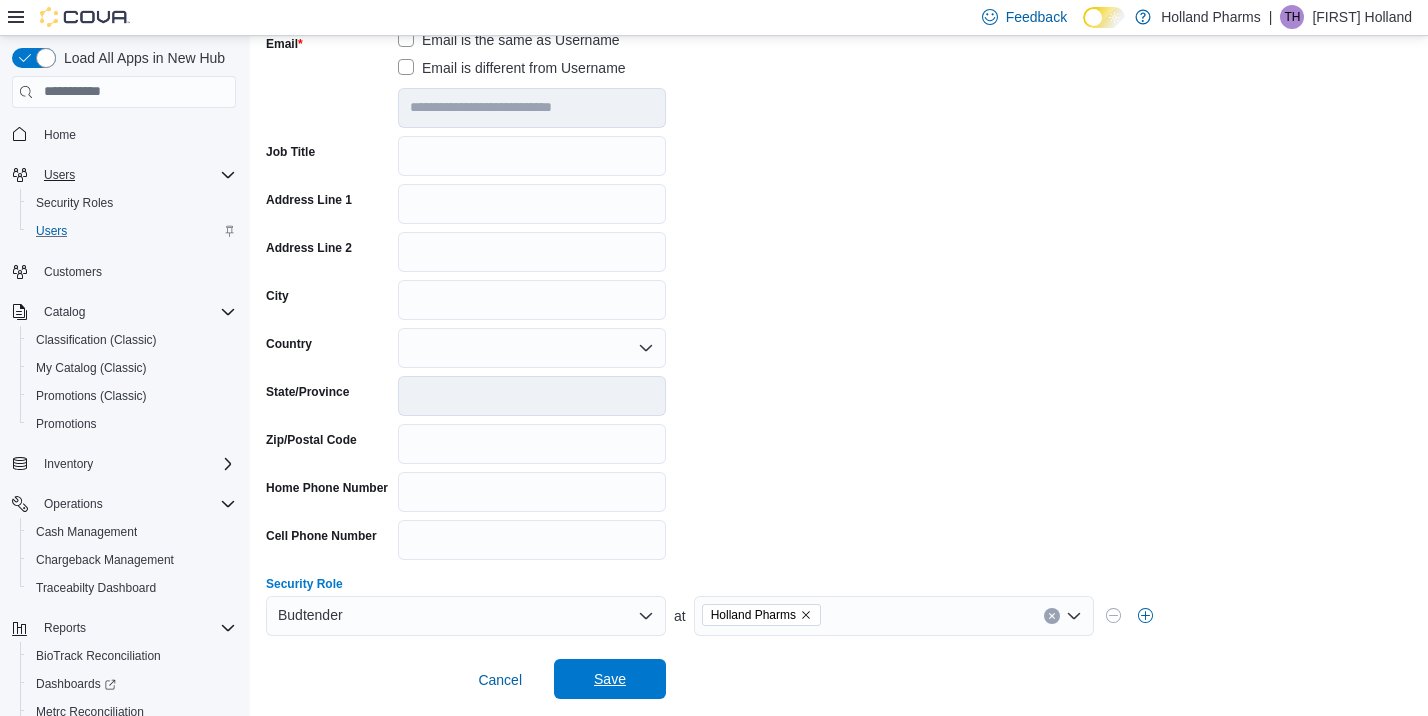 click on "Save" at bounding box center (610, 679) 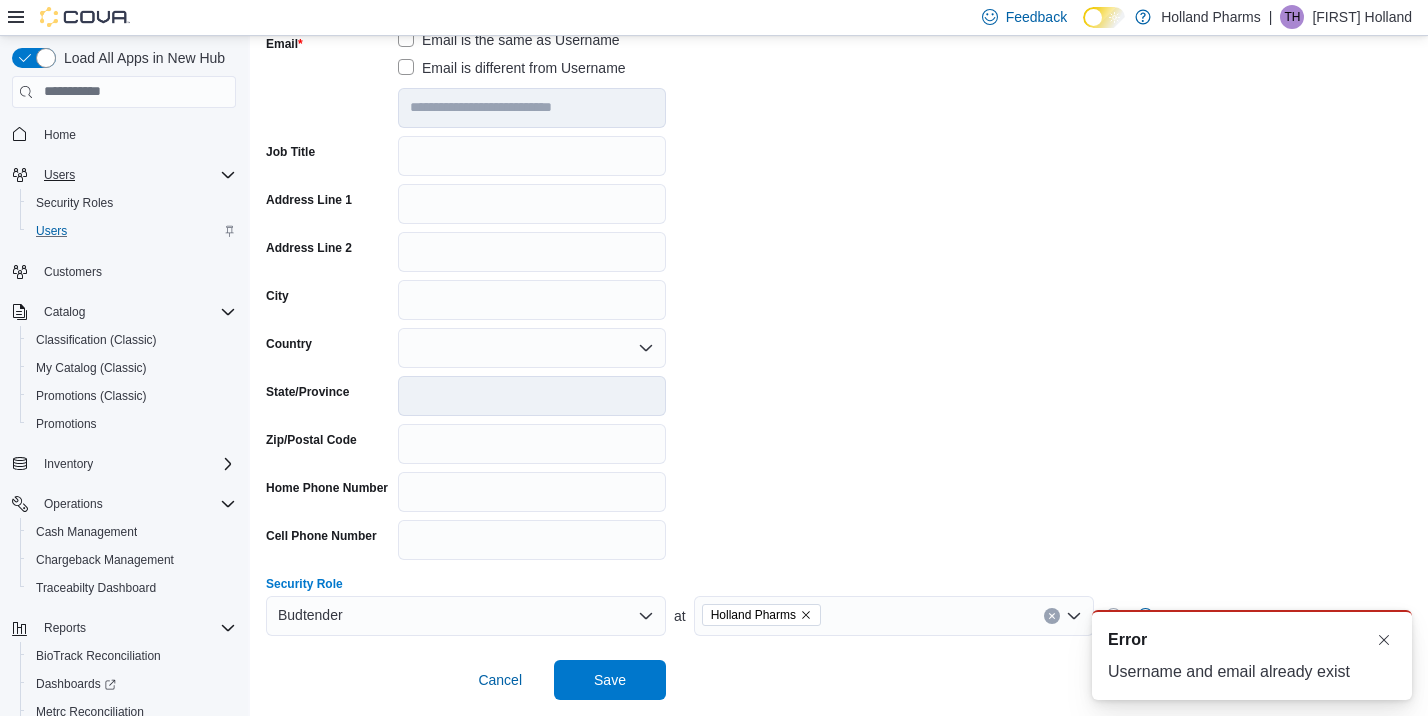 click on "**********" at bounding box center [839, 272] 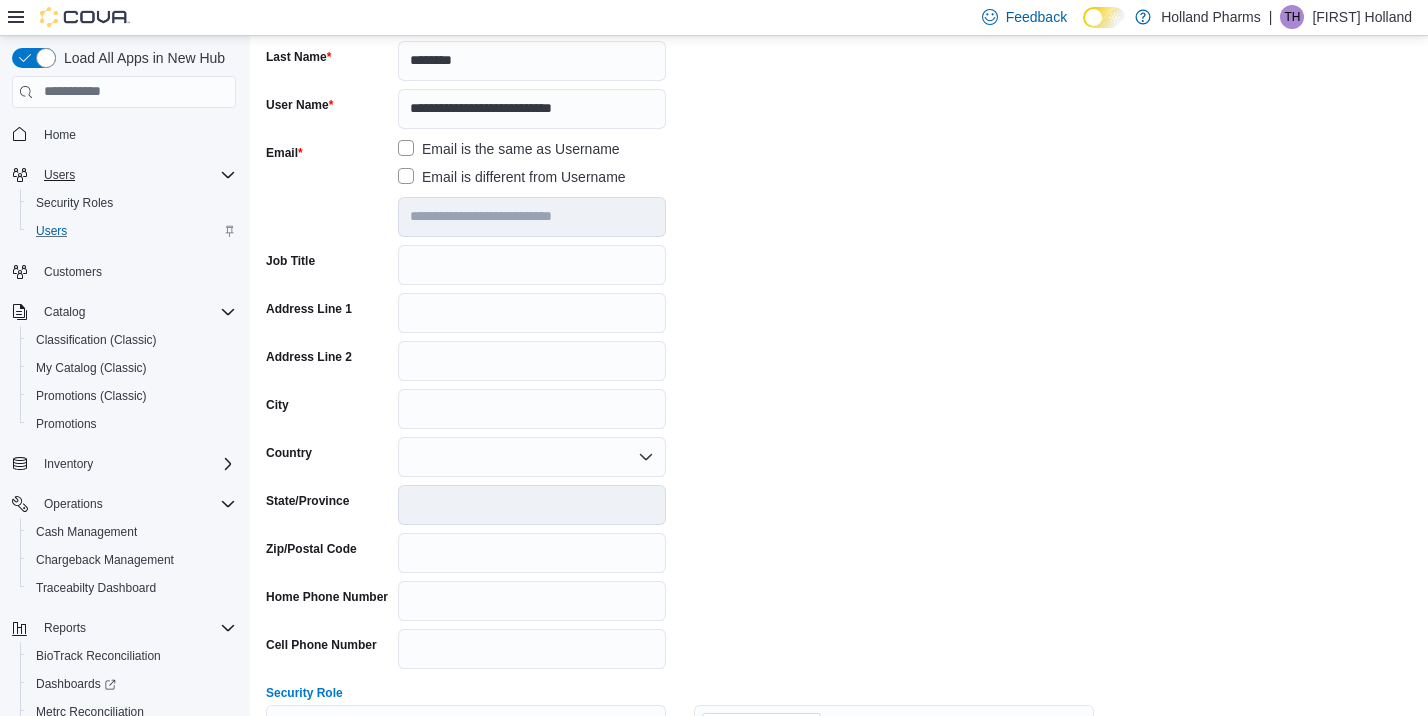 scroll, scrollTop: 240, scrollLeft: 0, axis: vertical 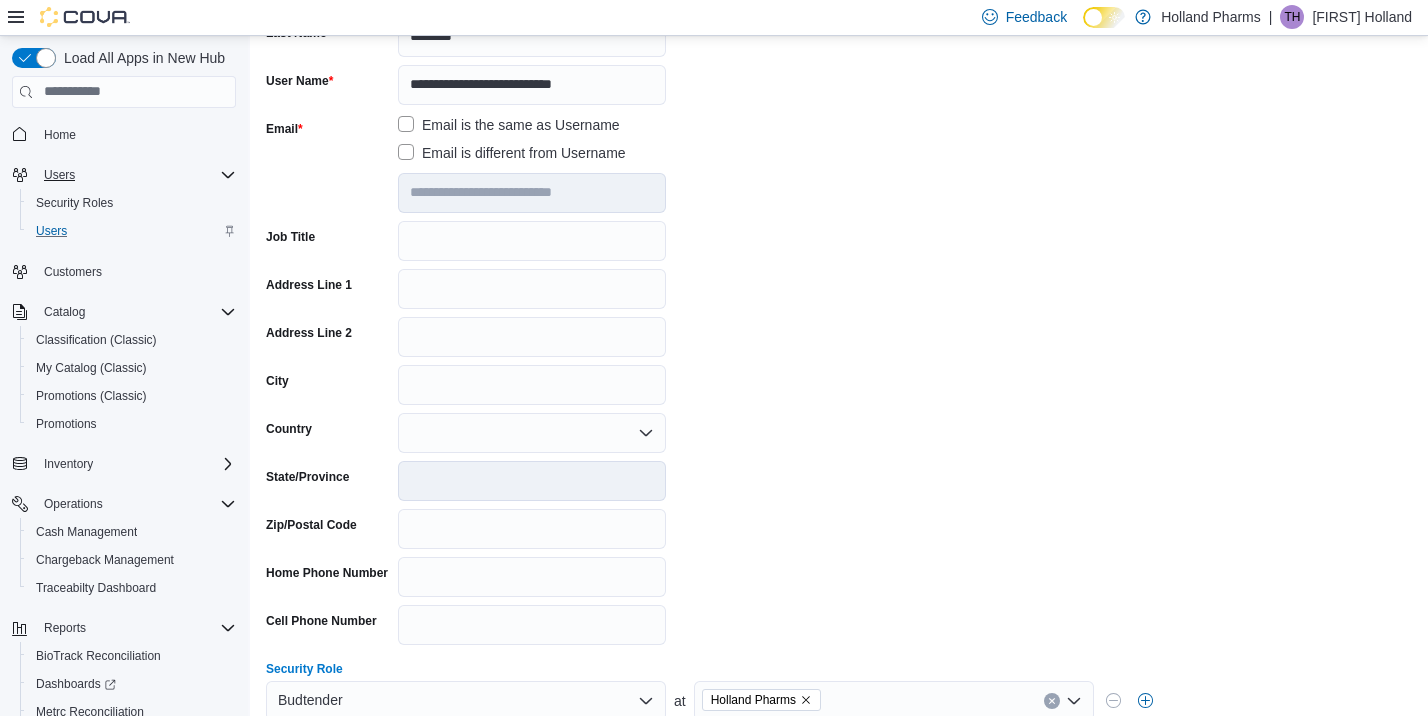 click on "**********" at bounding box center (839, 357) 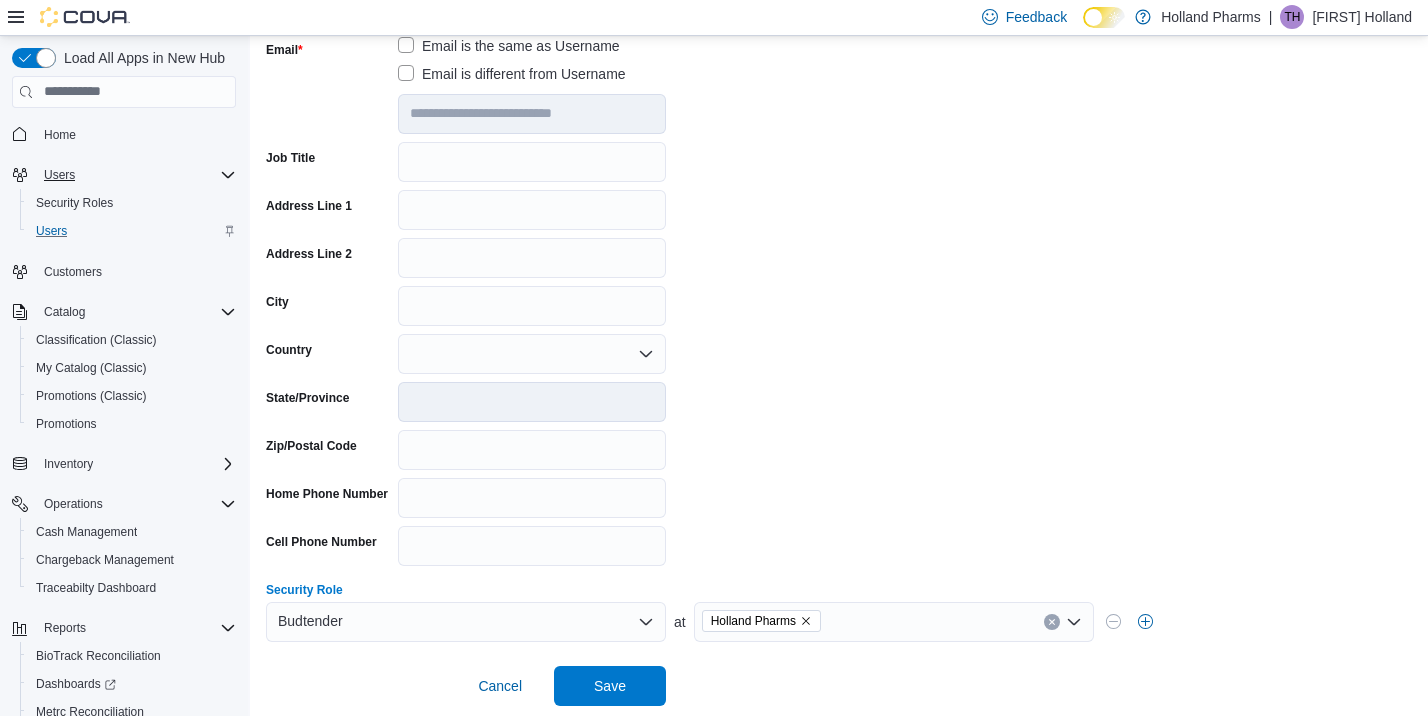 scroll, scrollTop: 325, scrollLeft: 0, axis: vertical 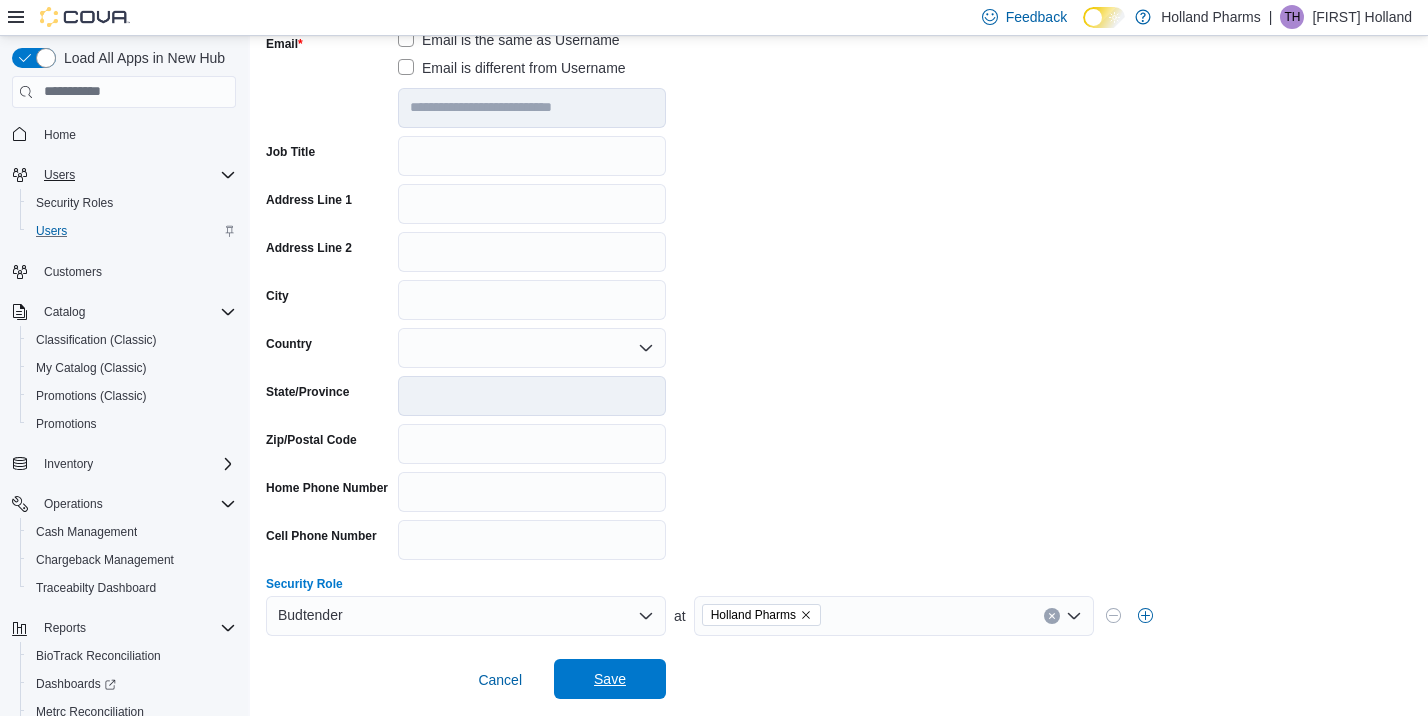 click on "Save" at bounding box center [610, 679] 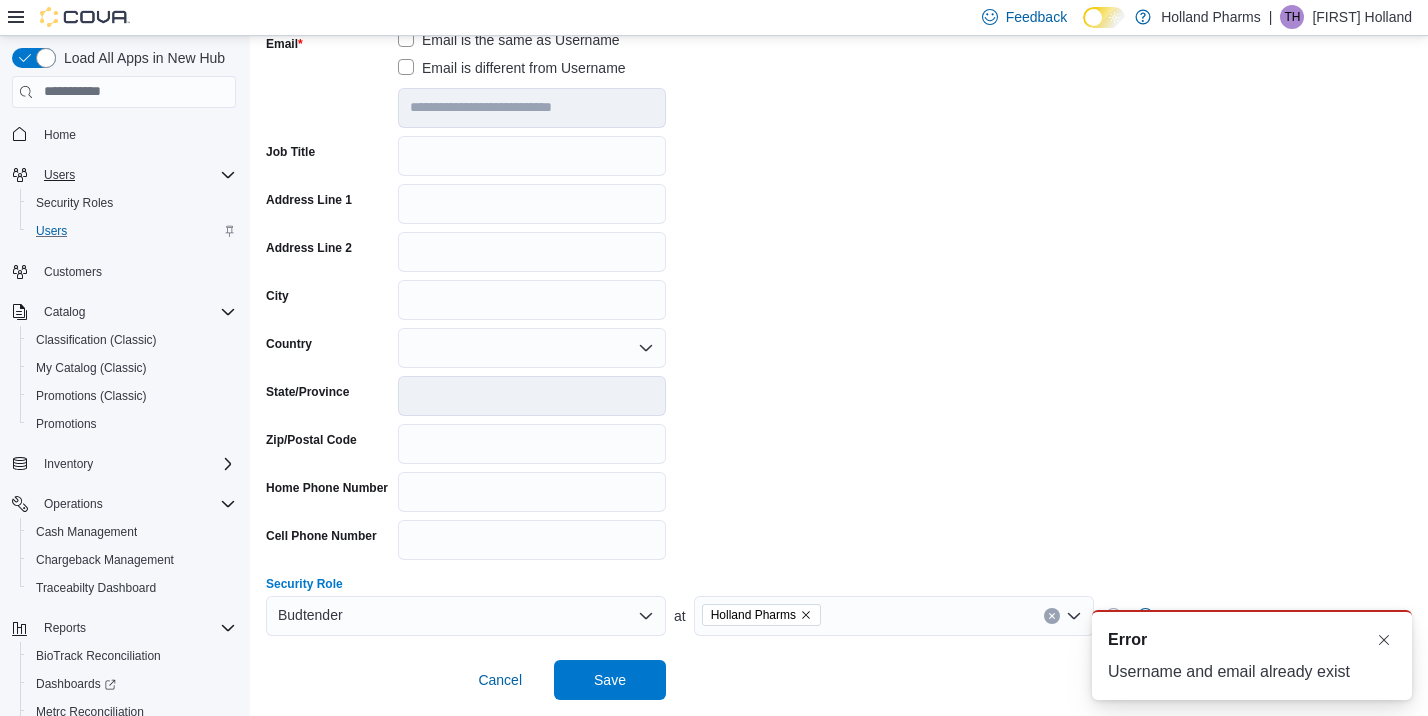 click on "**********" at bounding box center (839, 272) 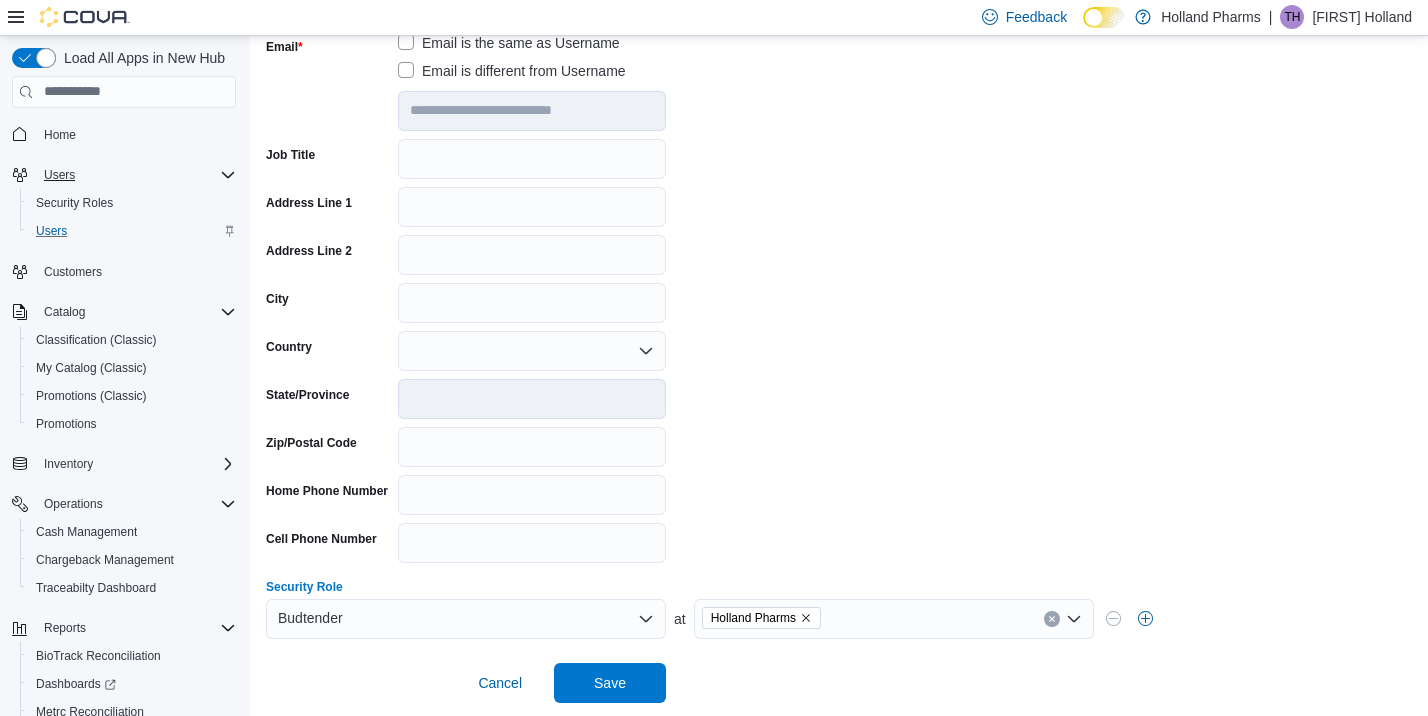 scroll, scrollTop: 325, scrollLeft: 0, axis: vertical 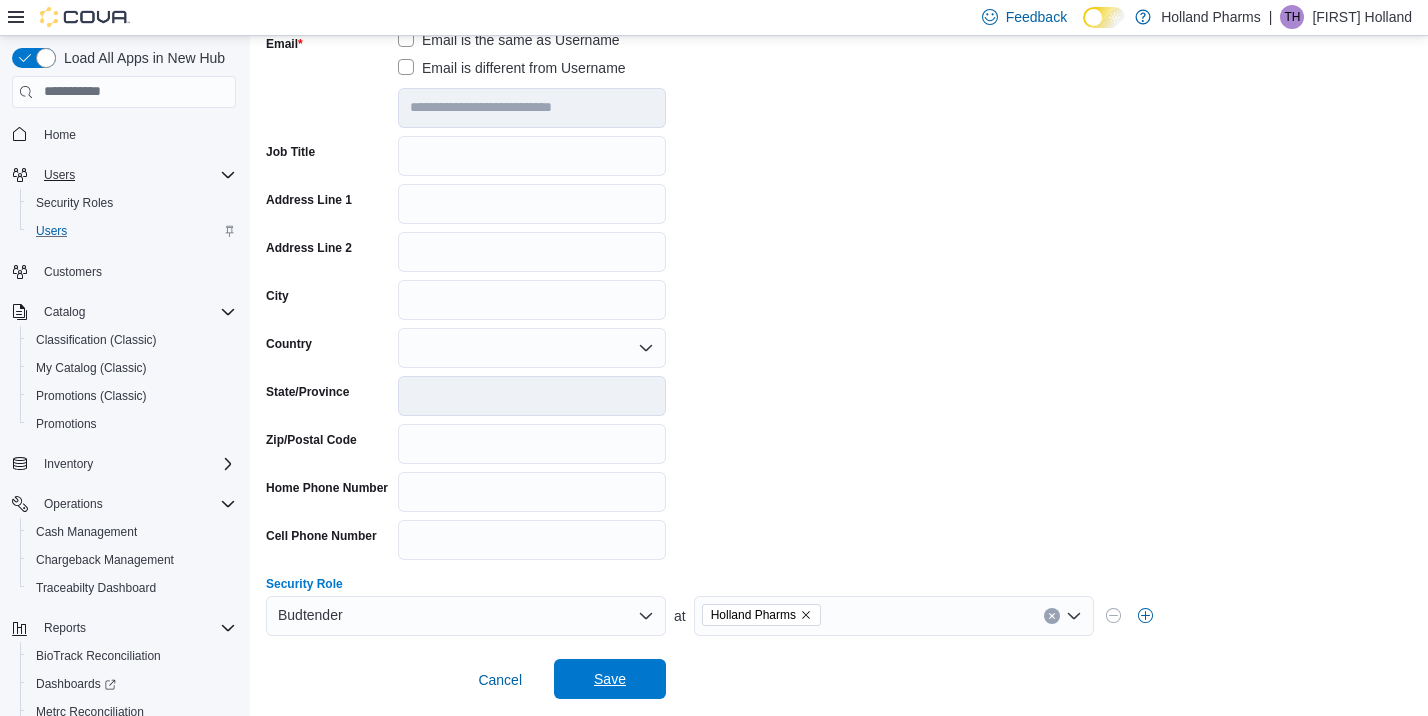 click on "Save" at bounding box center [610, 679] 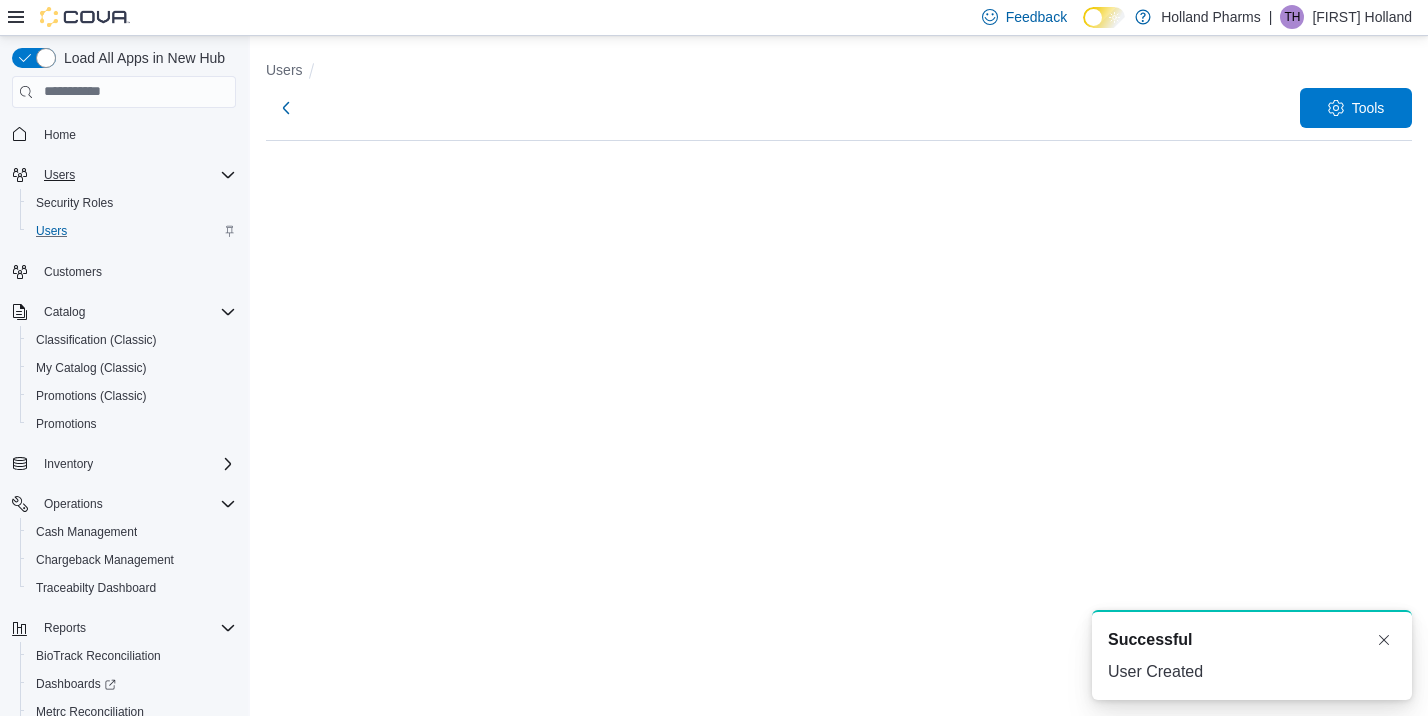 scroll, scrollTop: 0, scrollLeft: 0, axis: both 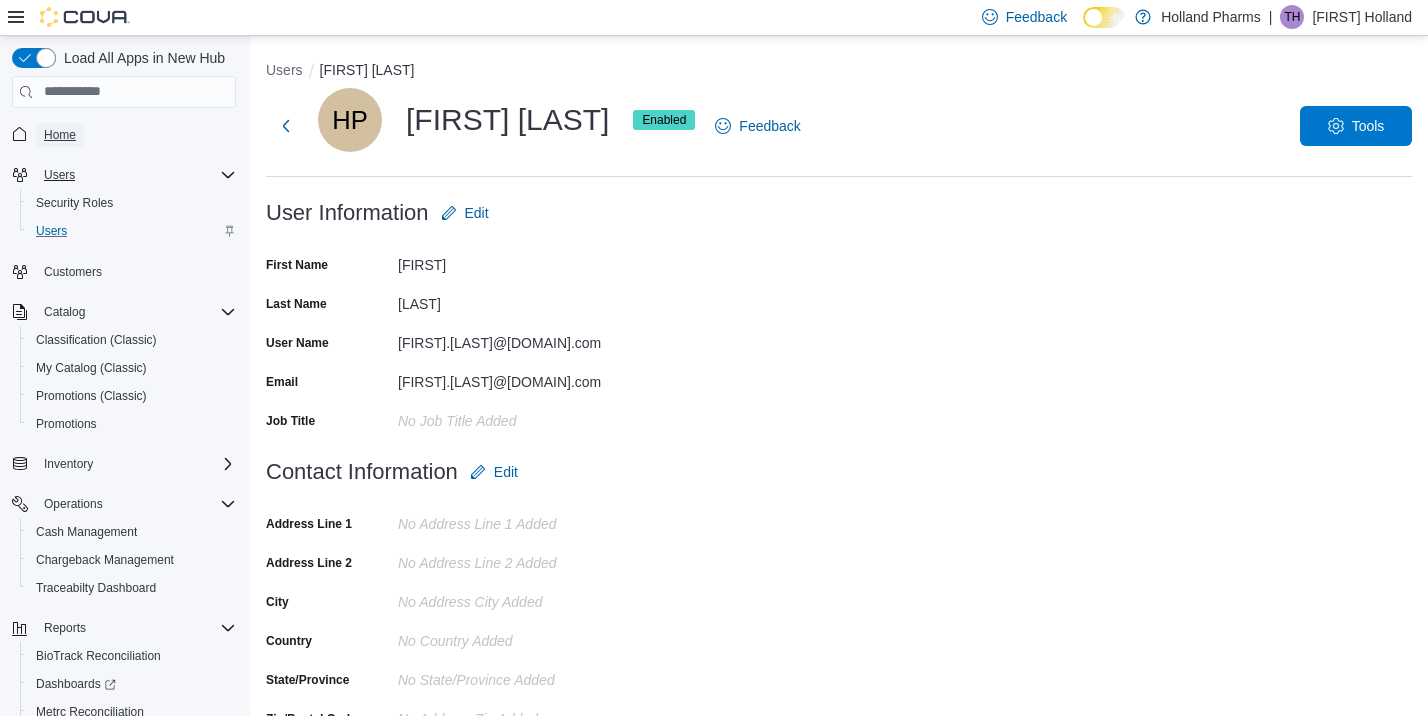 click on "Home" at bounding box center (60, 135) 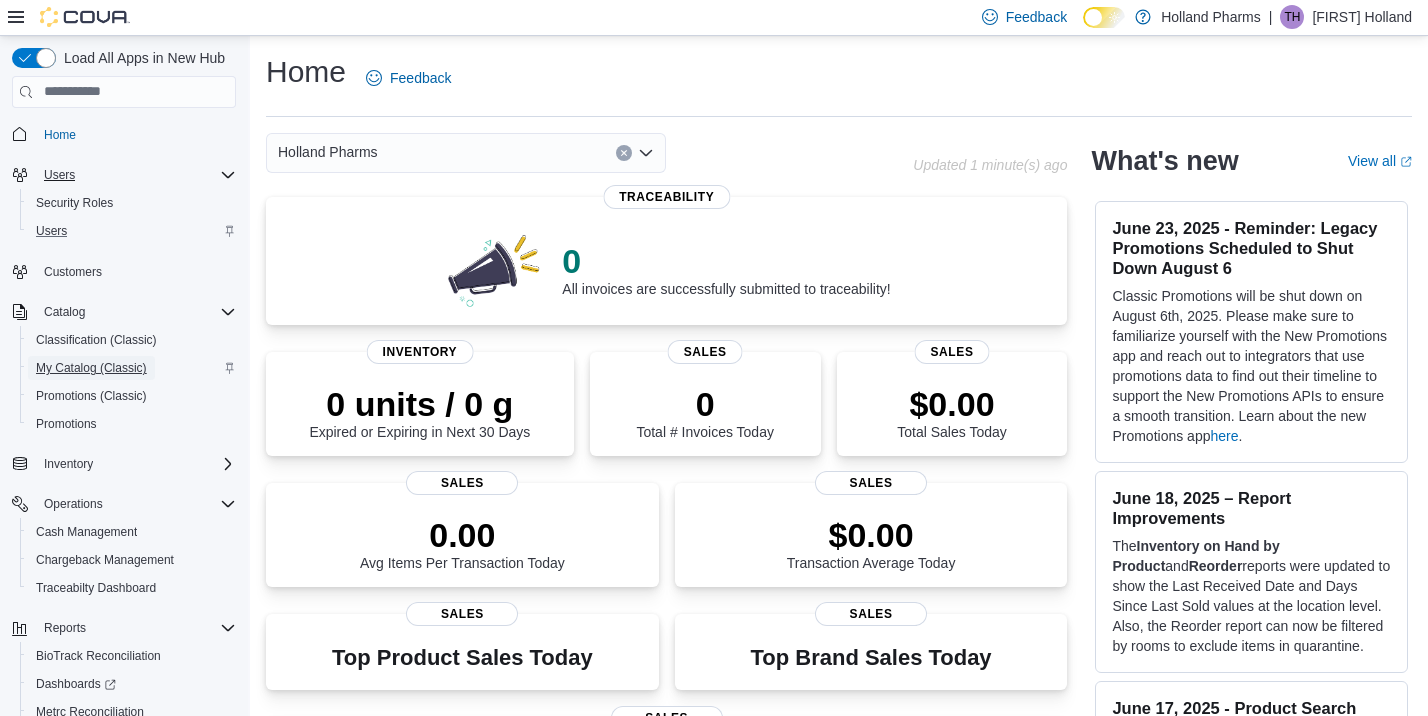 click on "My Catalog (Classic)" at bounding box center [91, 368] 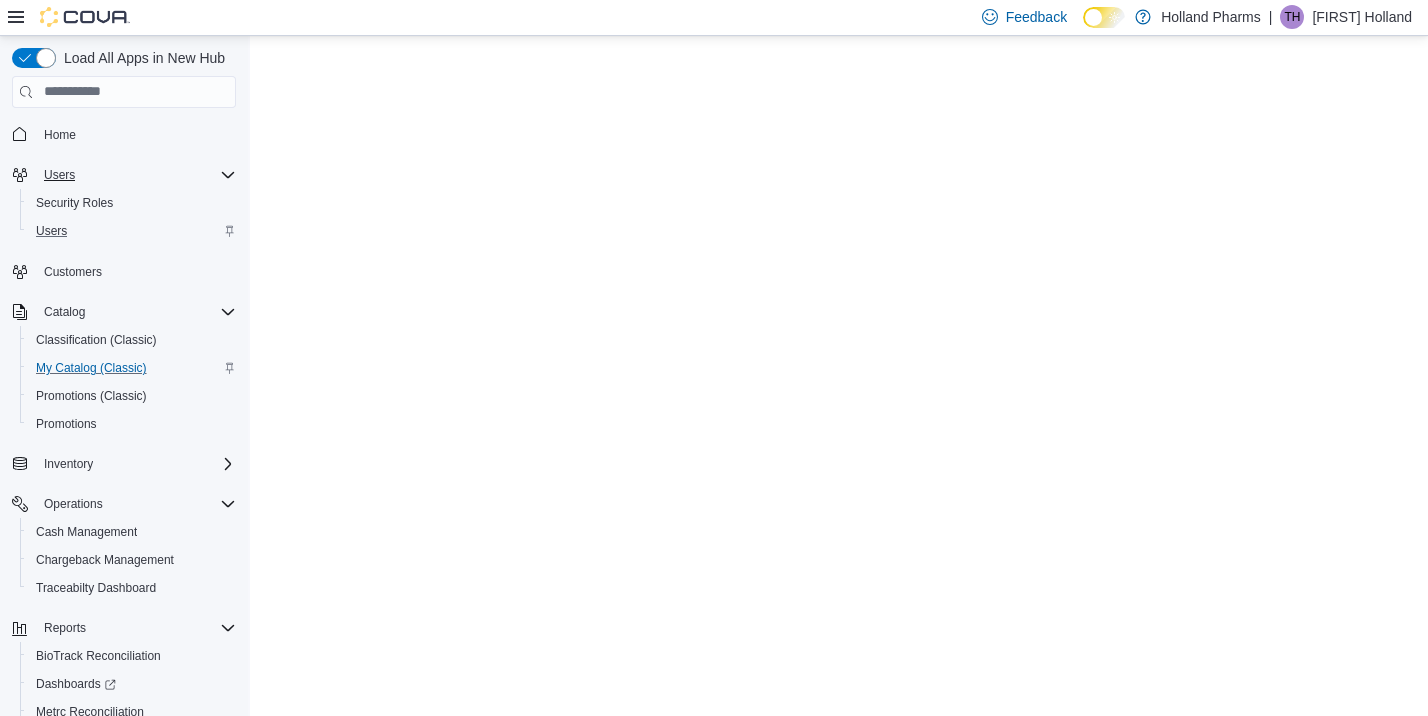 scroll, scrollTop: 0, scrollLeft: 0, axis: both 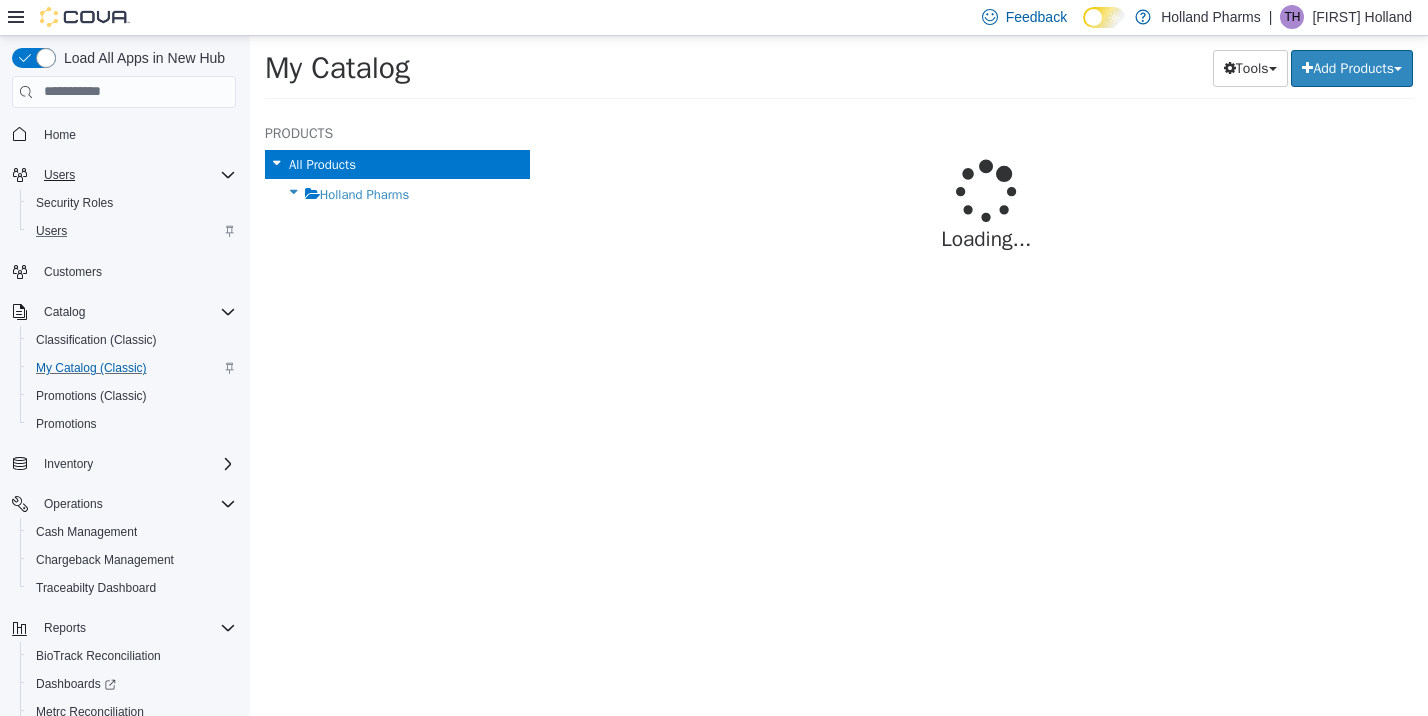 select on "**********" 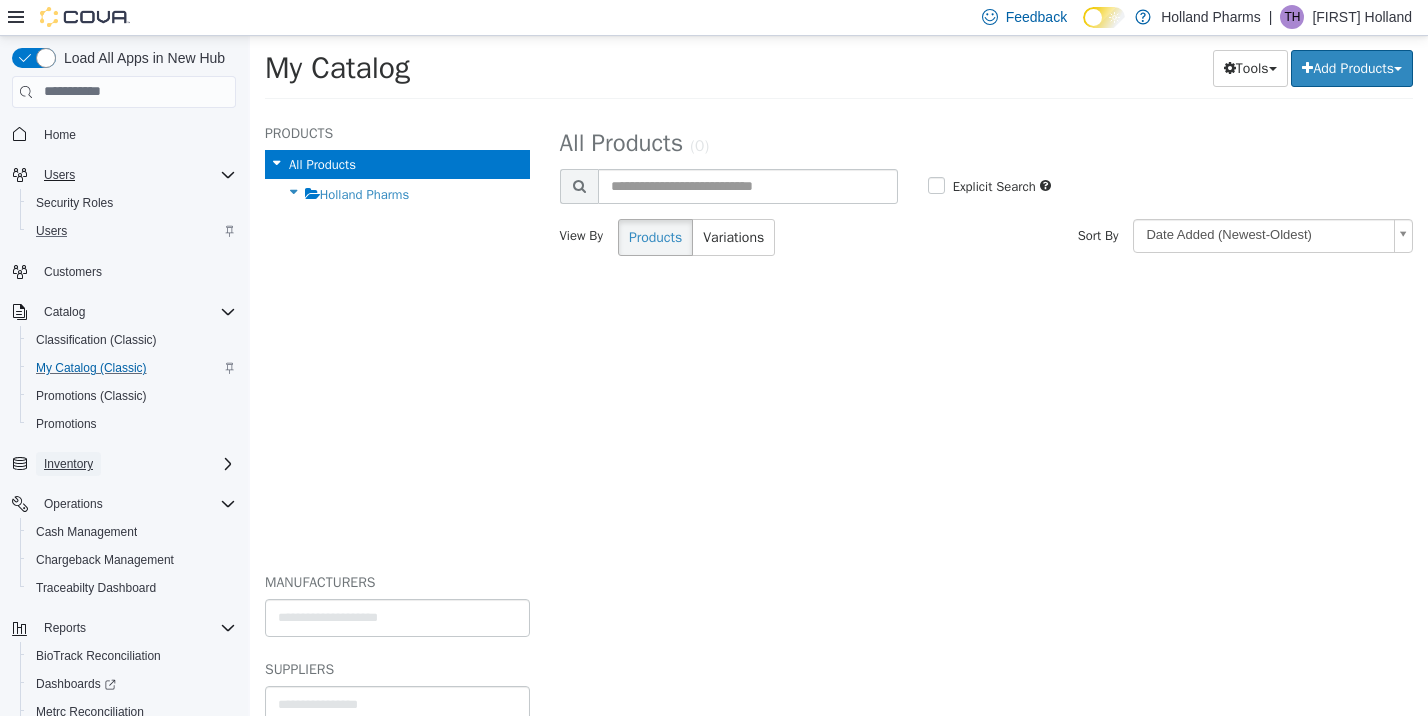 click on "Inventory" at bounding box center (68, 464) 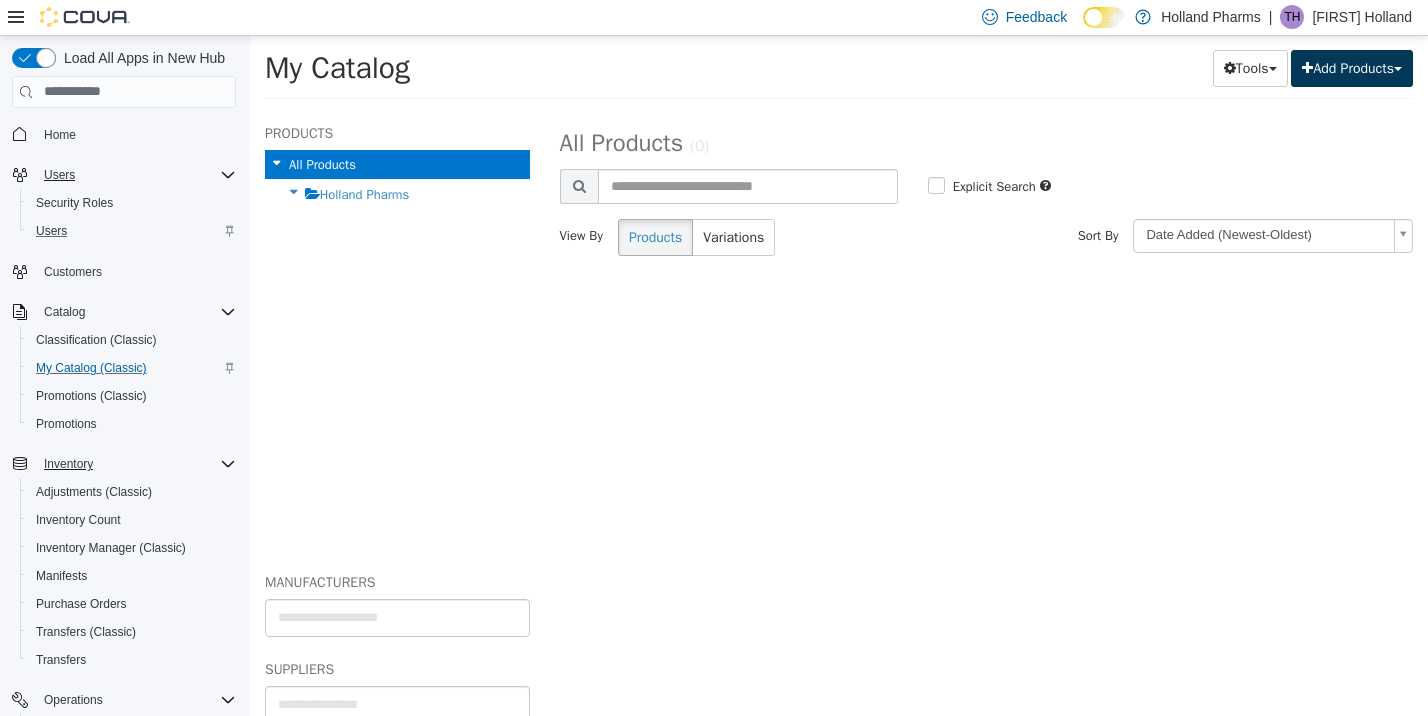 click on "Add Products" at bounding box center [1352, 67] 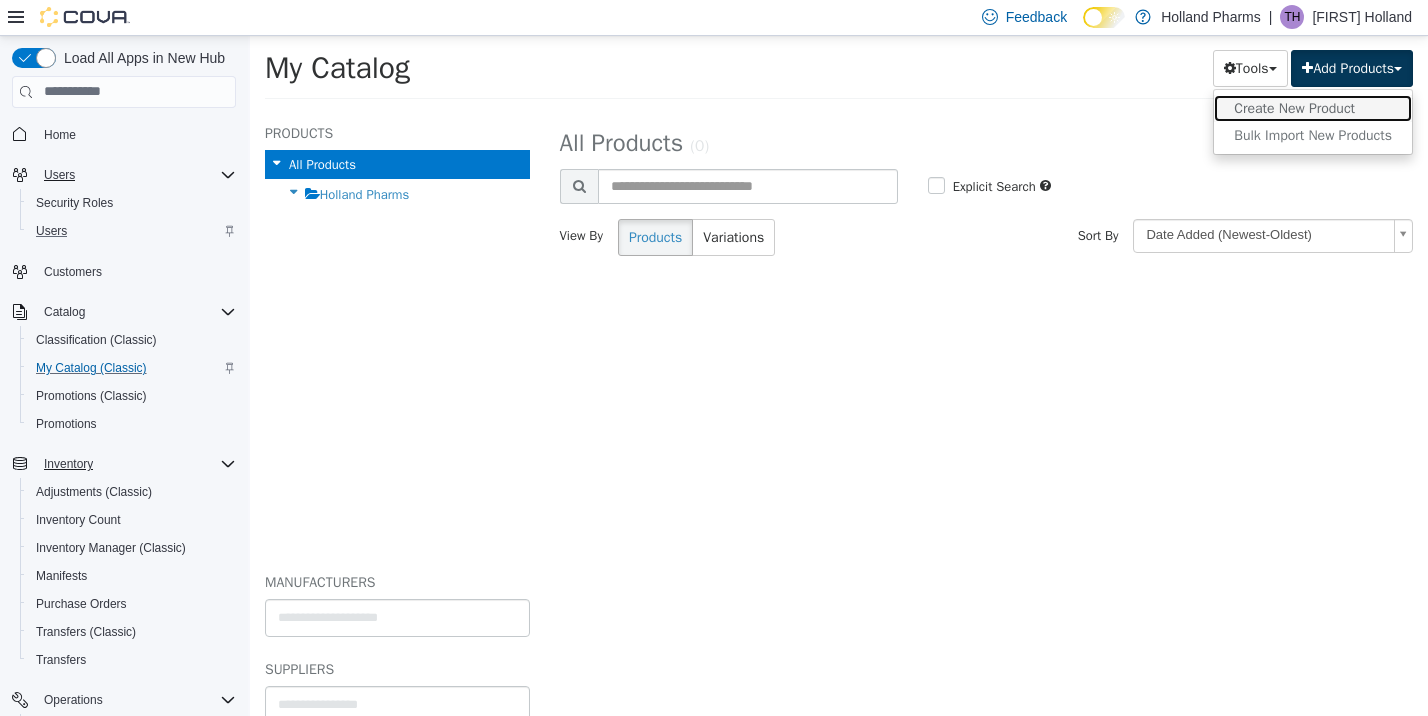 click on "Create New Product" at bounding box center (1313, 107) 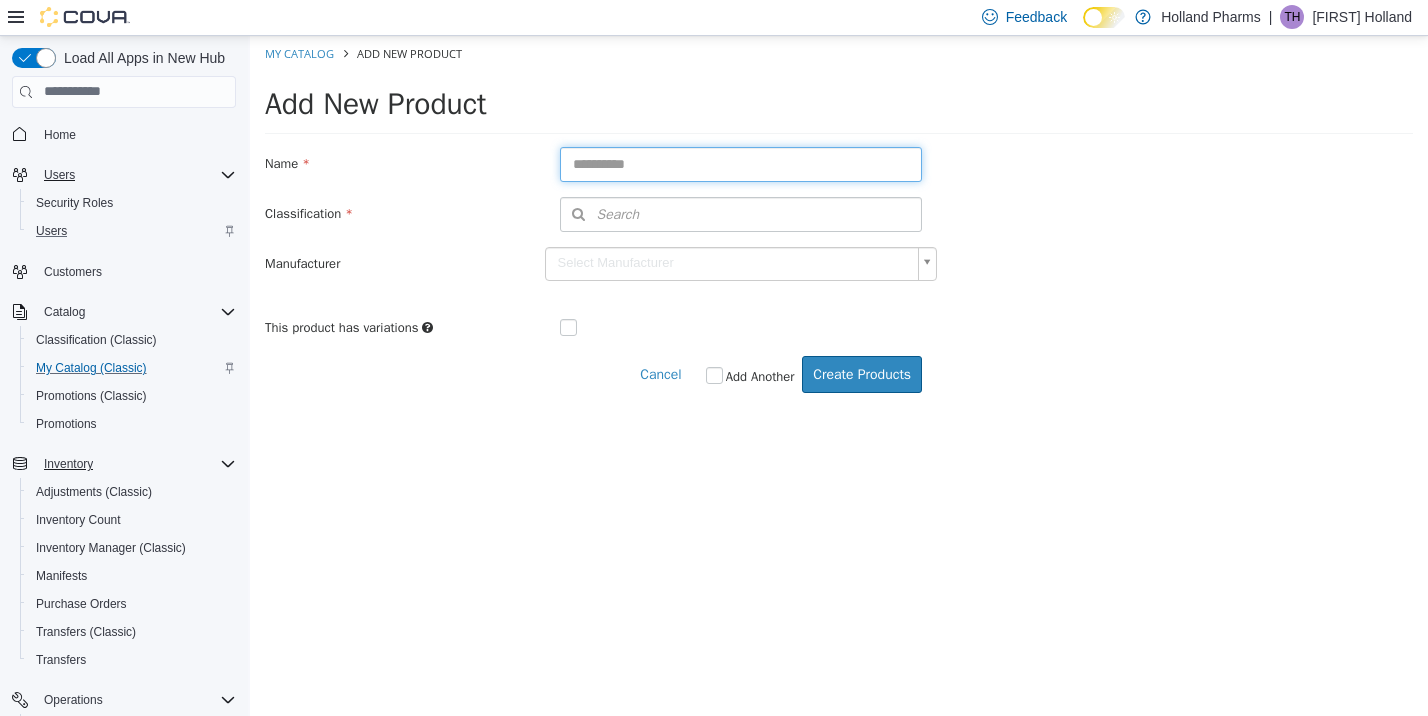 click at bounding box center [741, 163] 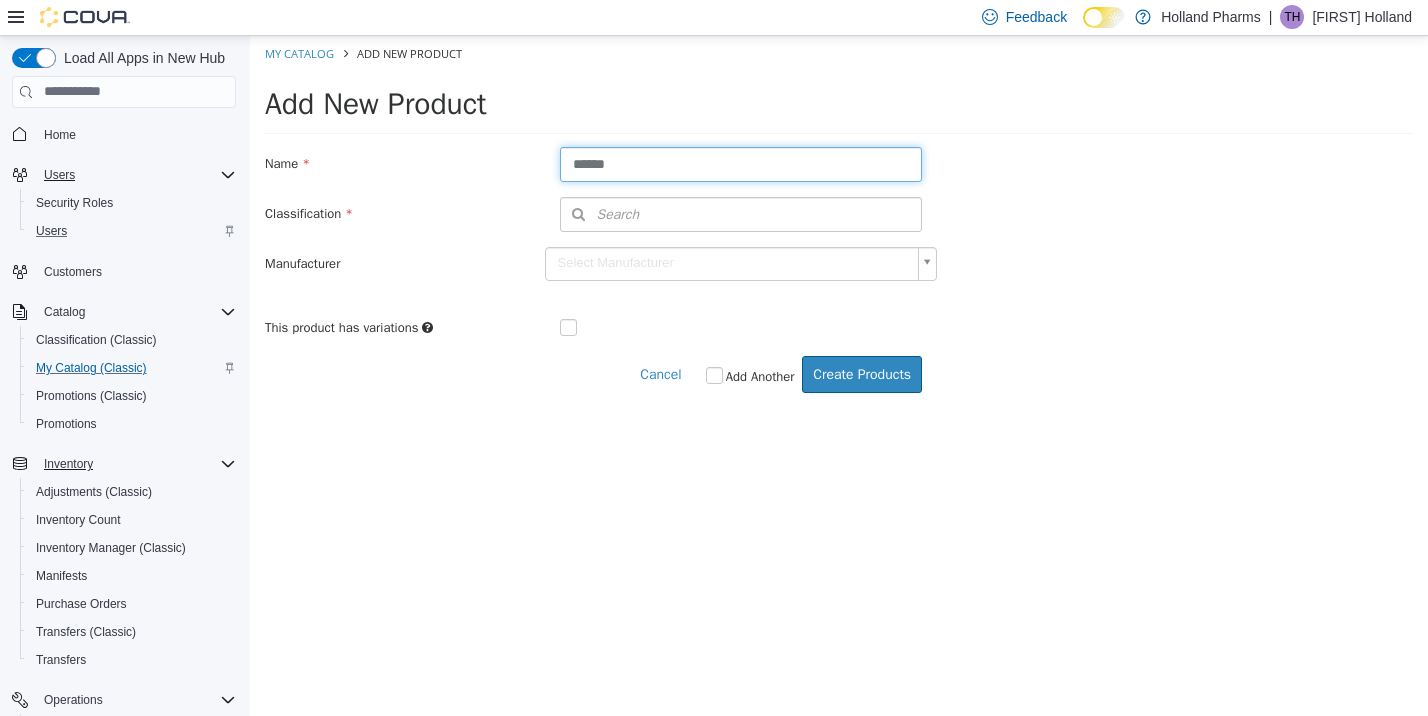 type on "*****" 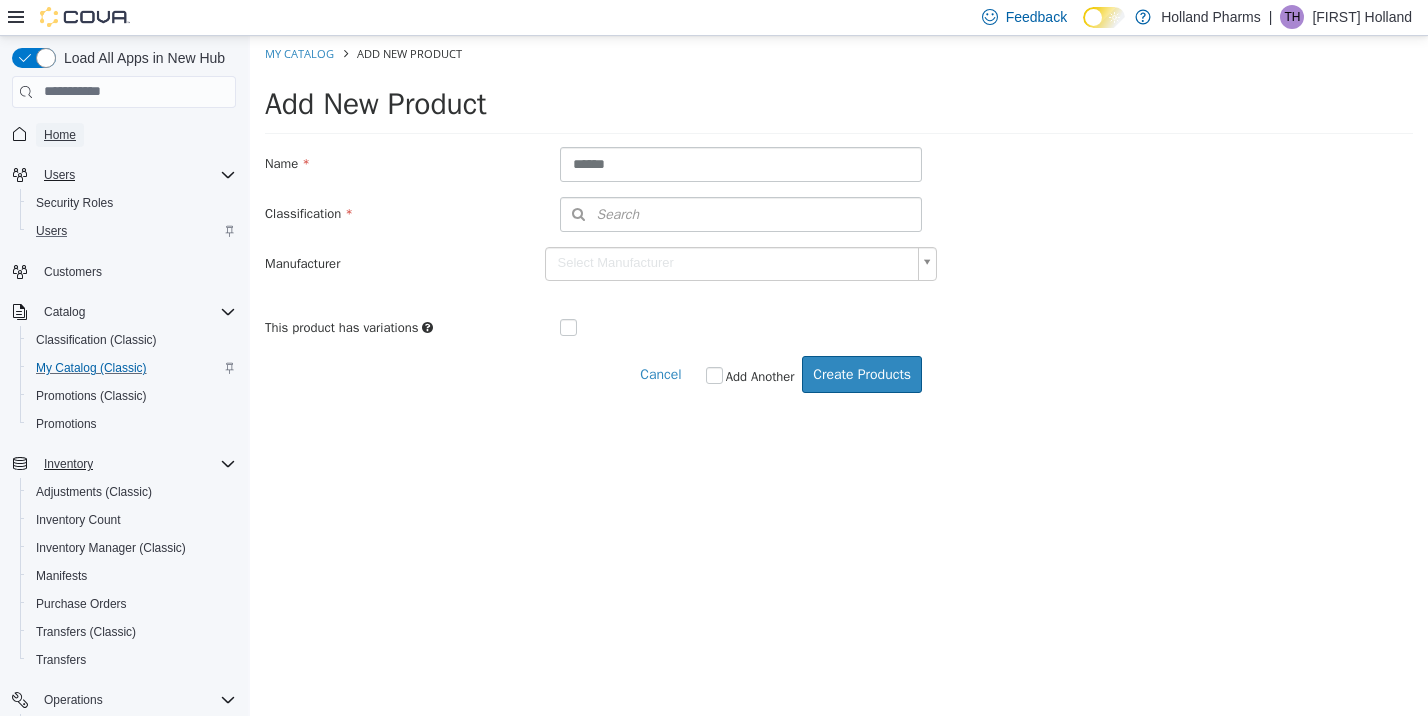 click on "Home" at bounding box center [60, 135] 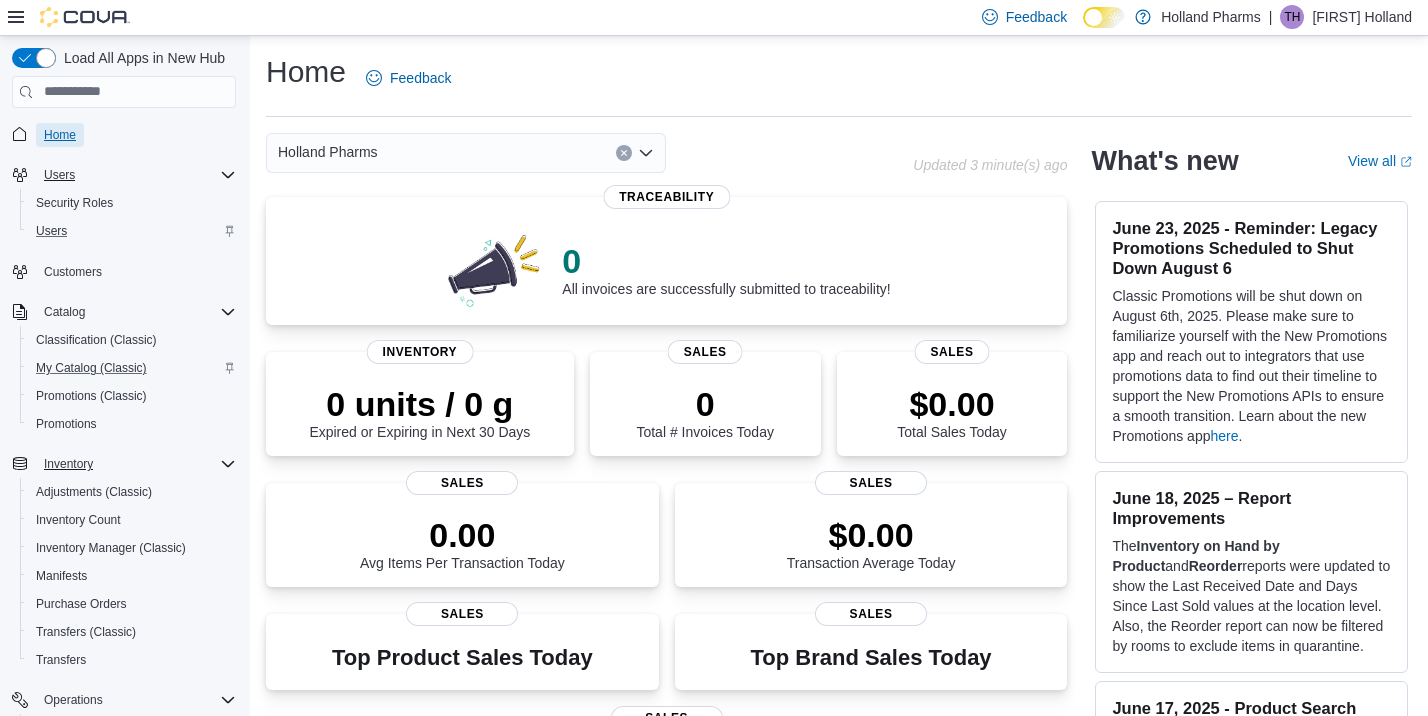 click on "Home" at bounding box center (60, 135) 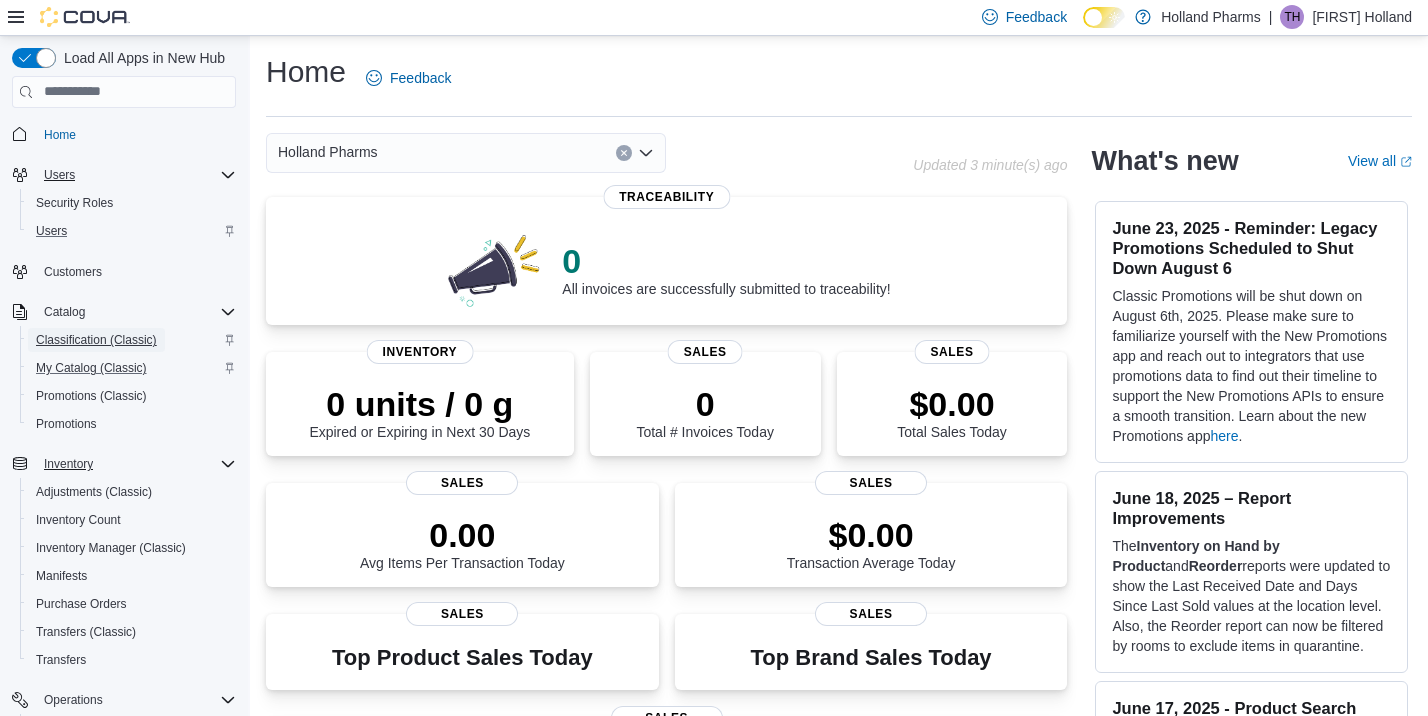 click on "Classification (Classic)" at bounding box center [96, 340] 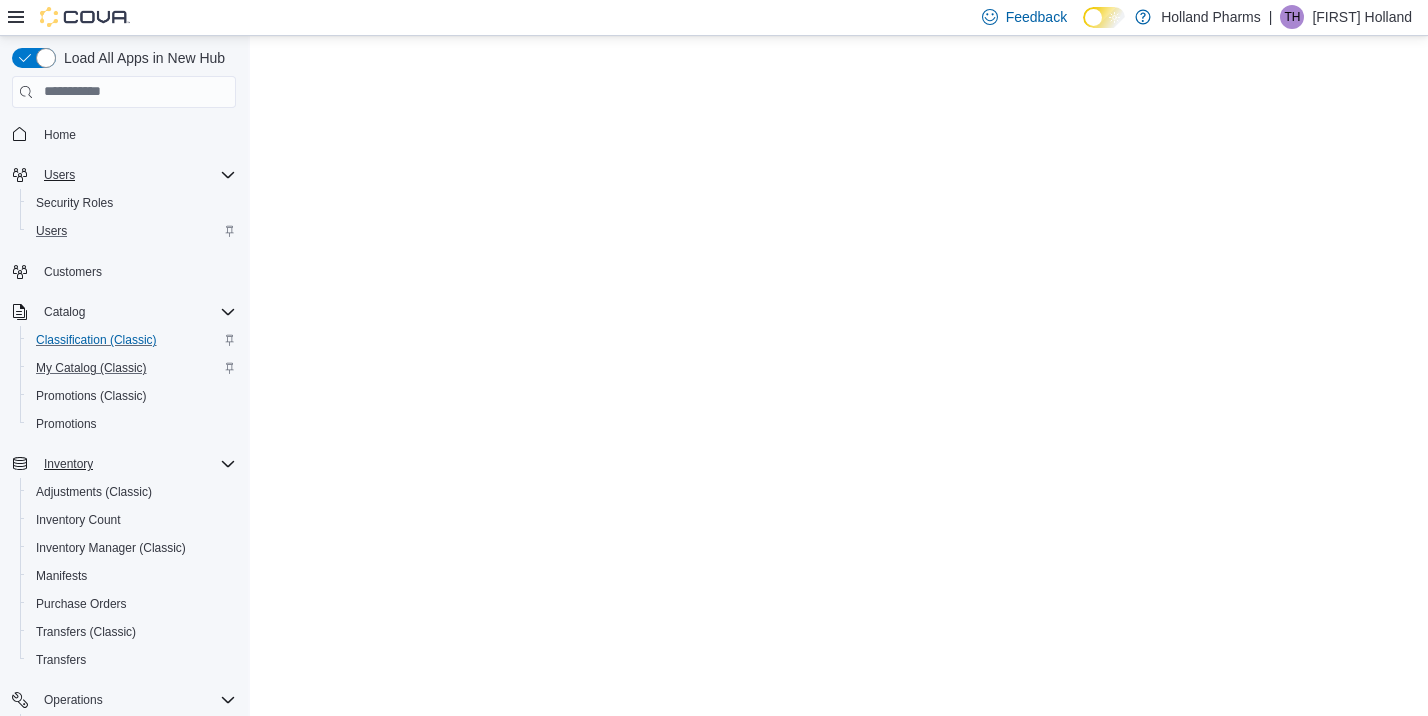 scroll, scrollTop: 0, scrollLeft: 0, axis: both 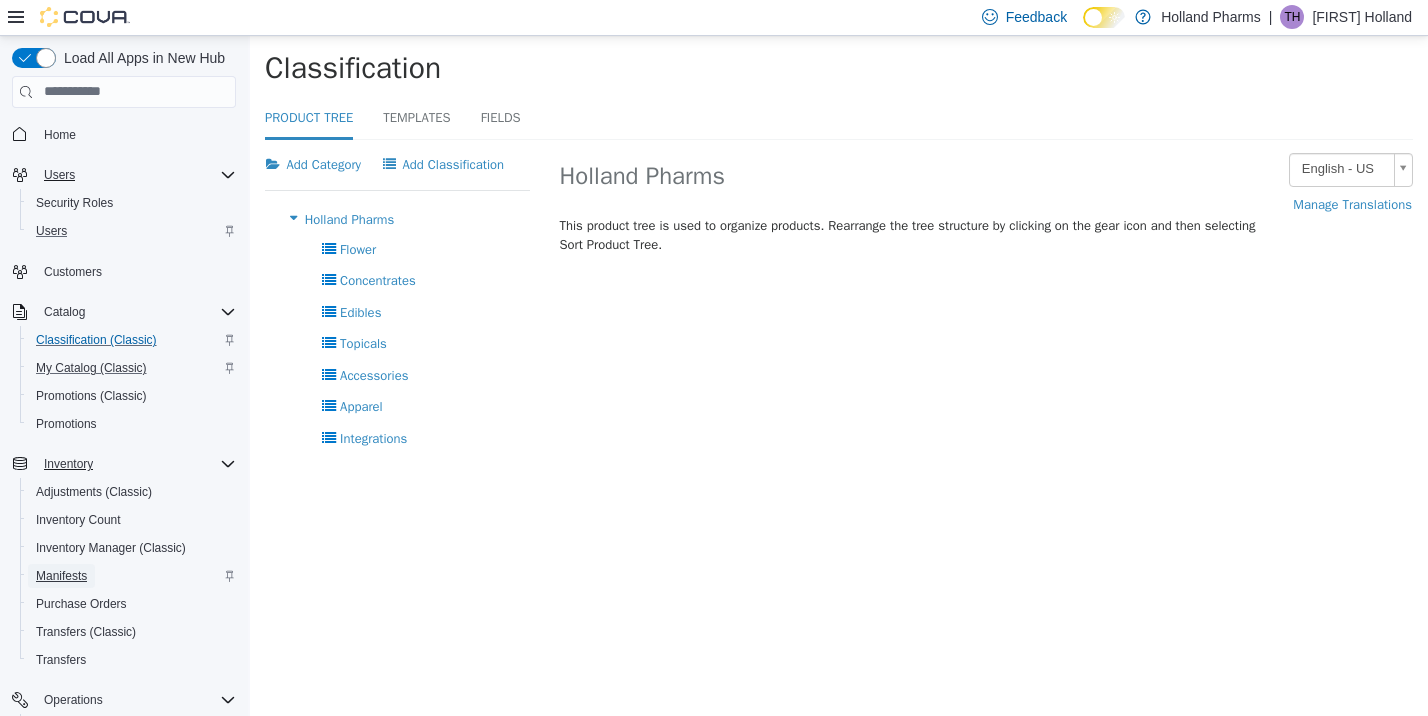 click on "Manifests" at bounding box center [61, 576] 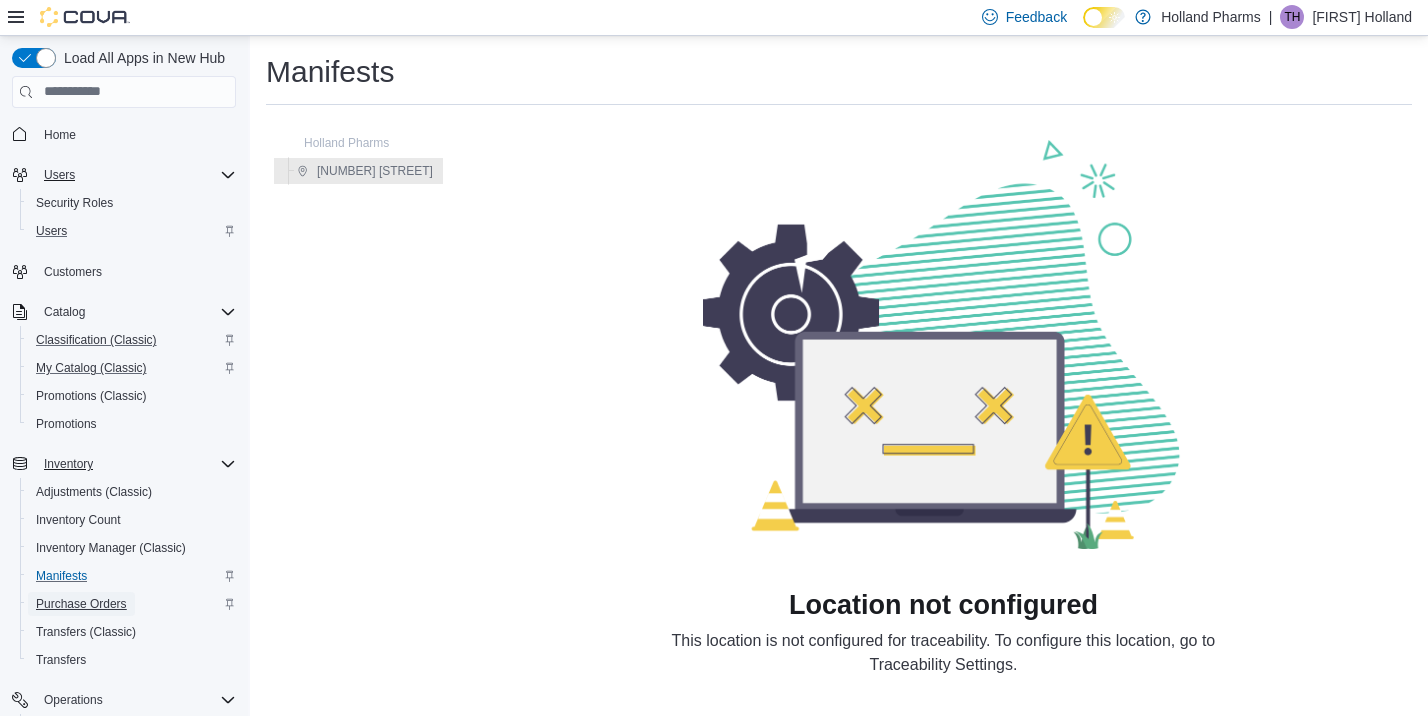 click on "Purchase Orders" at bounding box center (81, 604) 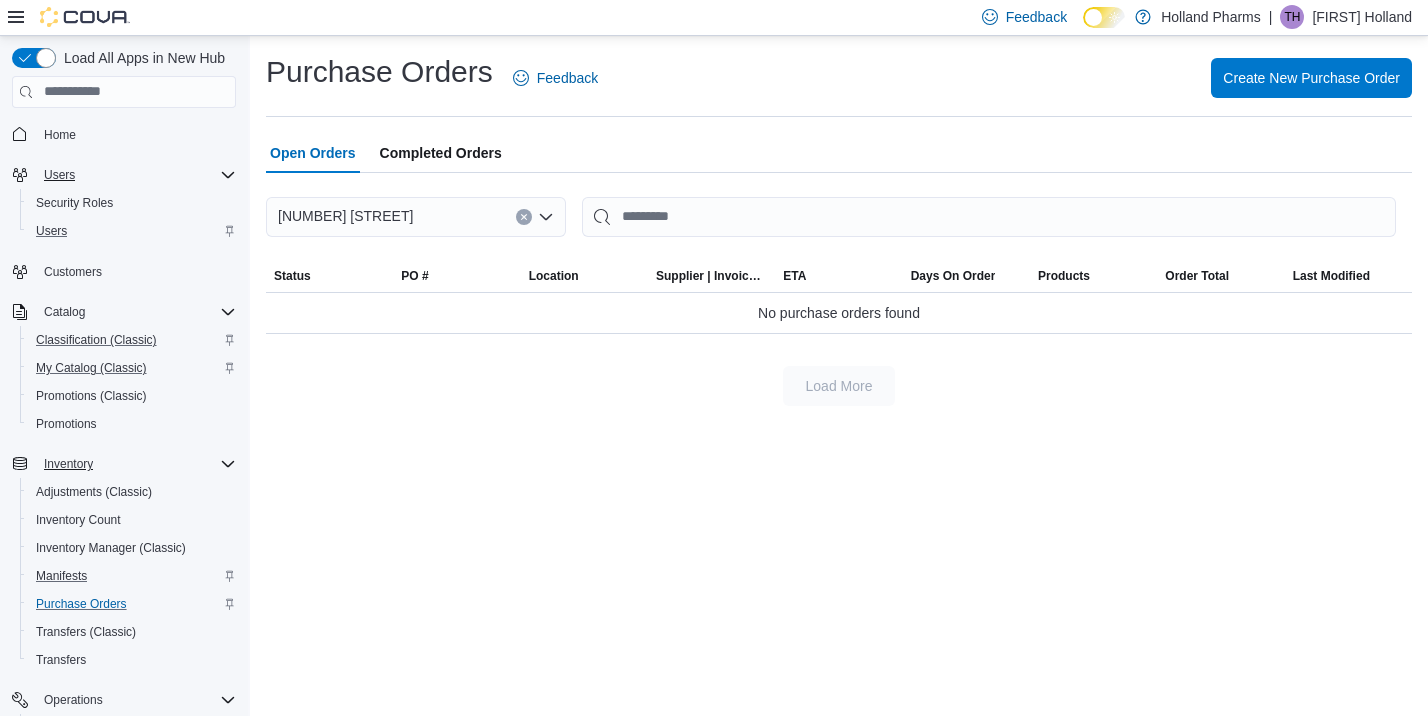 click on "Load More" at bounding box center (839, 386) 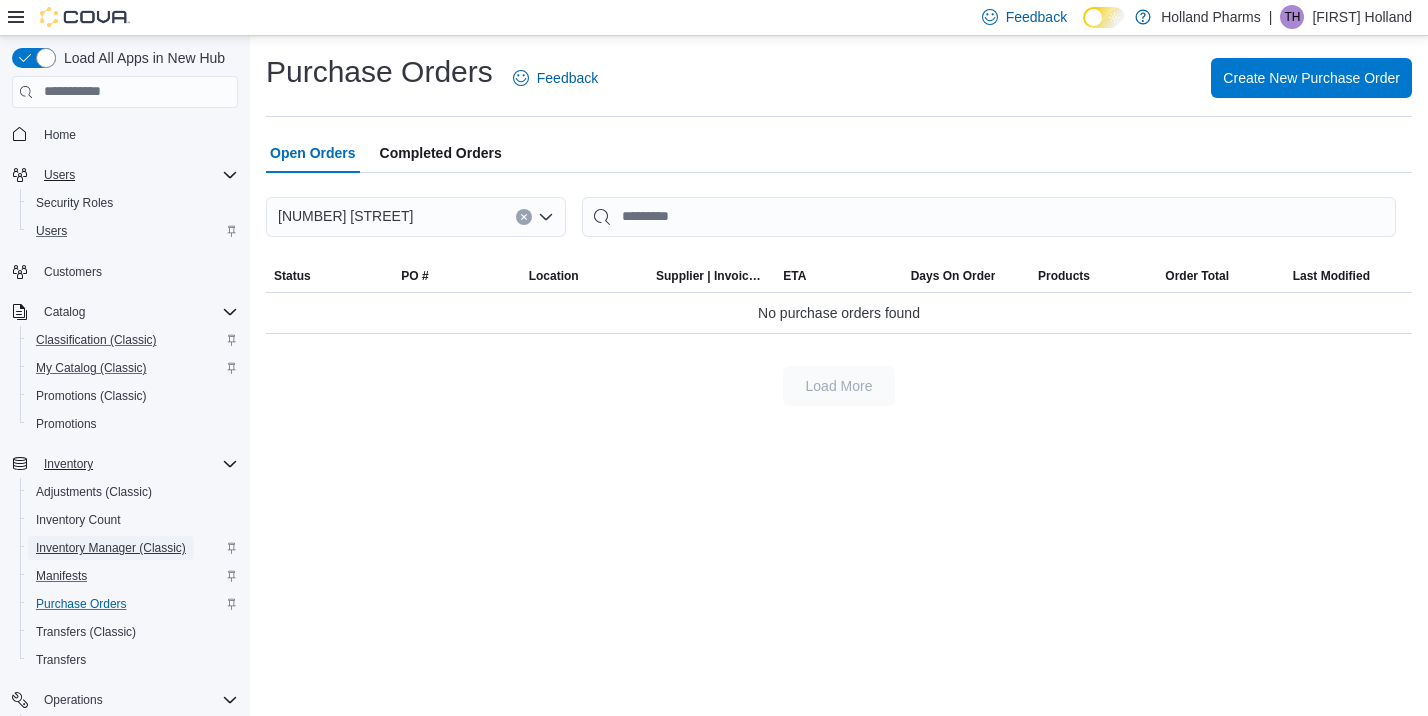 click on "Inventory Manager (Classic)" at bounding box center [111, 548] 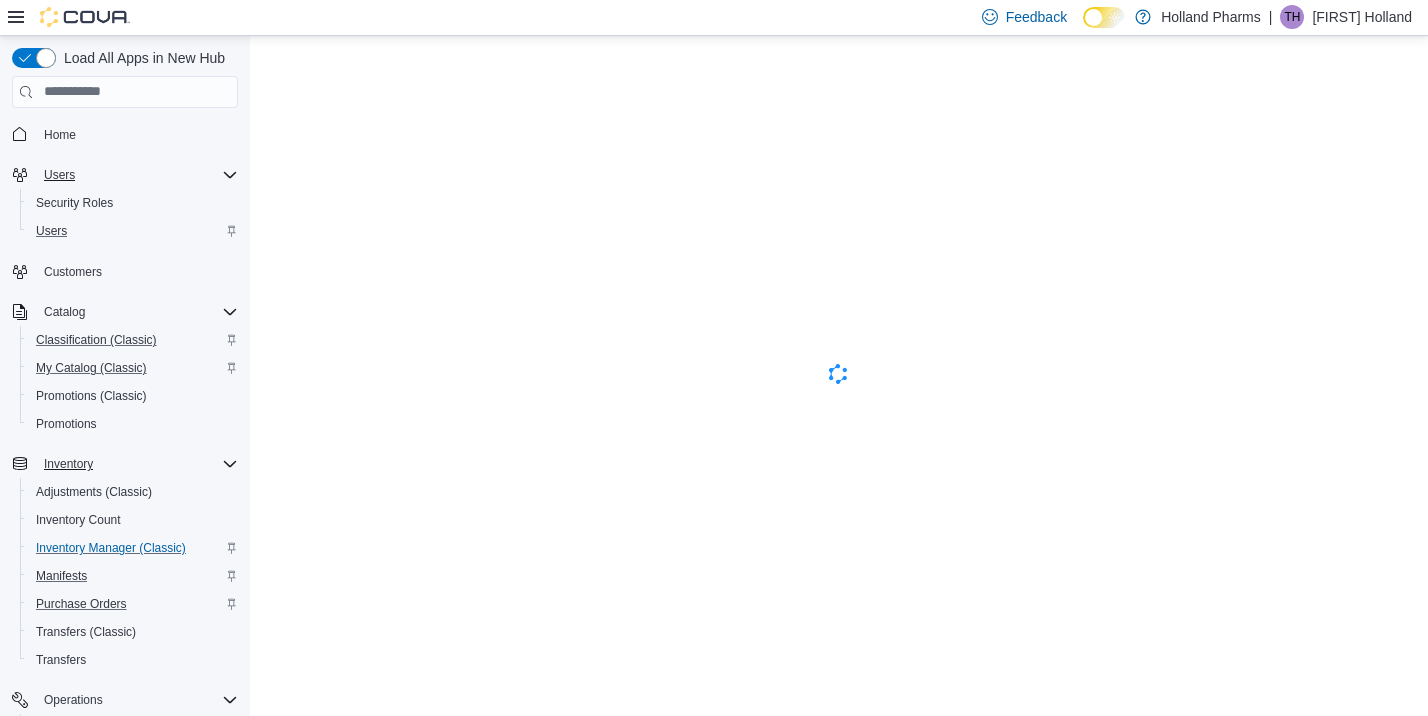 scroll, scrollTop: 0, scrollLeft: 0, axis: both 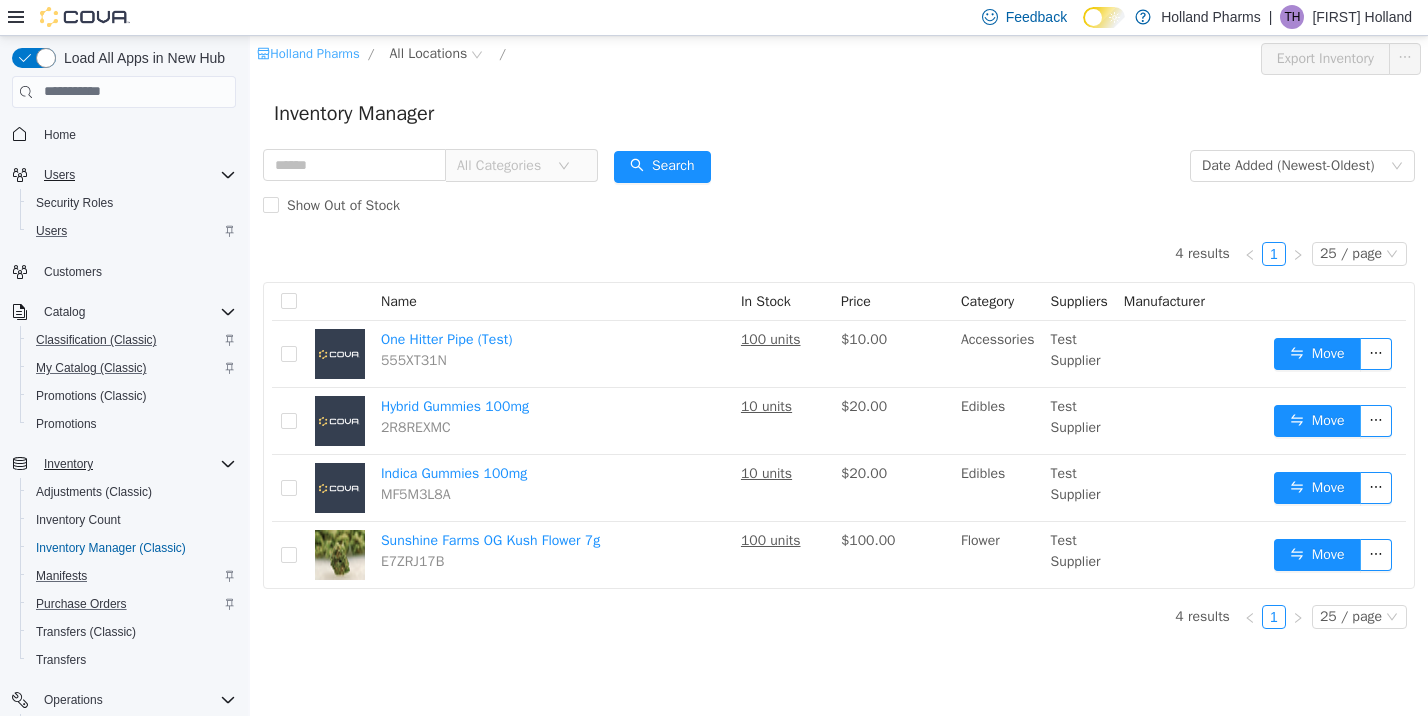 click on "Holland Pharms" at bounding box center [308, 52] 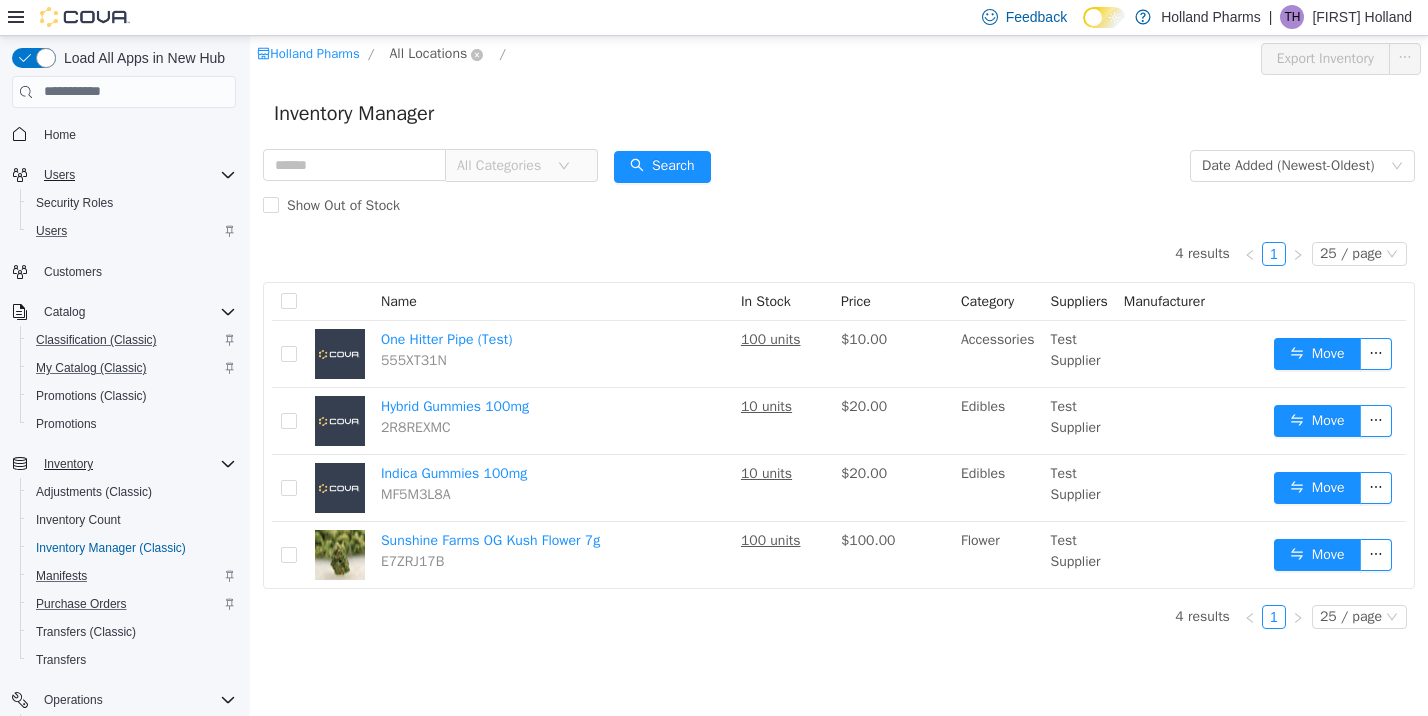 click on "All Locations" at bounding box center [428, 53] 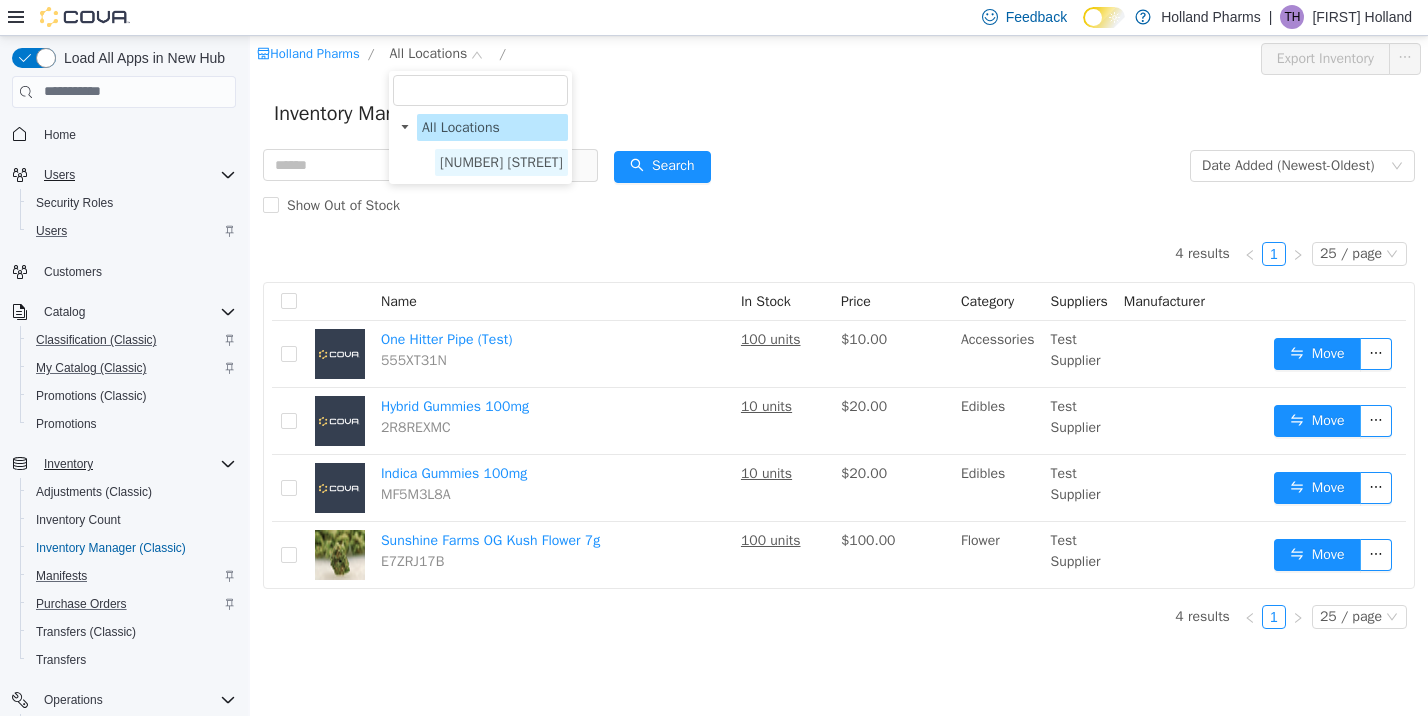 click on "[NUMBER] [STREET]" at bounding box center (501, 161) 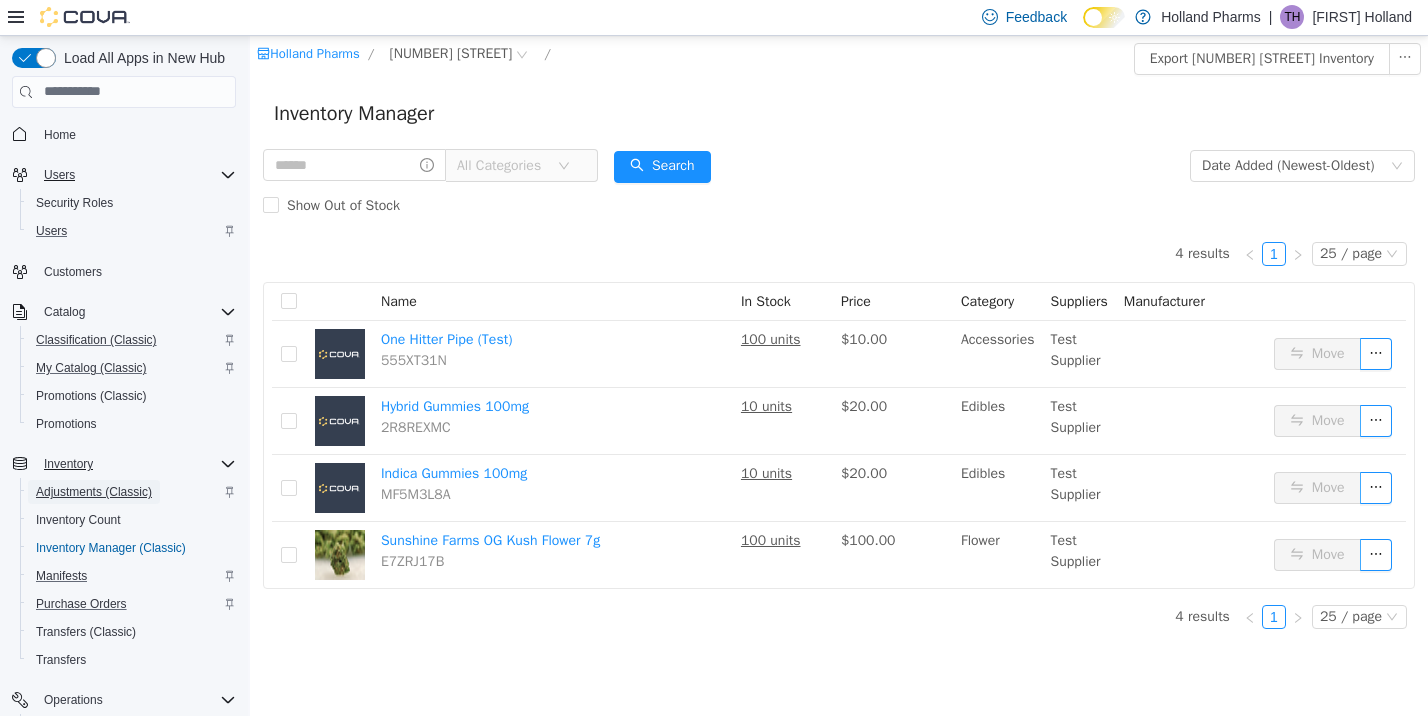click on "Adjustments (Classic)" at bounding box center [94, 492] 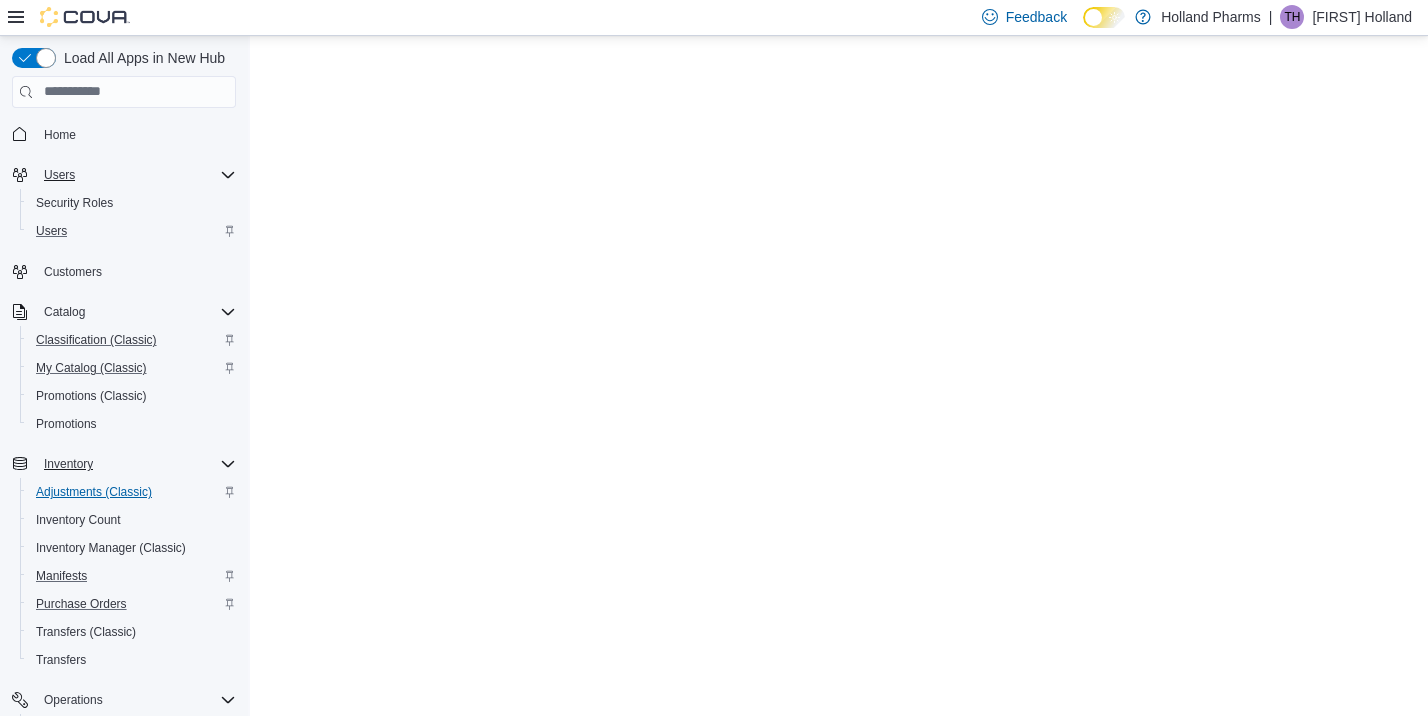 scroll, scrollTop: 0, scrollLeft: 0, axis: both 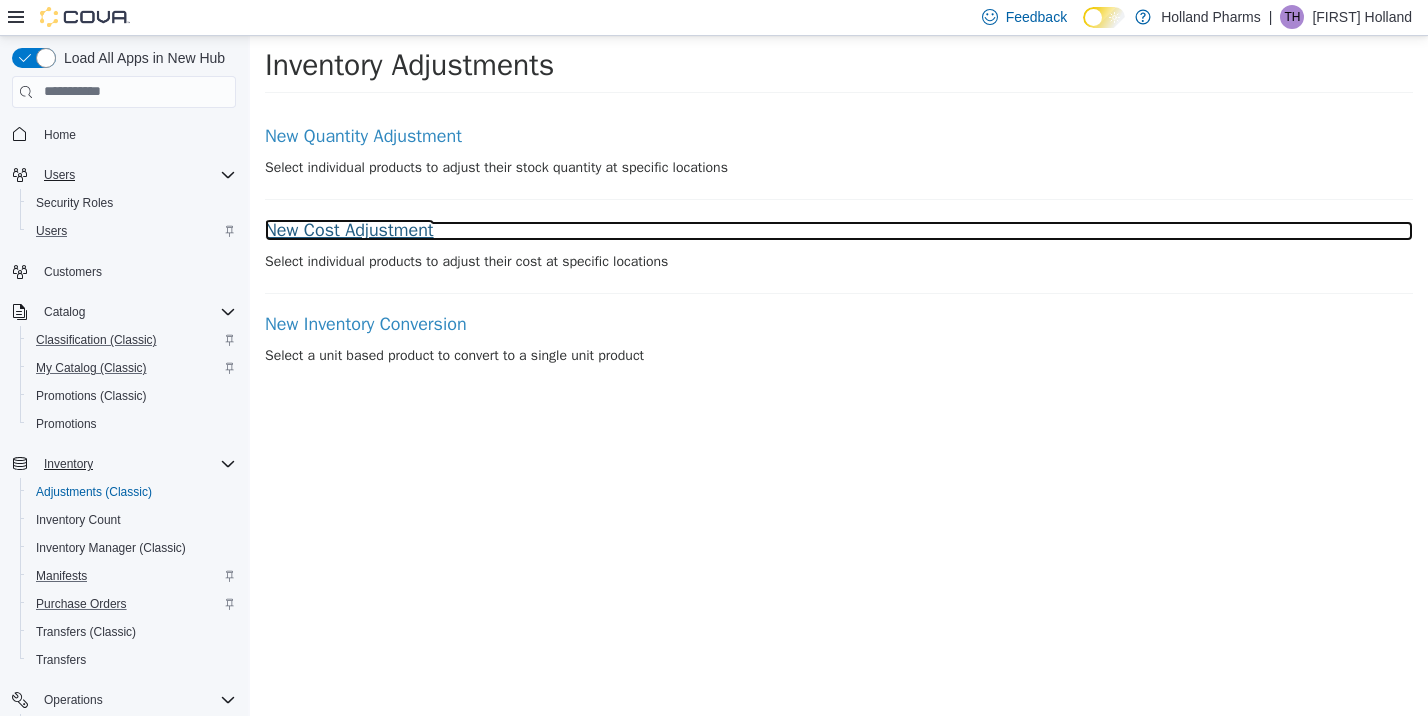 click on "New Cost Adjustment" at bounding box center (839, 230) 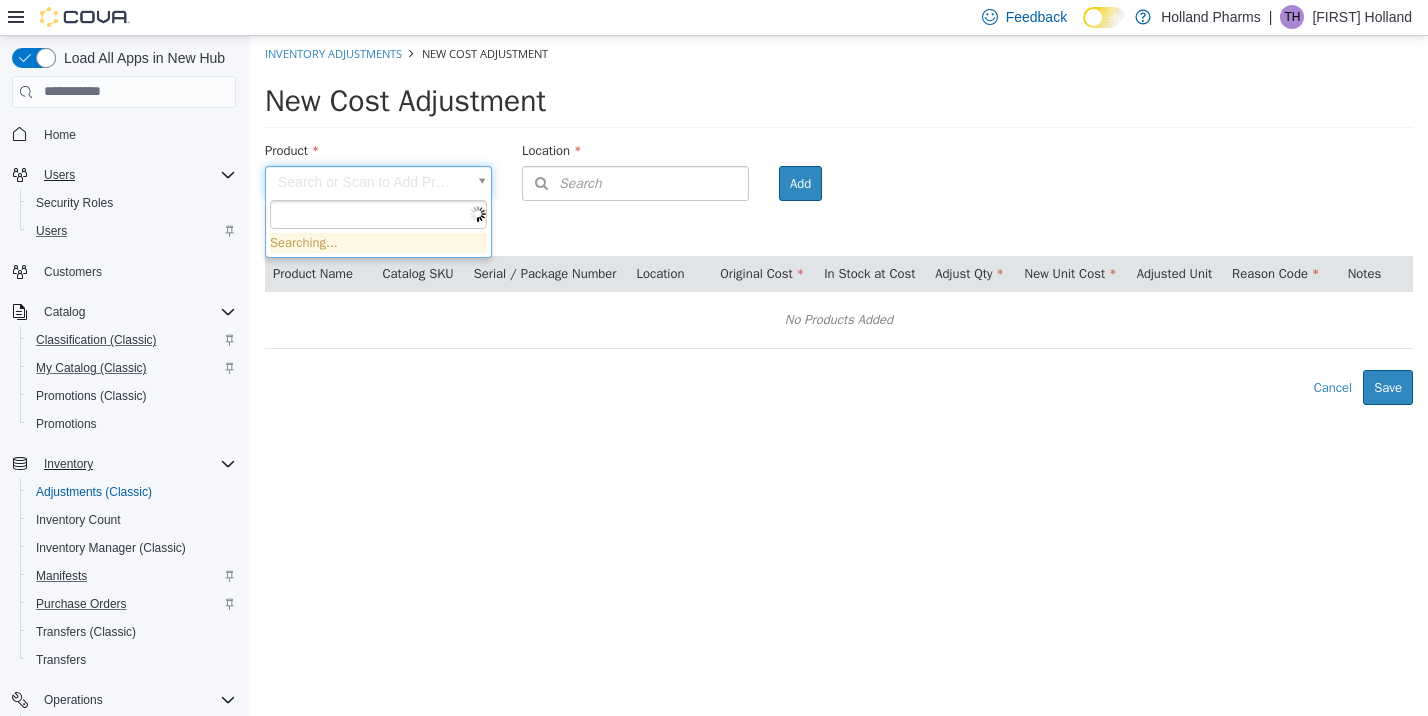 click on "×
Inventory Adjustments
New Cost Adjustment
New Cost Adjustment
Product     Search or Scan to Add Product     Location Search Type 3 or more characters or browse       Holland Pharms     (1)         [NUMBER] [STREET]         Room   Add Products  ( 0 ) Product Name Catalog SKU Serial / Package Number Location Original Cost In Stock at Cost Adjust Qty New Unit Cost Adjusted Unit Reason Code Notes No Products Added Error saving adjustment please resolve the errors above. Cancel Save
Searching..." at bounding box center [839, 219] 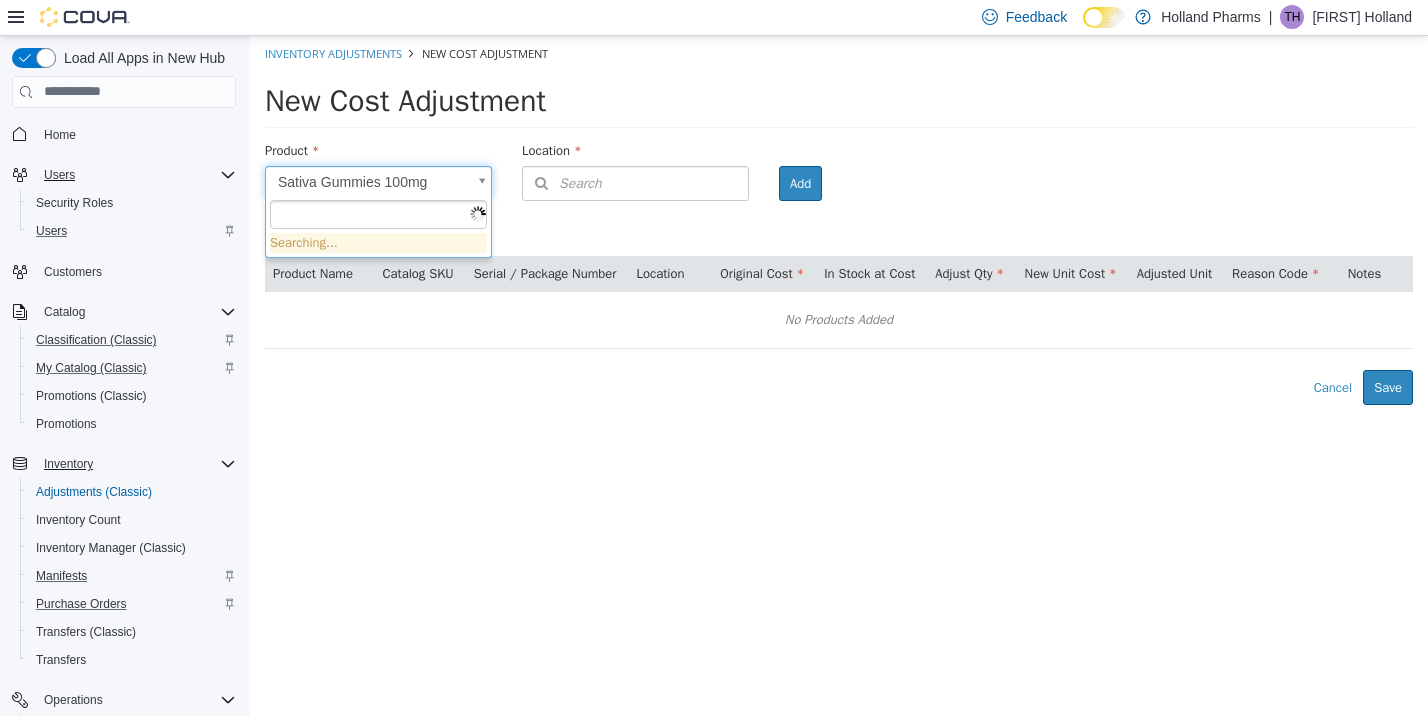 click on "**********" at bounding box center [839, 219] 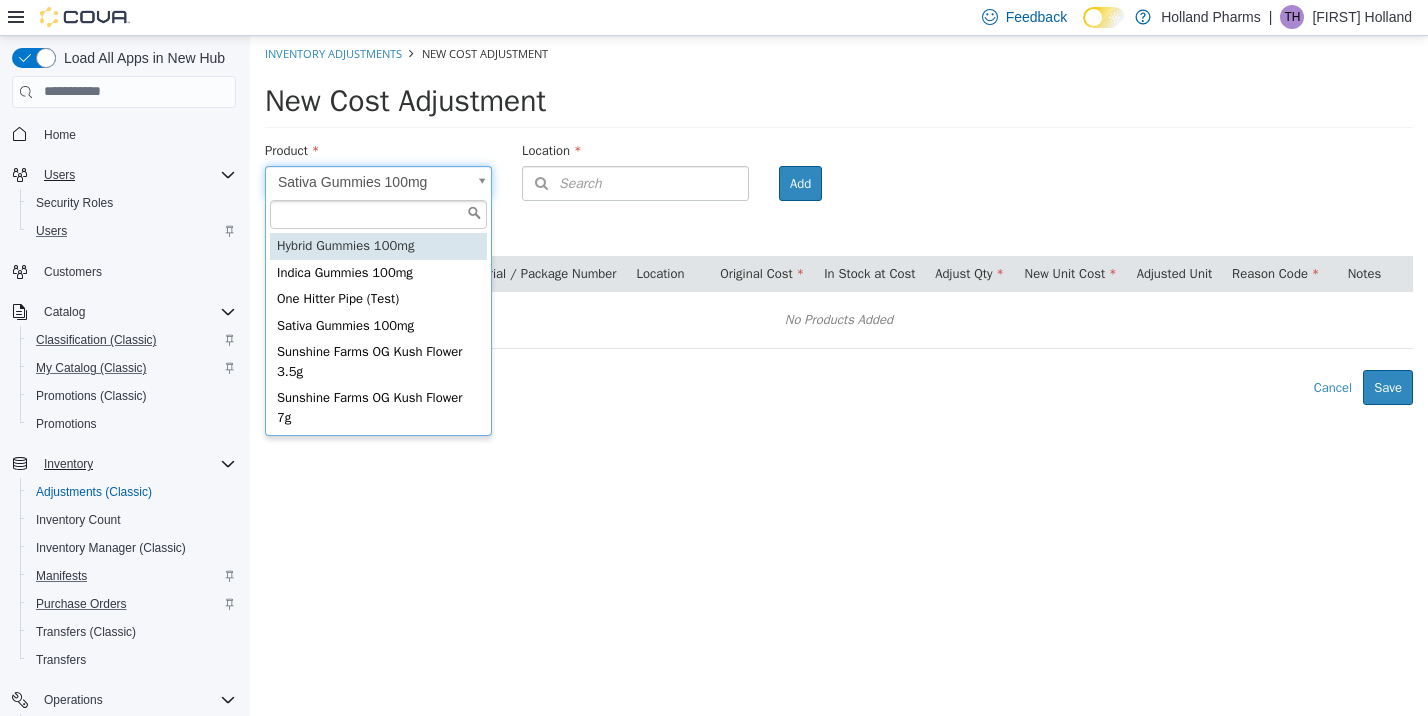 type on "**********" 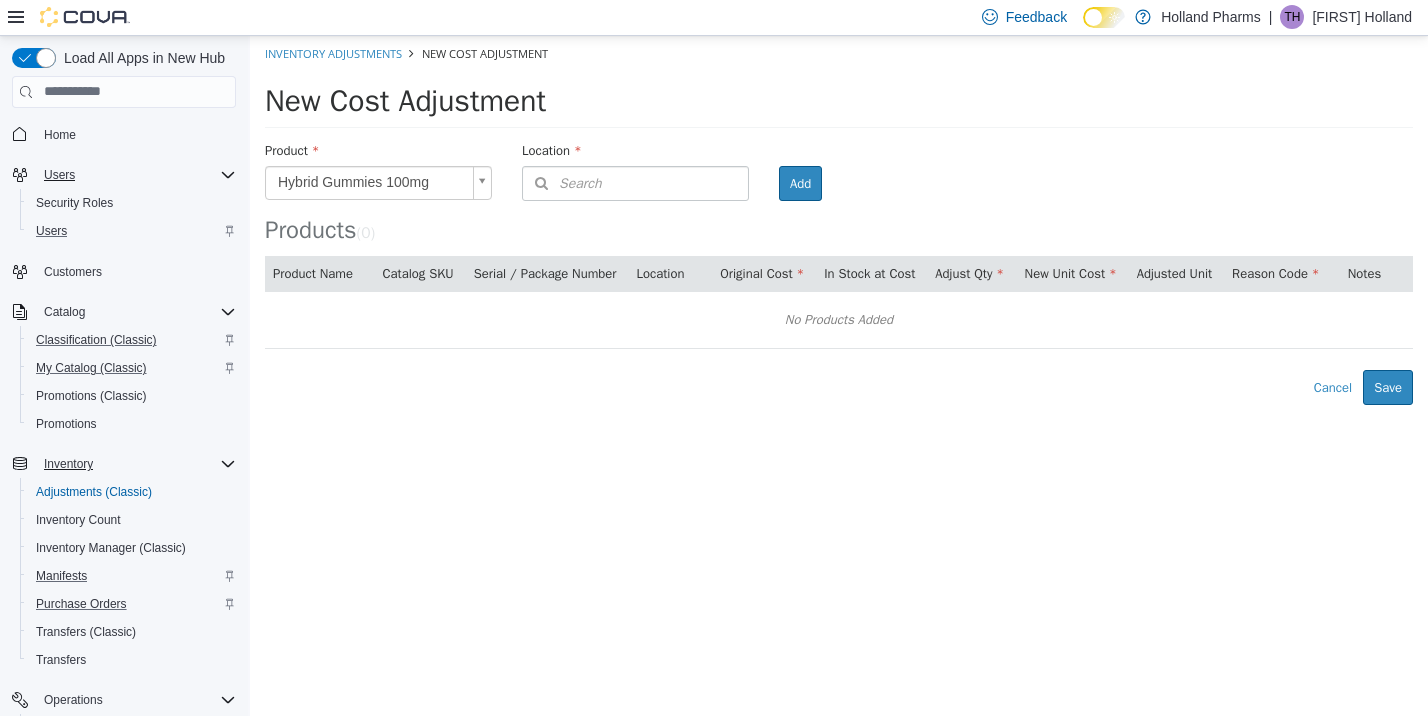click on "Products  ( 0 ) Product Name Catalog SKU Serial / Package Number Location Original Cost In Stock at Cost Adjust Qty New Unit Cost Adjusted Unit Reason Code Notes No Products Added" at bounding box center [839, 244] 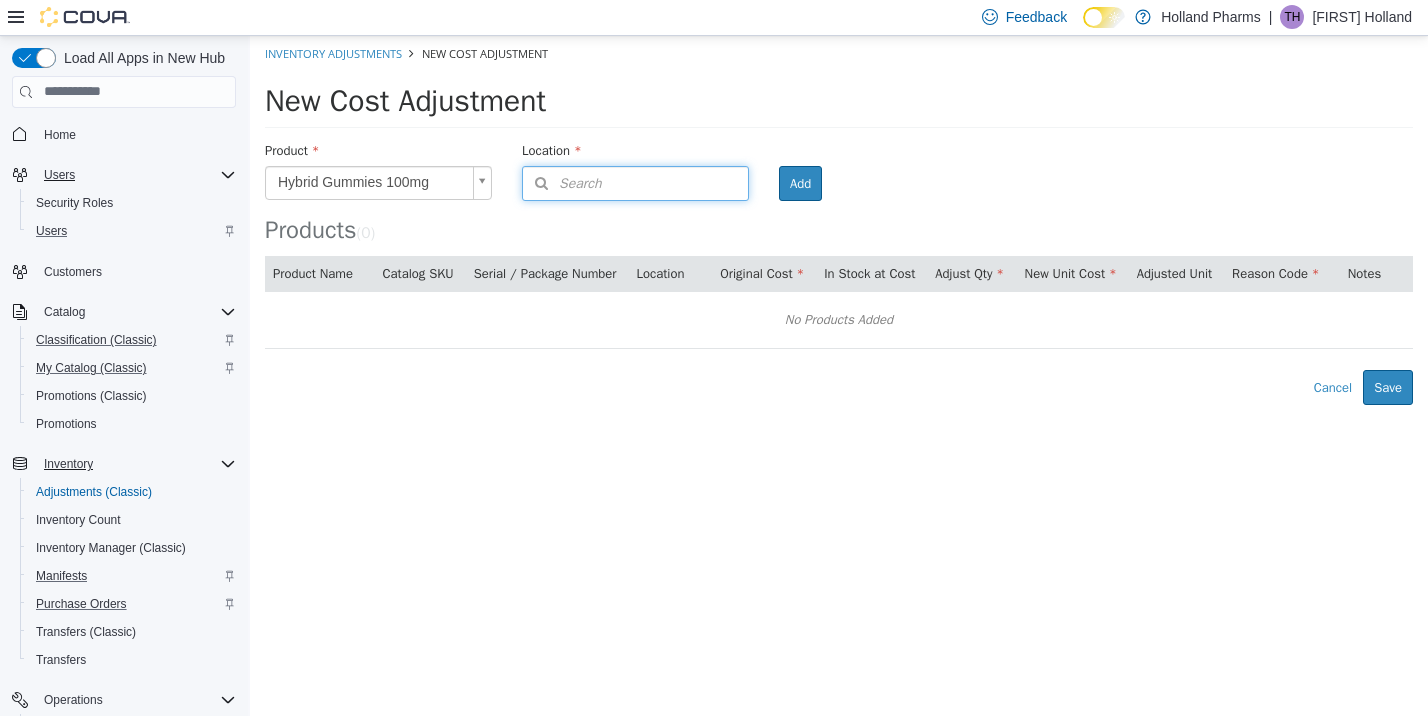 click on "Search" at bounding box center (635, 182) 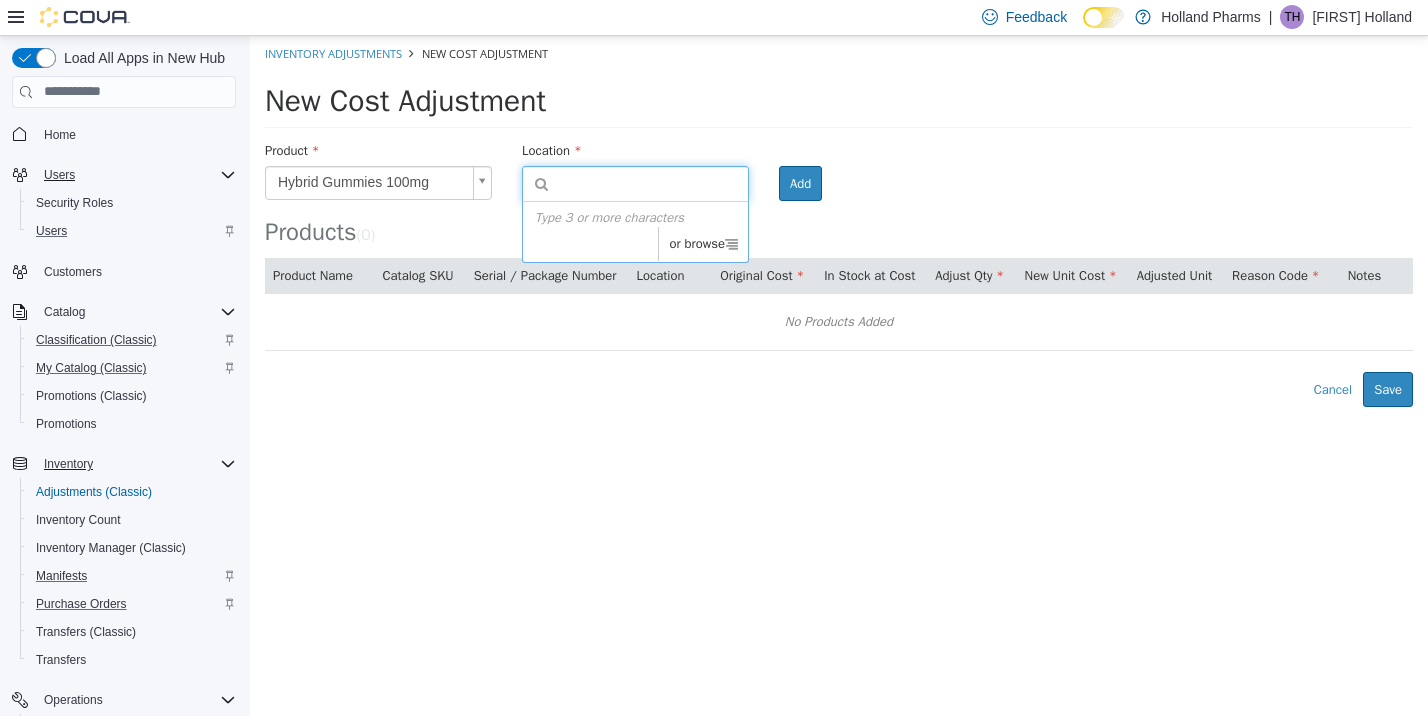 click on "Type 3 or more characters or browse" at bounding box center (635, 231) 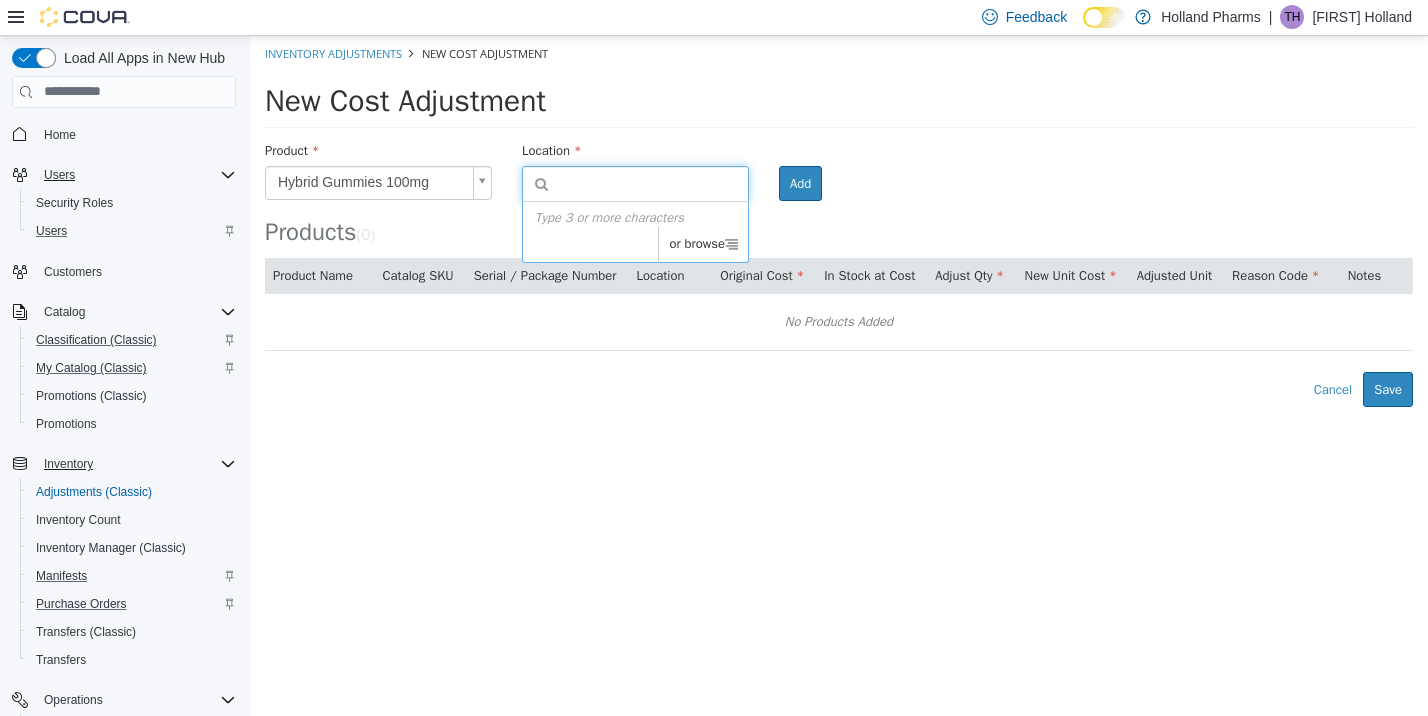 drag, startPoint x: 828, startPoint y: 213, endPoint x: 829, endPoint y: 201, distance: 12.0415945 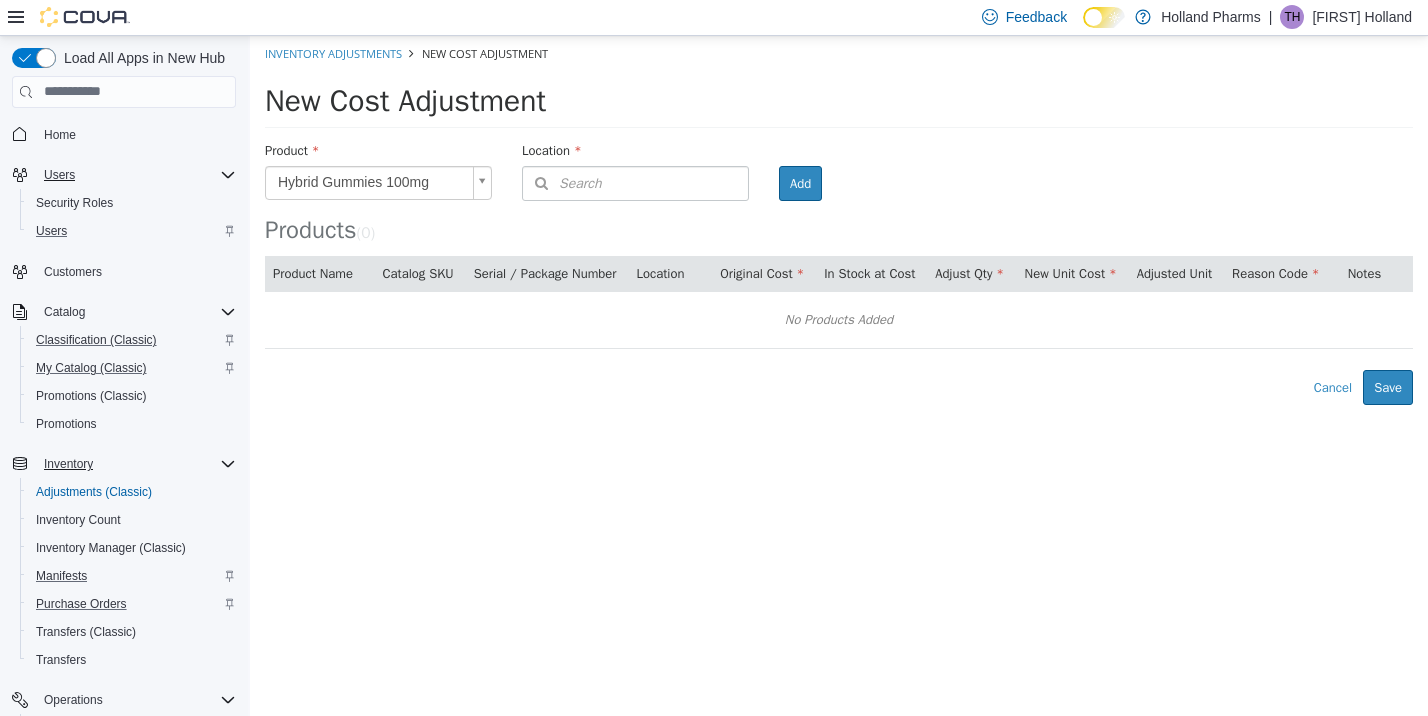click on "Products  ( 0 )" at bounding box center [839, 191] 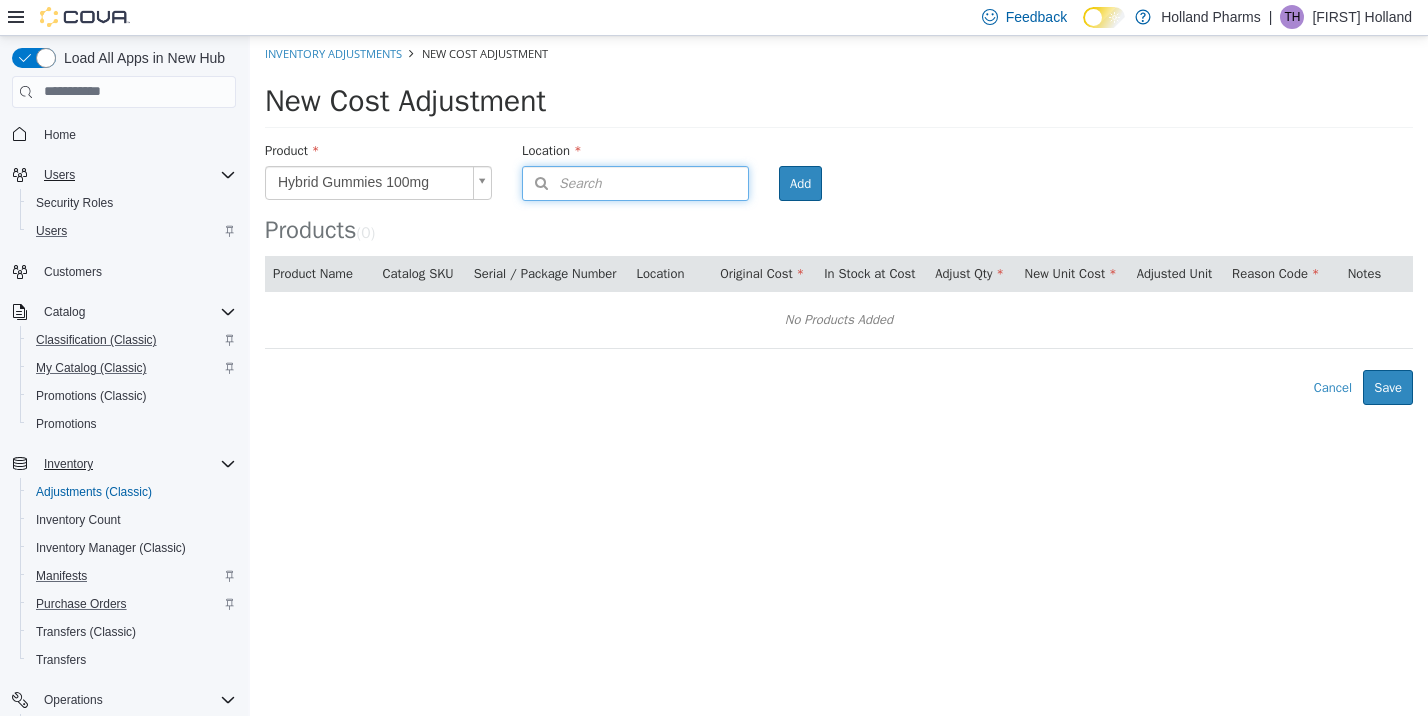 click on "Search" at bounding box center [635, 182] 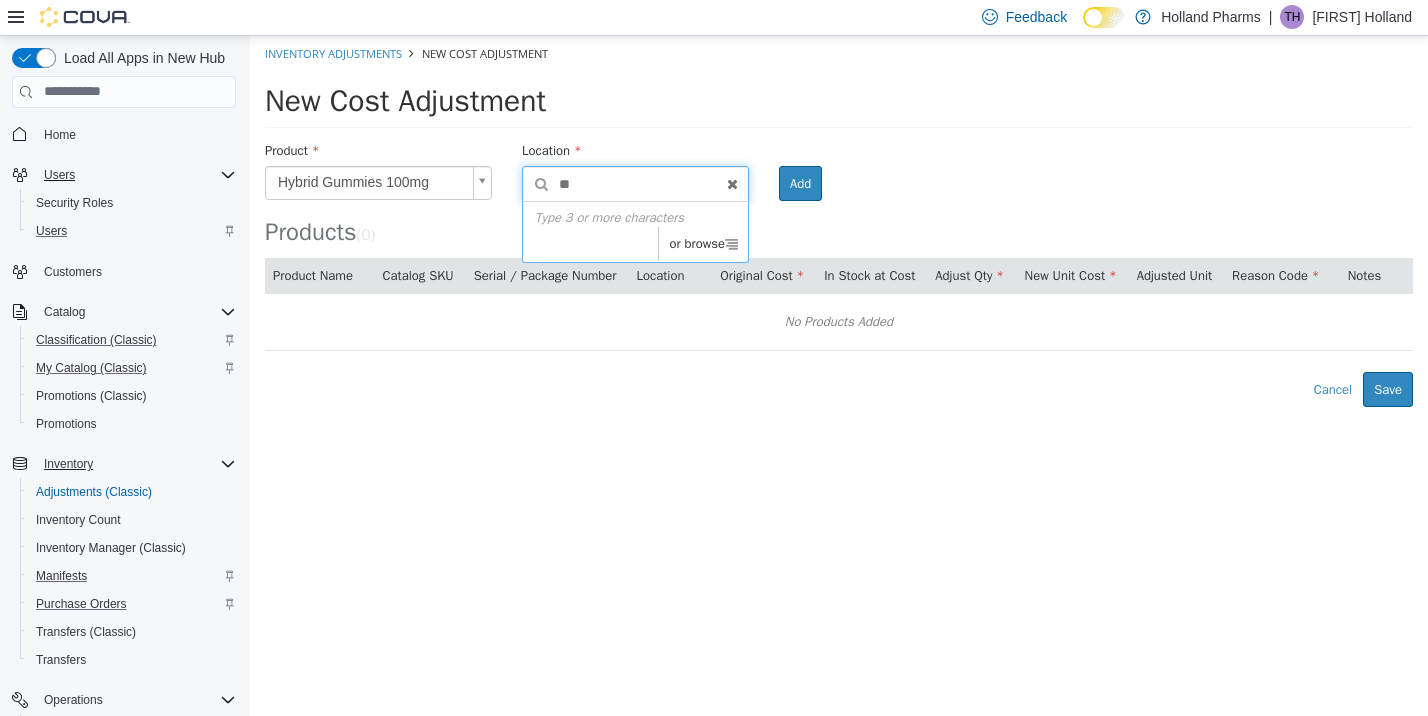 type on "***" 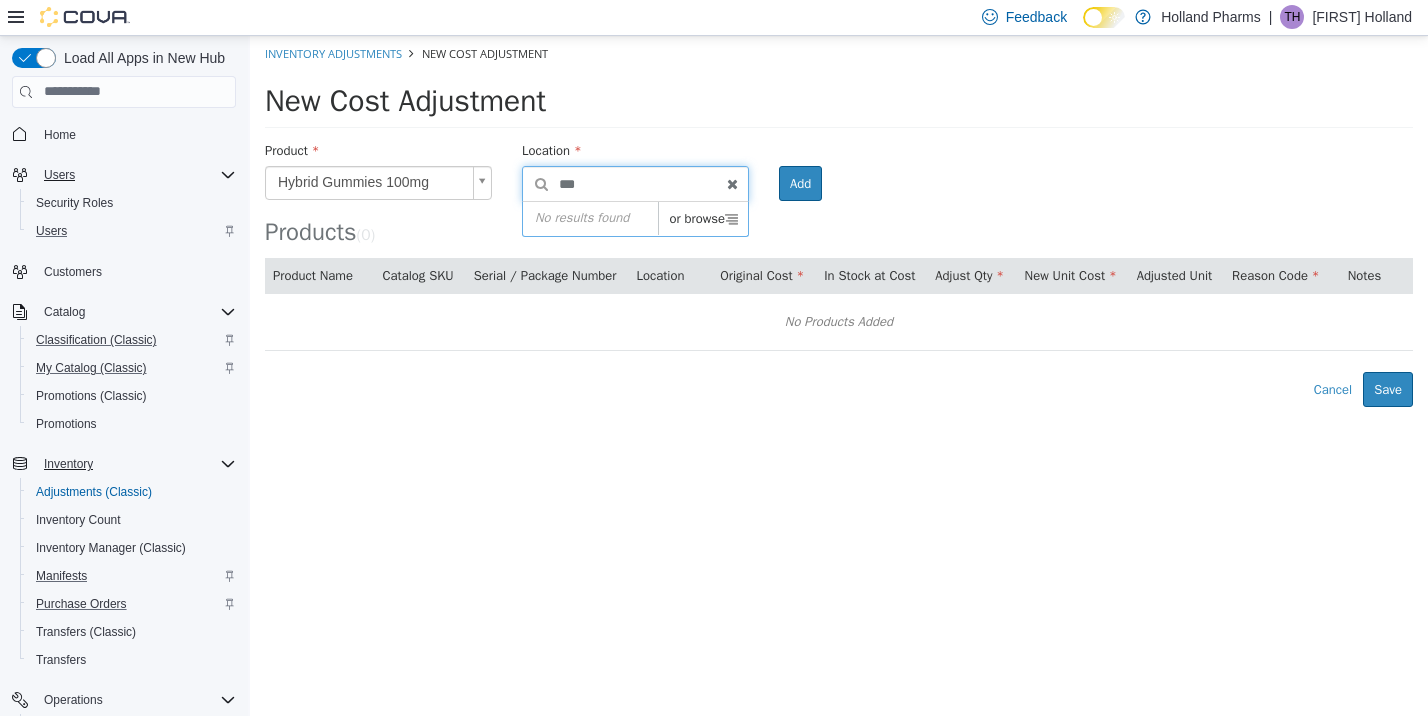 click on "***" at bounding box center [635, 183] 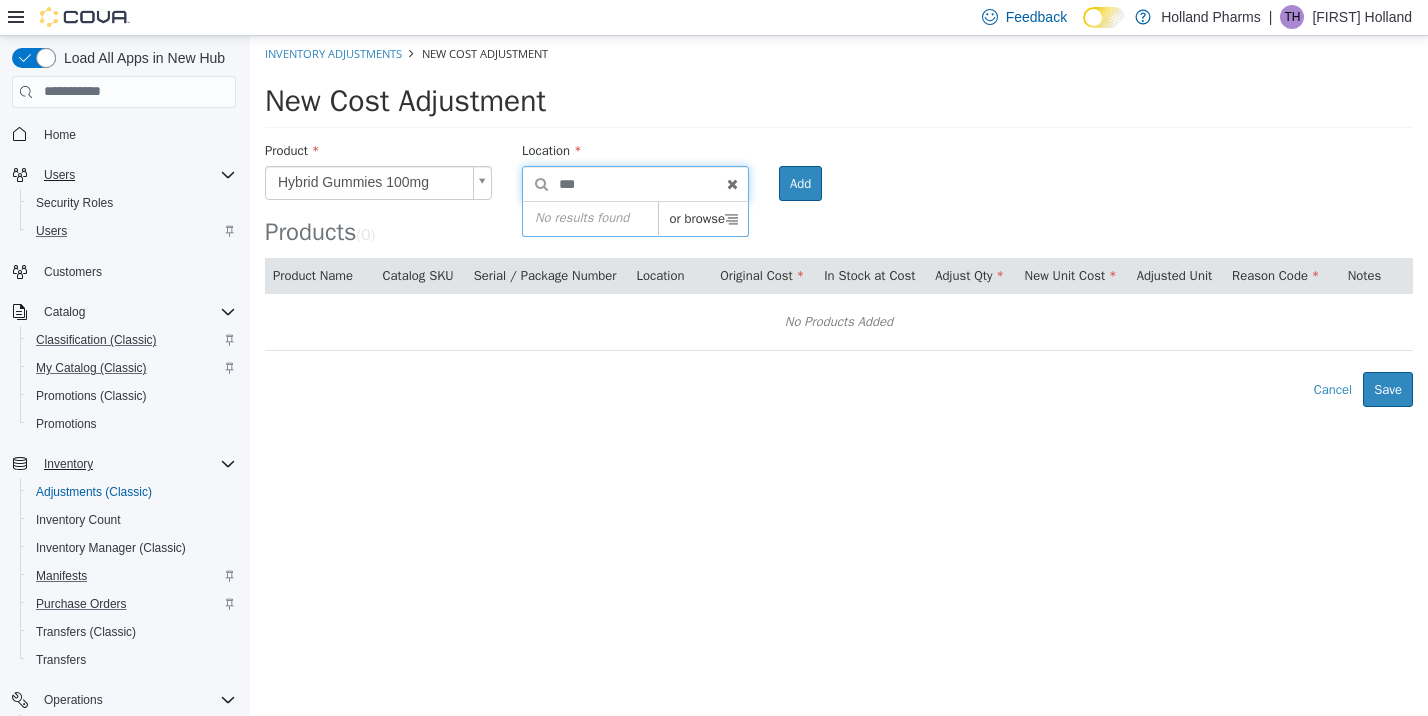 click on "***" at bounding box center (635, 183) 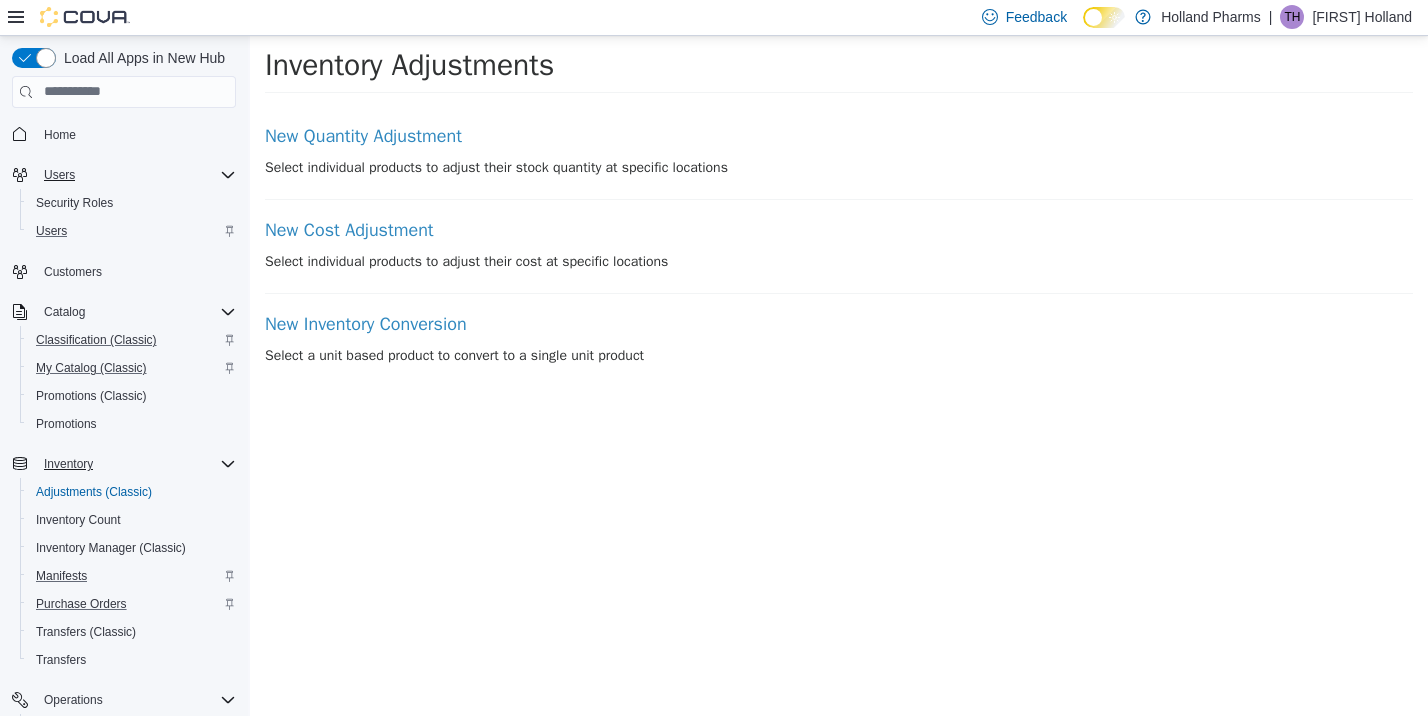 click on "Select individual products to adjust their stock quantity at specific locations" at bounding box center [839, 166] 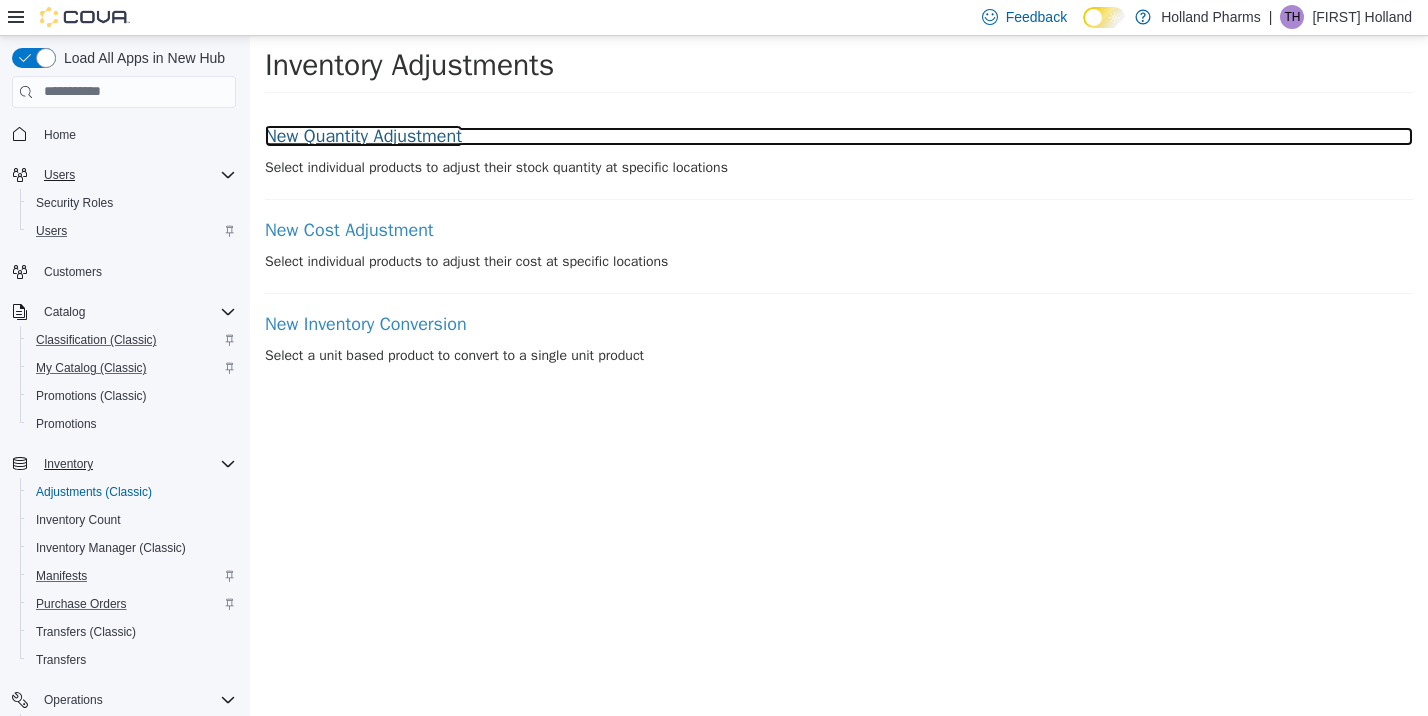 click on "New Quantity Adjustment" at bounding box center [839, 136] 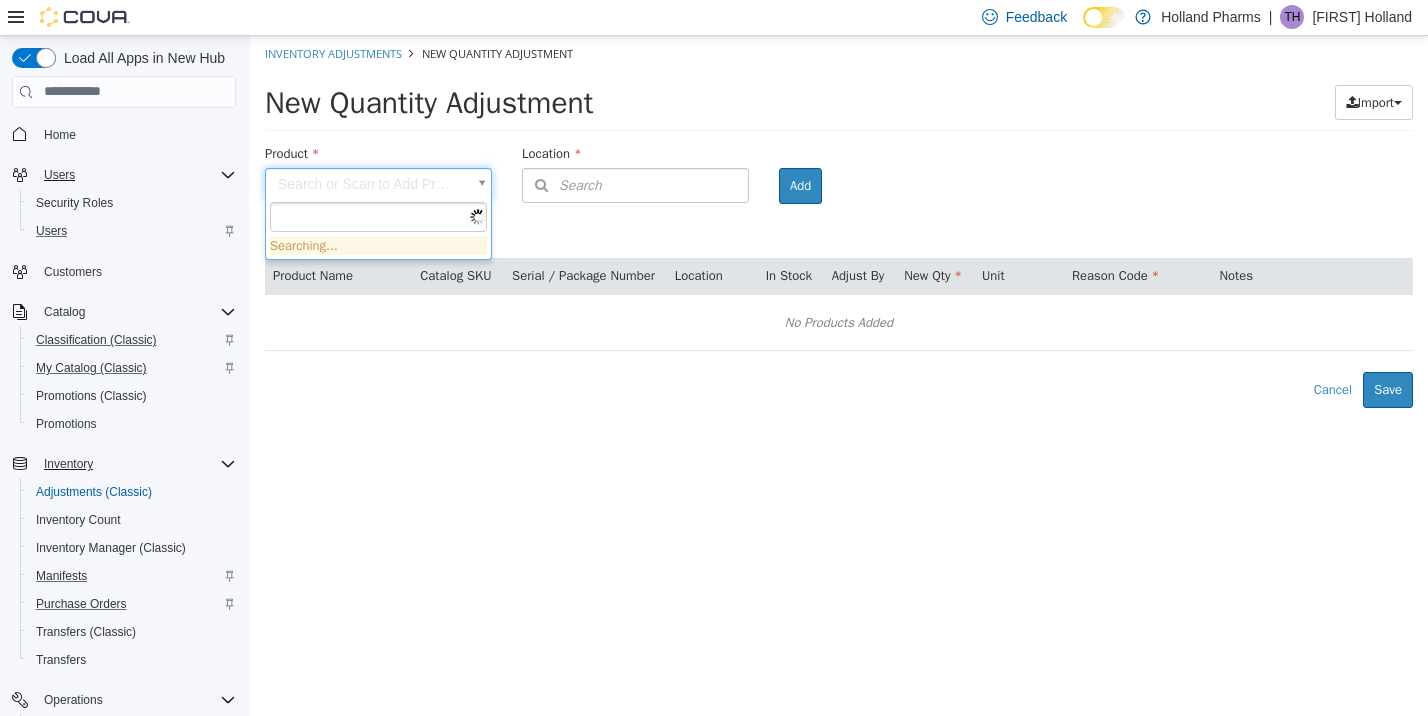 click on "×
Inventory Adjustments
New Quantity Adjustment
New Quantity Adjustment
Import  Inventory Export (.CSV) Package List (.TXT)
Product     Search or Scan to Add Product     Location Search Type 3 or more characters or browse       Holland Pharms     (1)         [NUMBER] [STREET]         Room   Add Products  ( 0 ) Product Name Catalog SKU Serial / Package Number Location In Stock Adjust By New Qty Unit Reason Code Notes No Products Added Error saving adjustment please resolve the errors above. Cancel Save
Searching..." at bounding box center (839, 221) 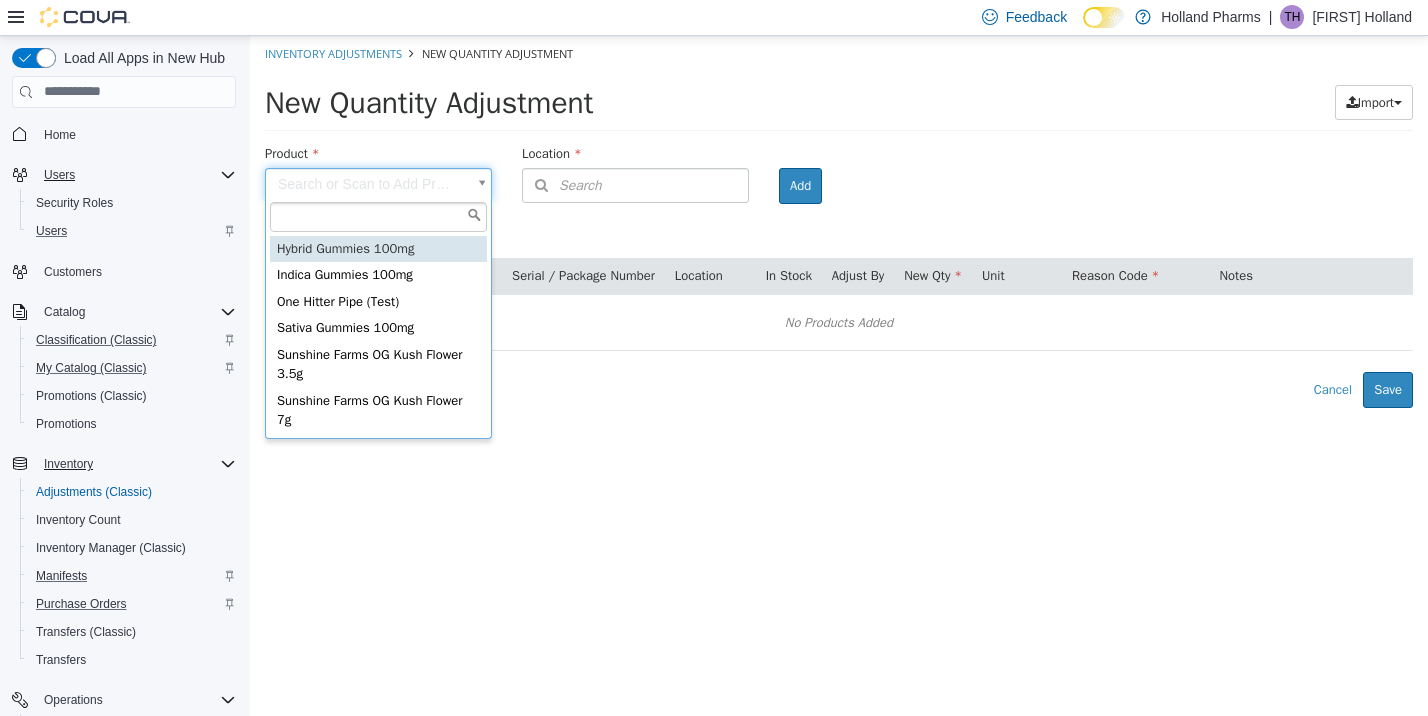 type on "**********" 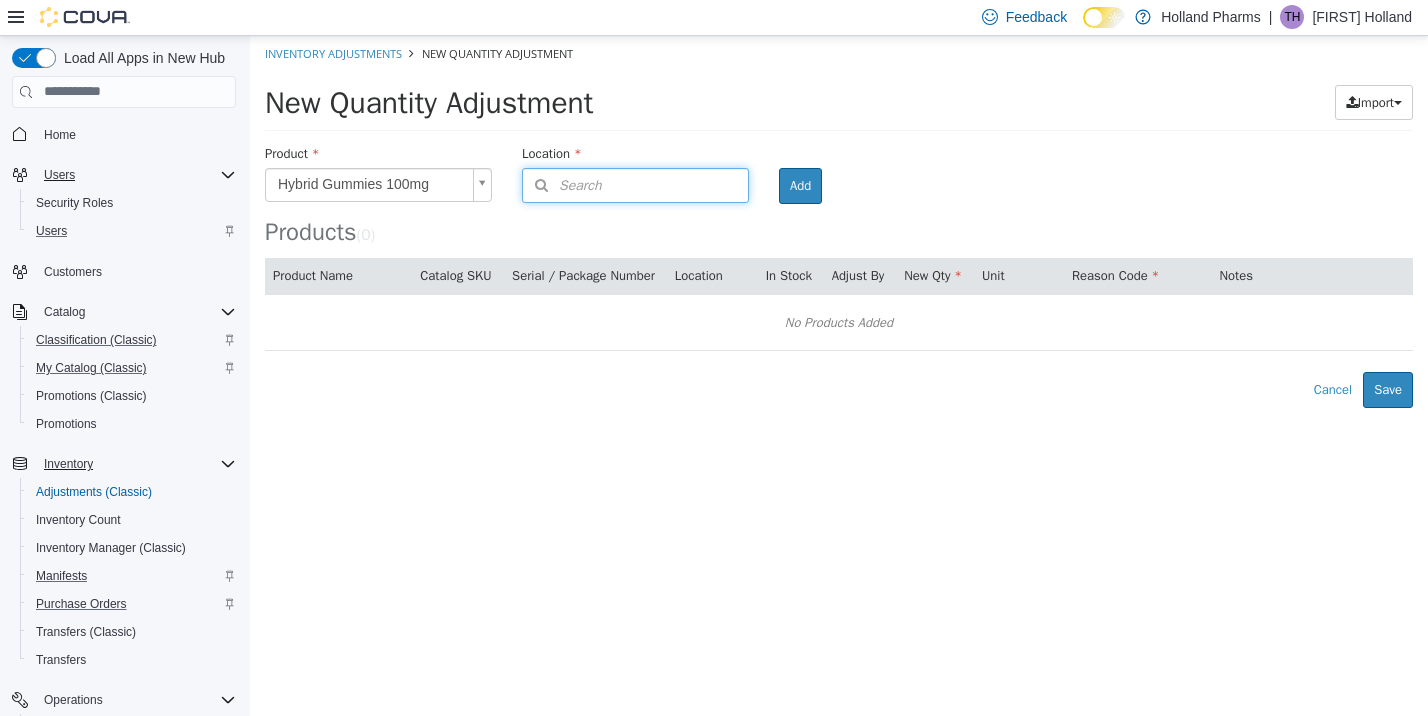click on "Search" at bounding box center (635, 184) 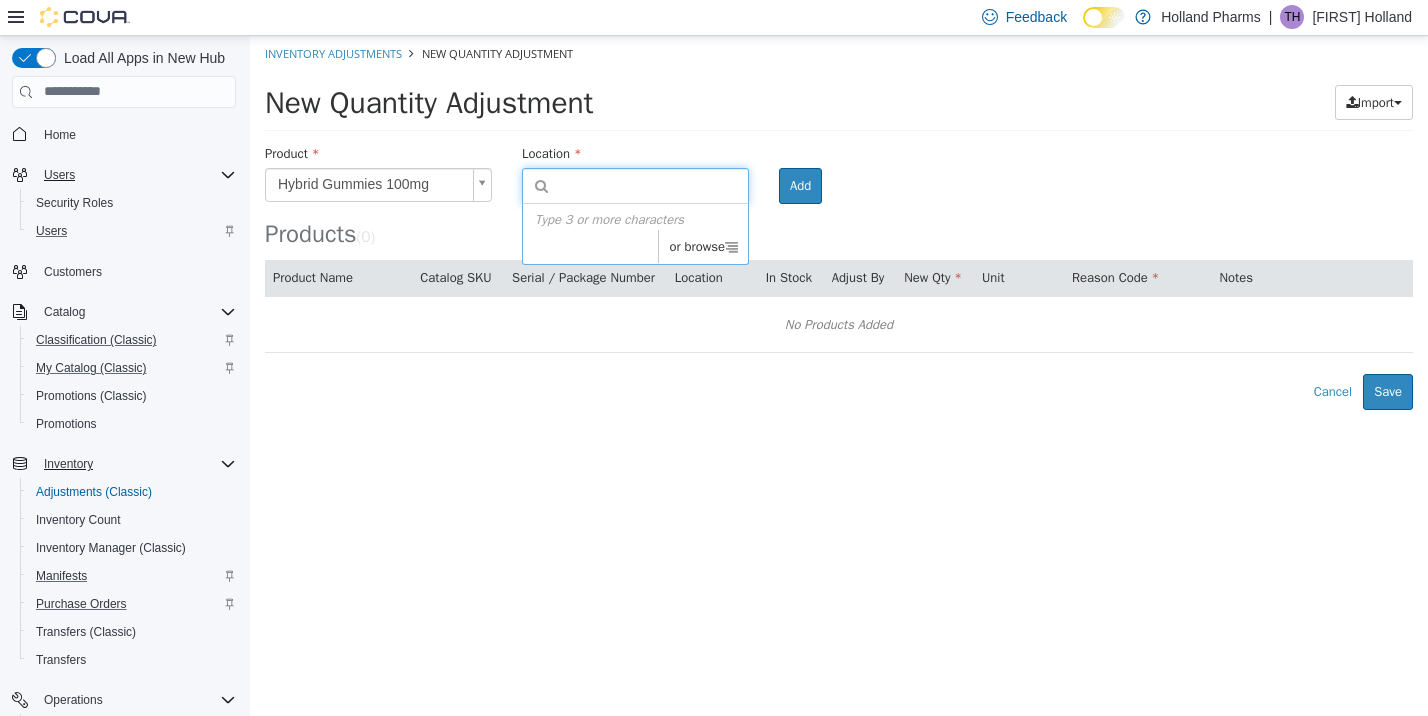 click on "Type 3 or more characters or browse" at bounding box center [635, 233] 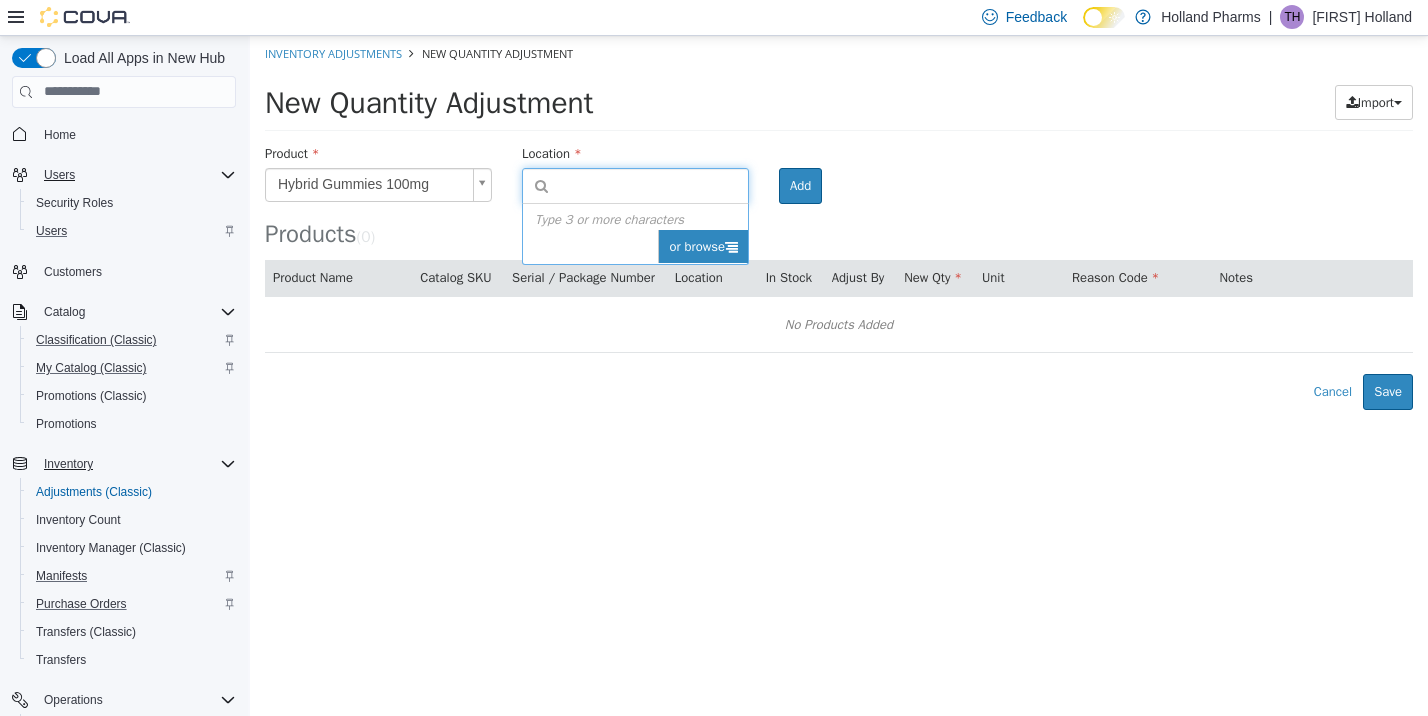 click on "or browse" at bounding box center (703, 246) 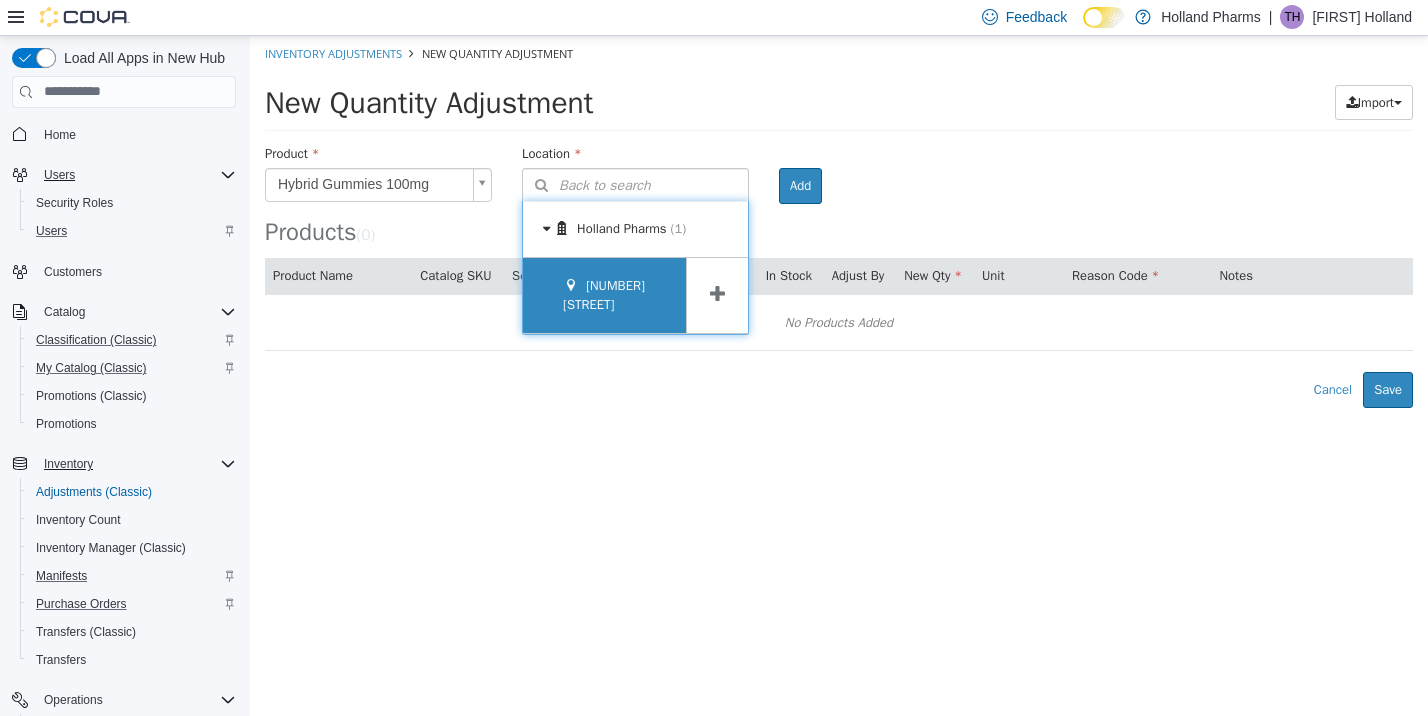 click on "[NUMBER] [STREET]" at bounding box center (604, 294) 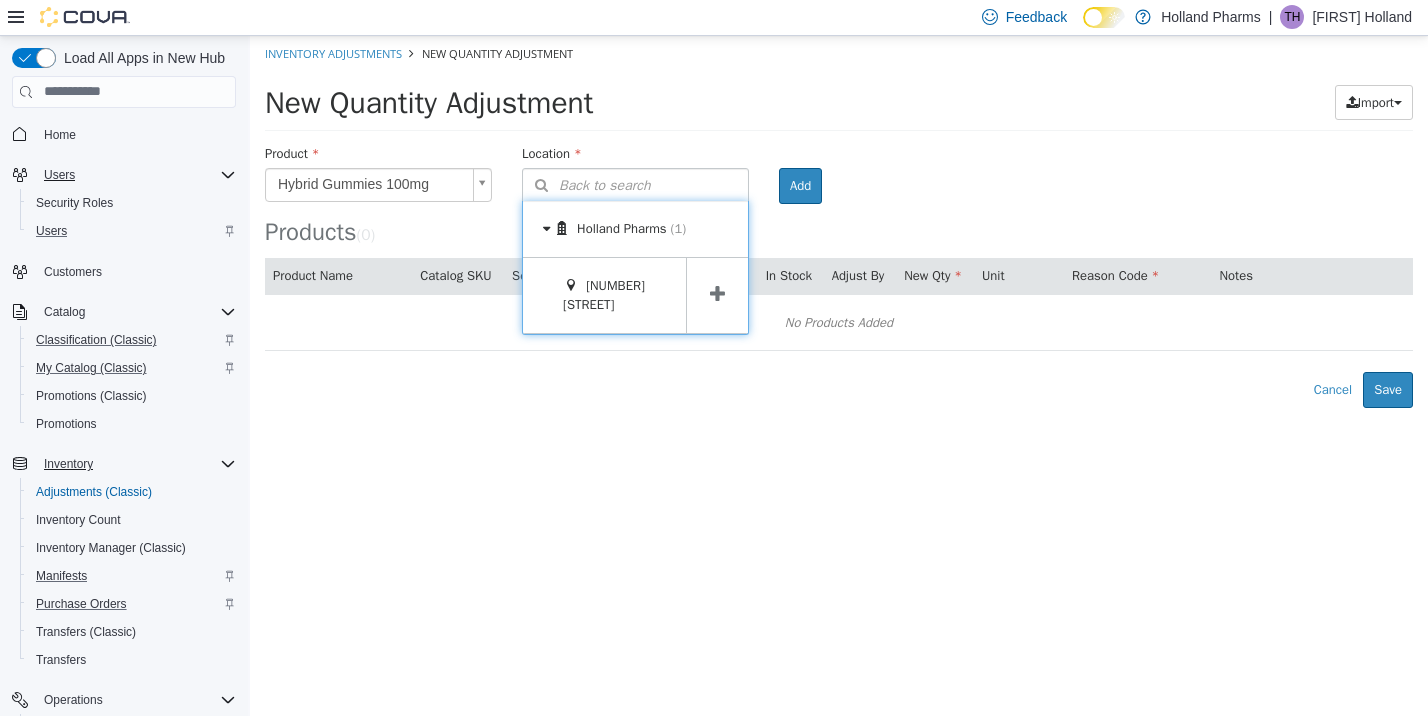 click on "Products  ( 0 )" at bounding box center (839, 194) 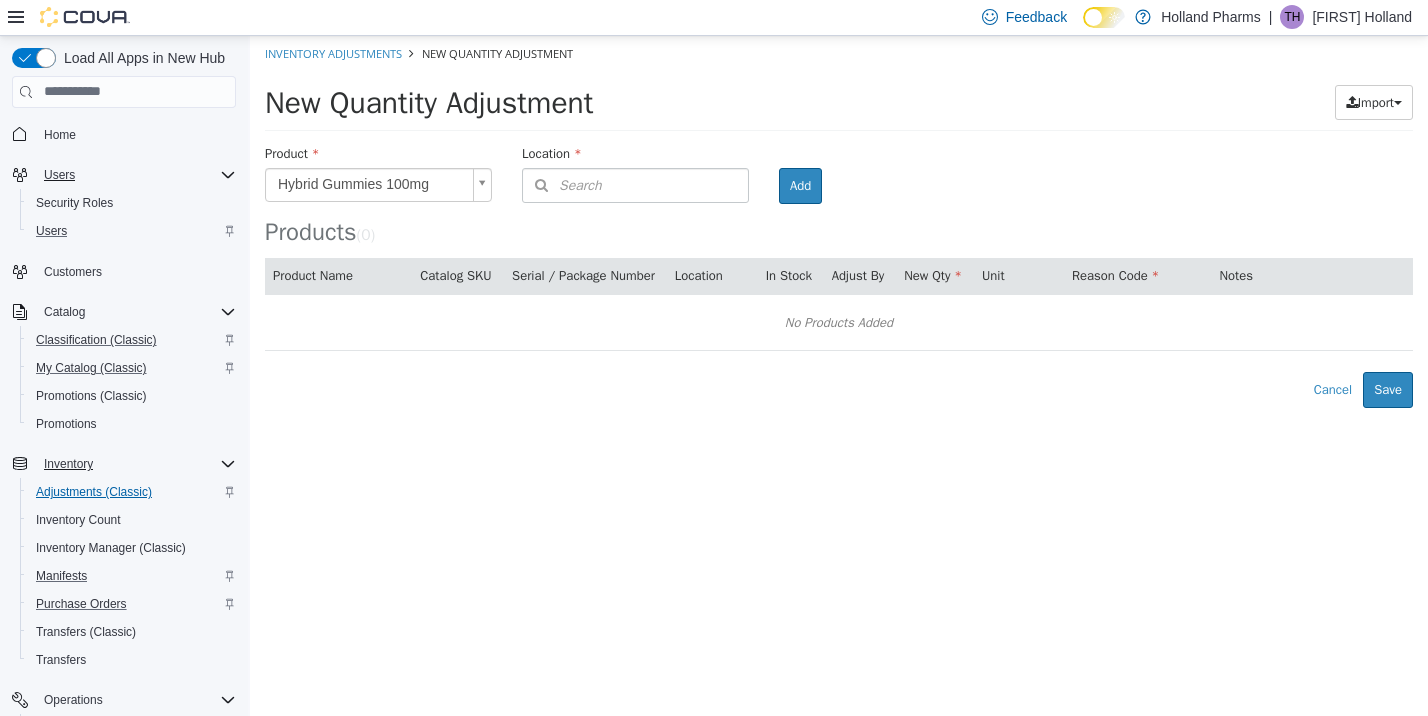 scroll, scrollTop: 3, scrollLeft: 0, axis: vertical 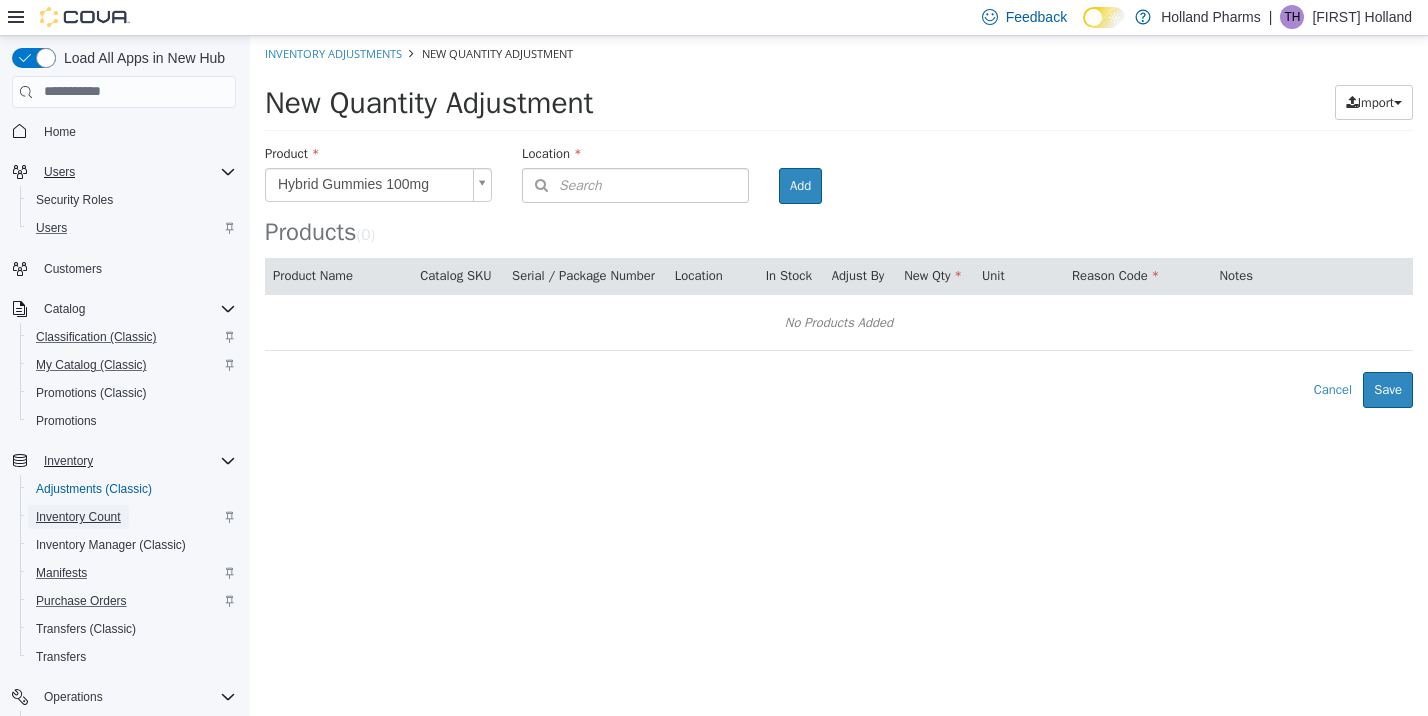 click on "Inventory Count" at bounding box center (78, 517) 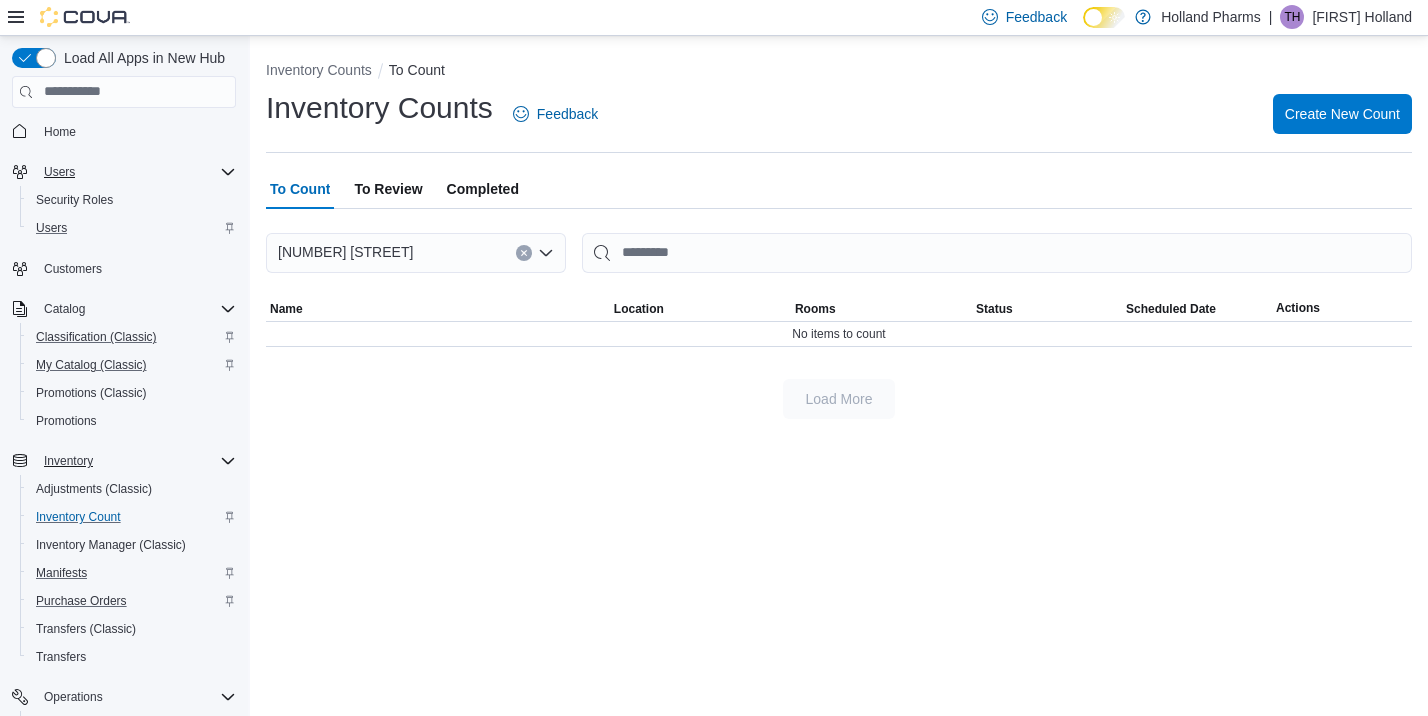 click on "To Review" at bounding box center (388, 189) 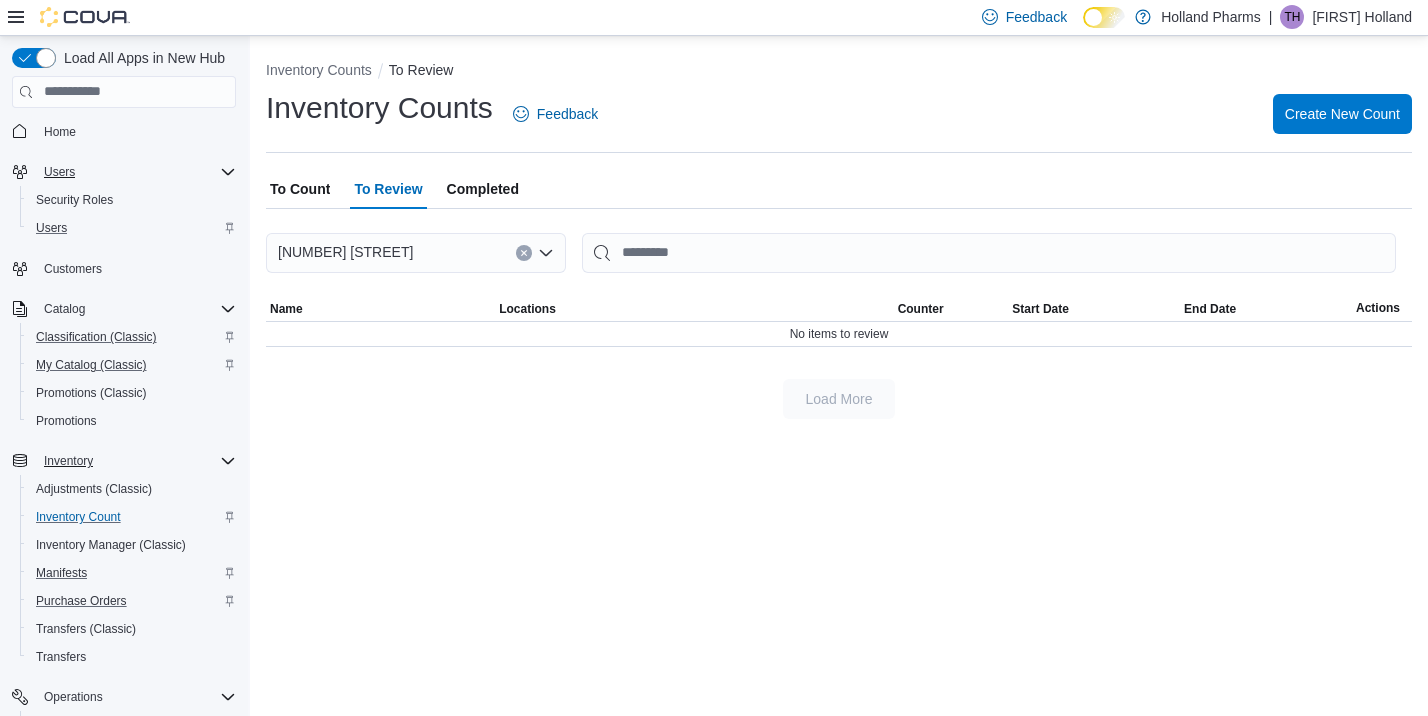 click on "Completed" at bounding box center [483, 189] 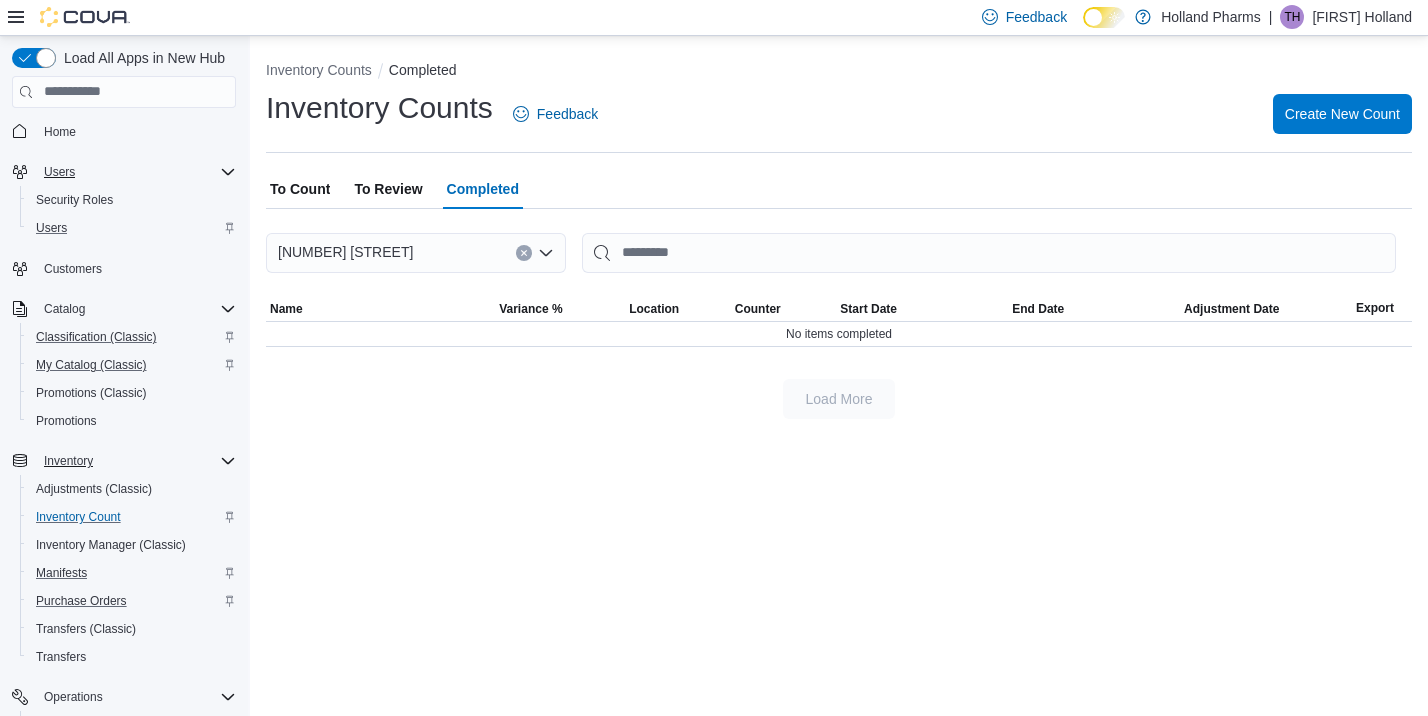click on "Completed" at bounding box center [483, 189] 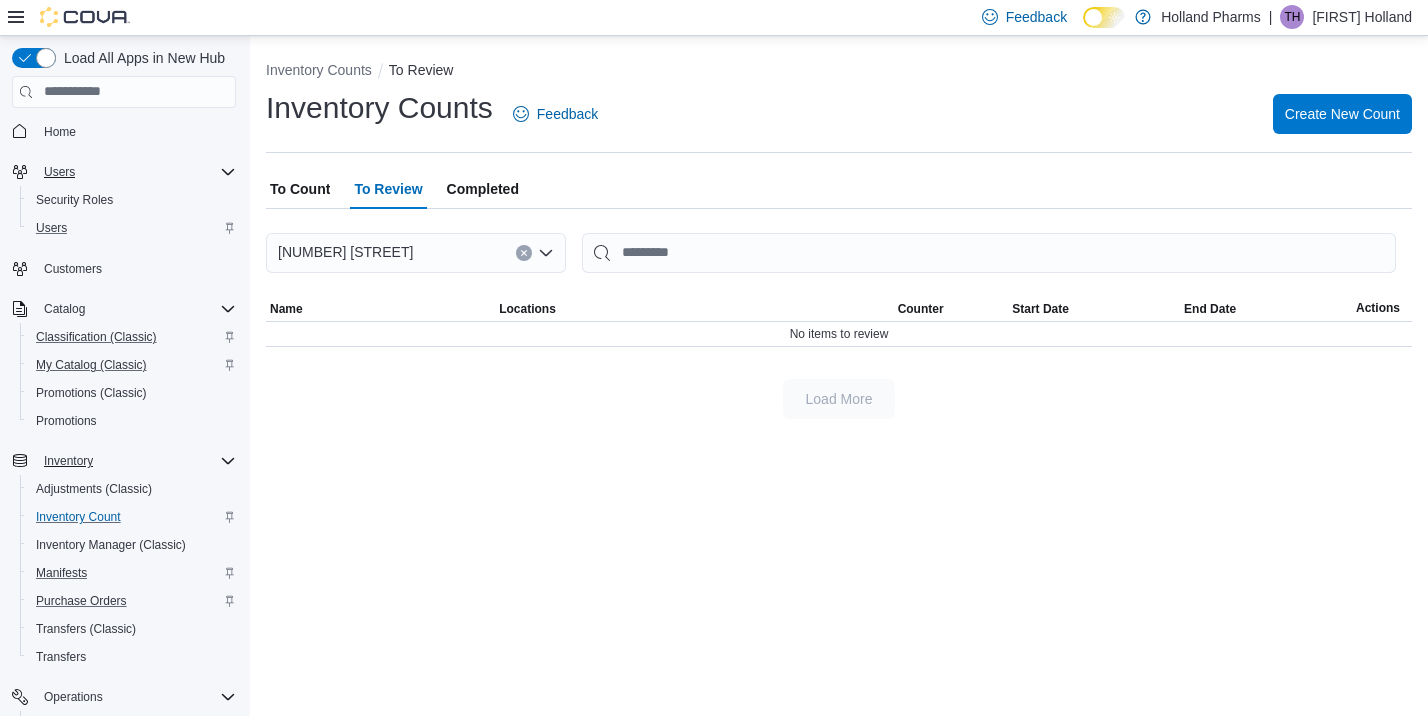 click on "Inventory Counts To Review Inventory Counts Feedback Create New Count To Count To Review Completed [NUMBER] [STREET] Sorting This table contains 0 rows. Name Locations Counter Start Date End Date Actions No items to review Load More" at bounding box center [839, 235] 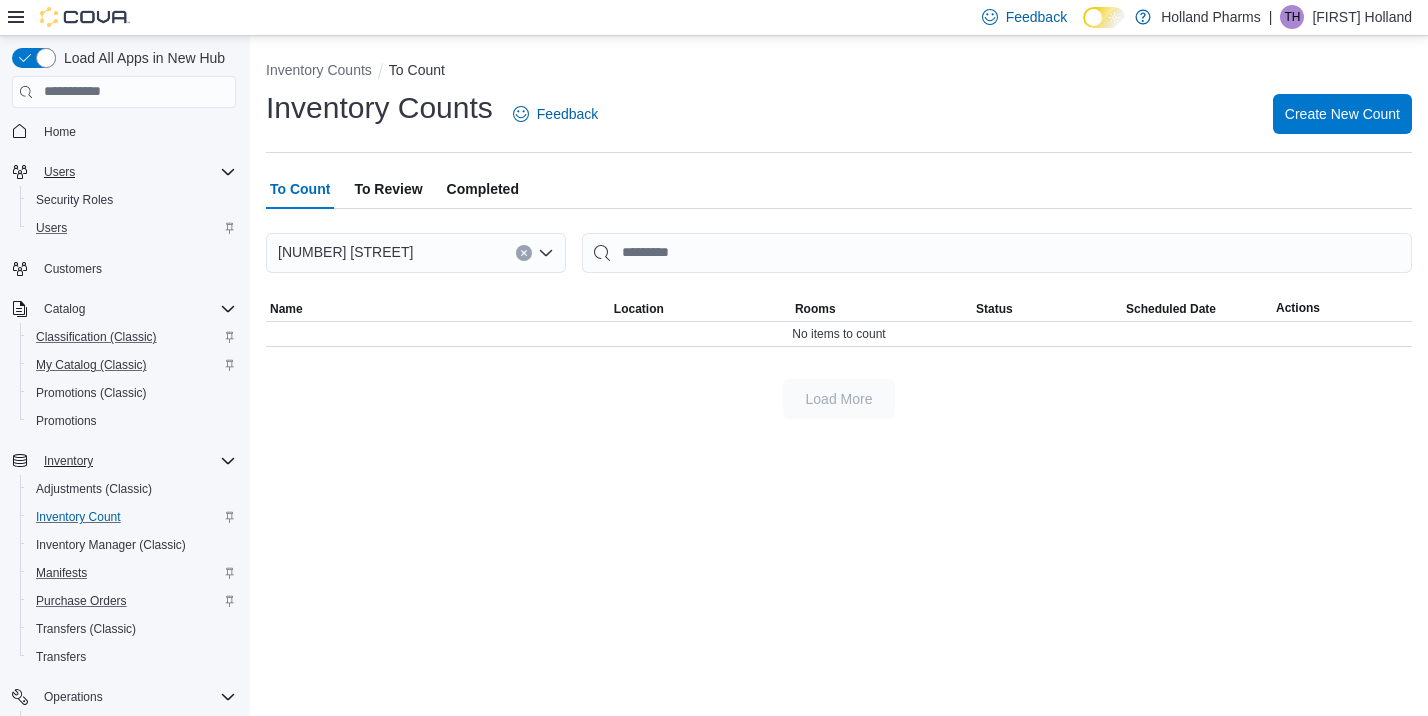 click on "[NUMBER] [STREET]" at bounding box center [416, 253] 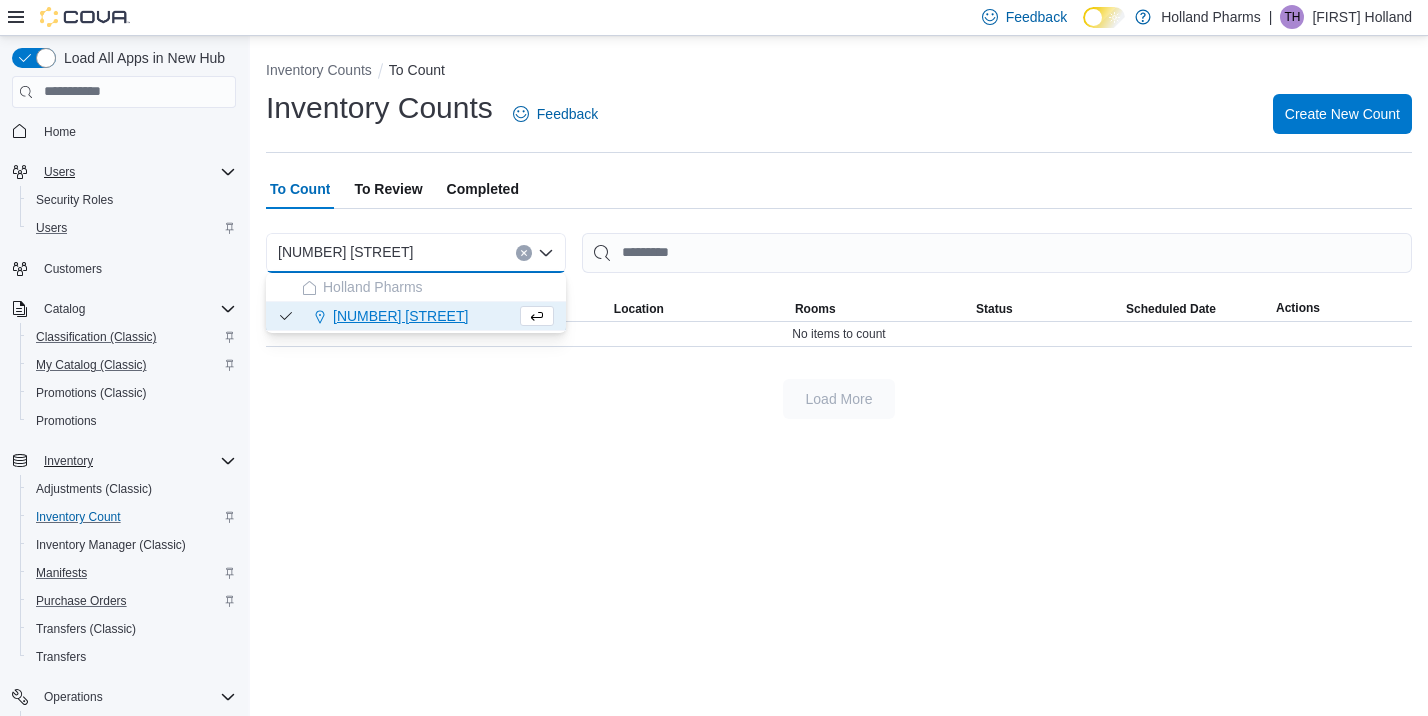 click on "[NUMBER] [STREET]" at bounding box center (416, 316) 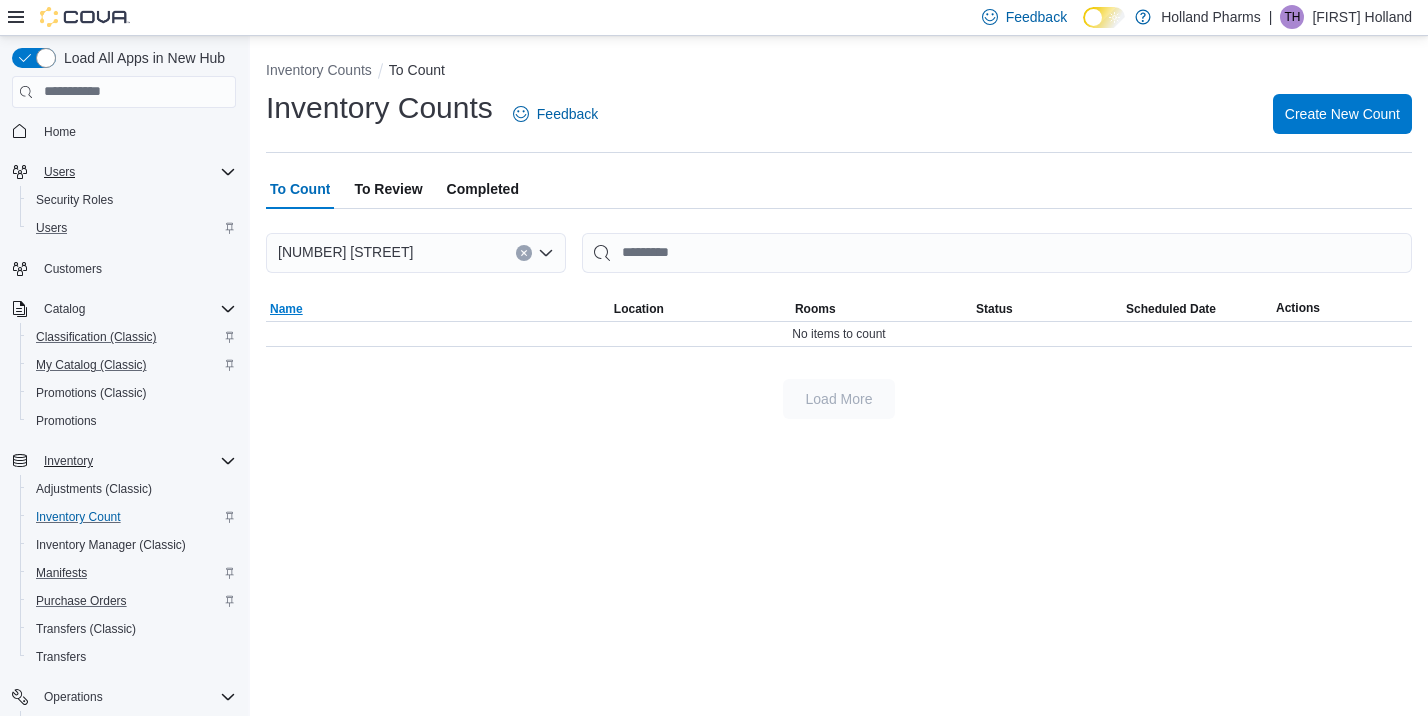 click on "Name" at bounding box center (286, 309) 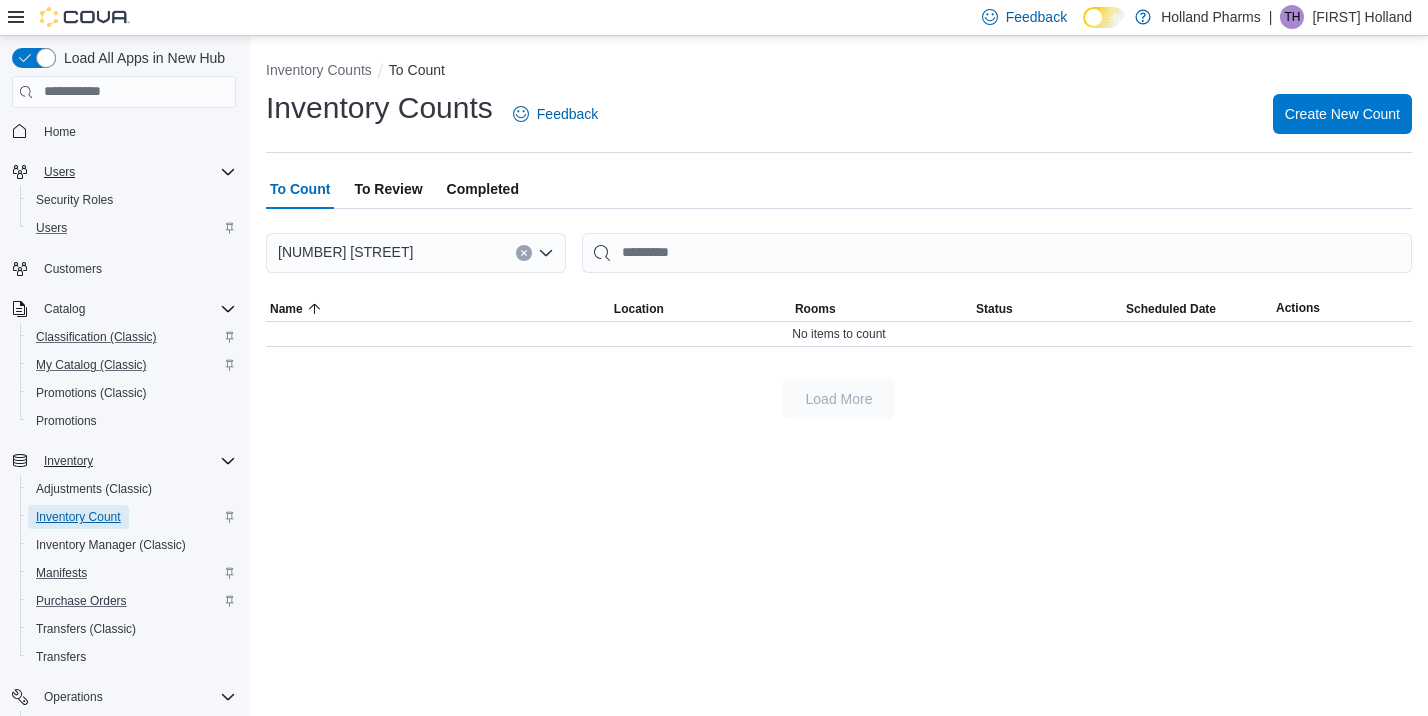 click on "Inventory Count" at bounding box center [78, 517] 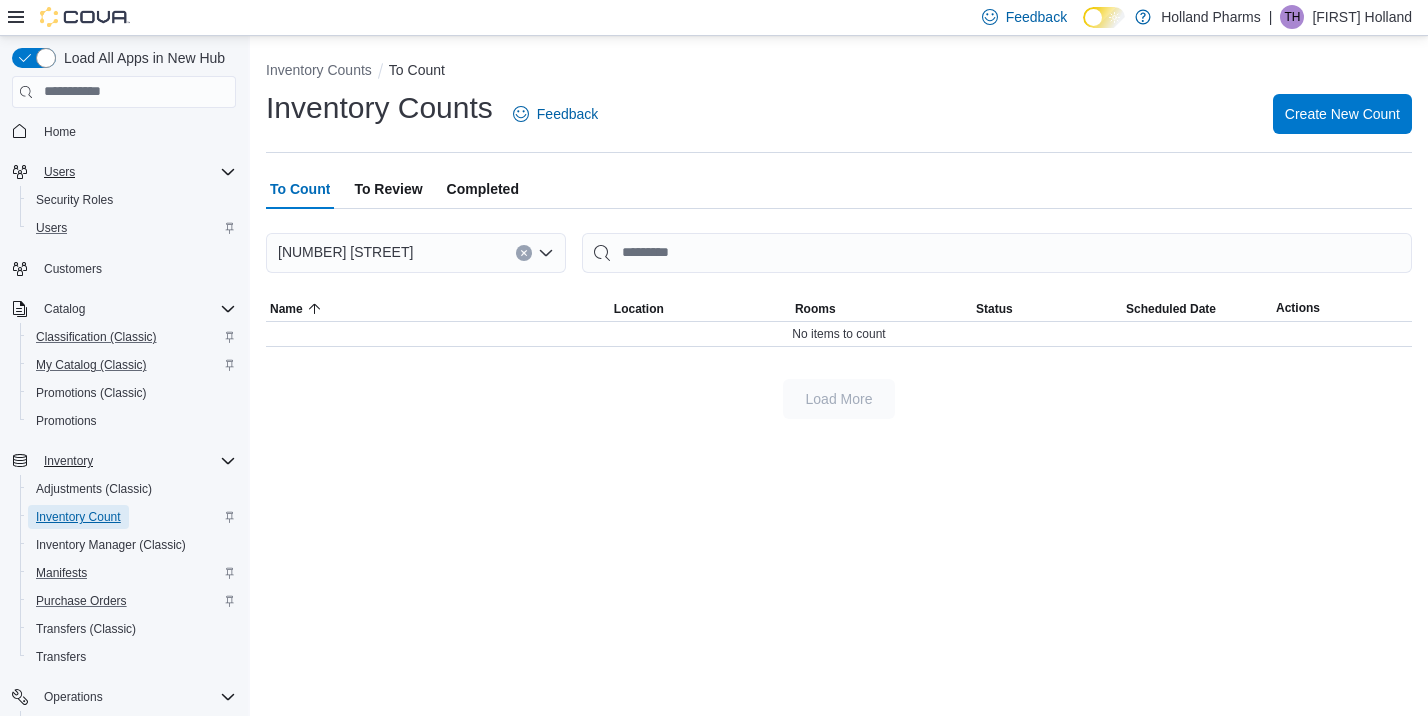click on "Inventory Count" at bounding box center (78, 517) 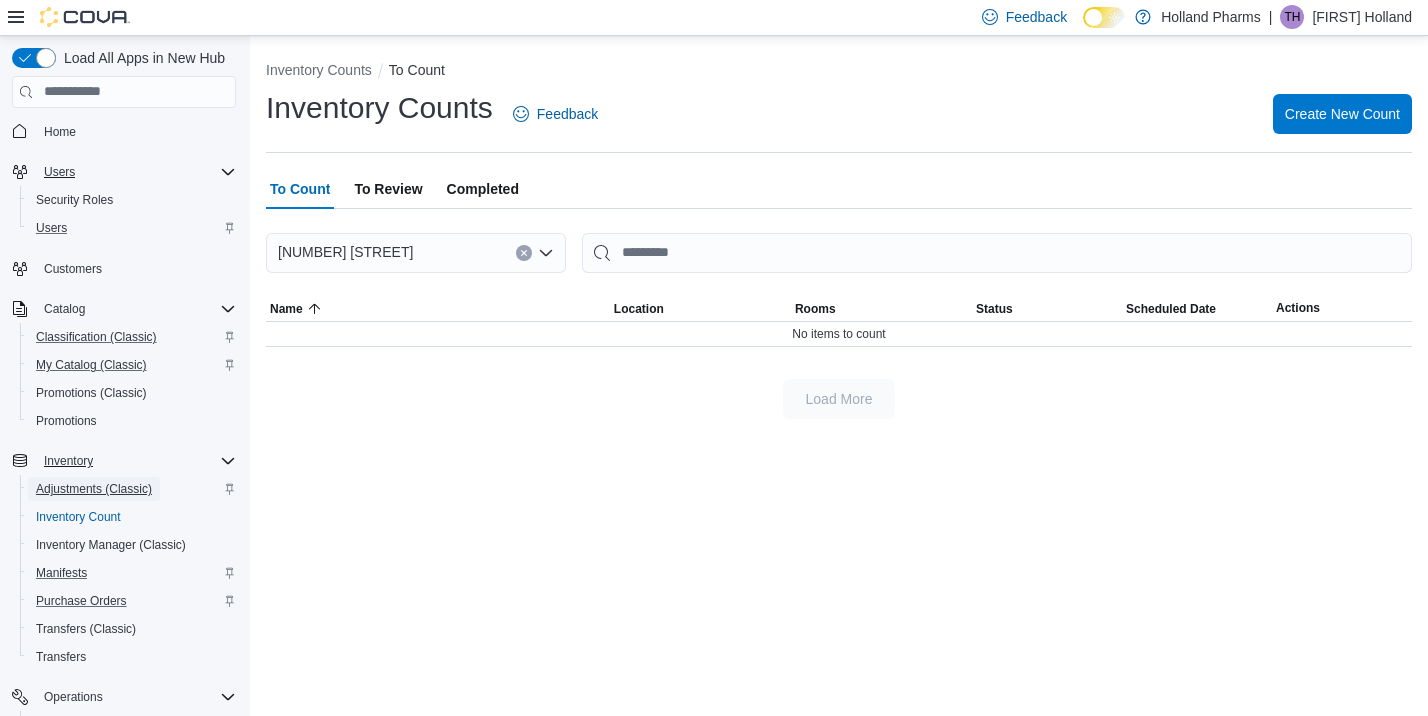 click on "Adjustments (Classic)" at bounding box center [94, 489] 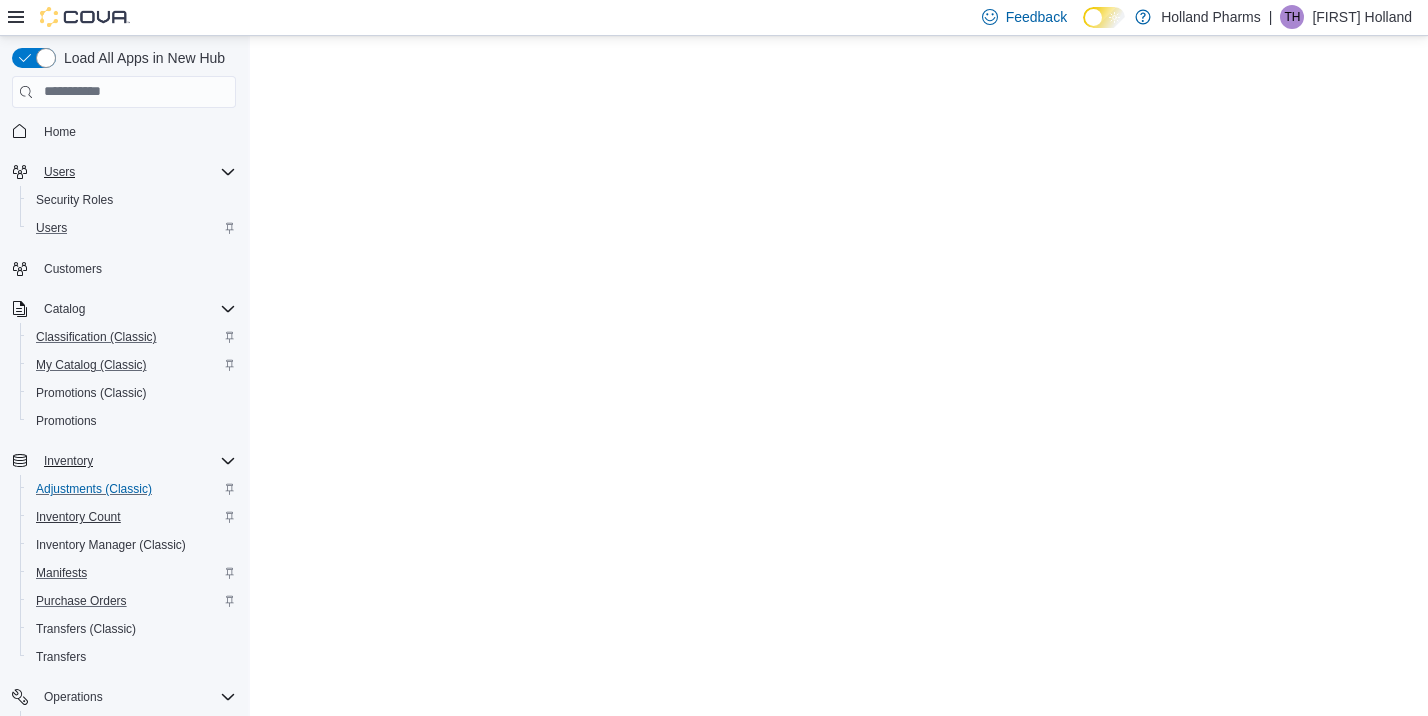 scroll, scrollTop: 0, scrollLeft: 0, axis: both 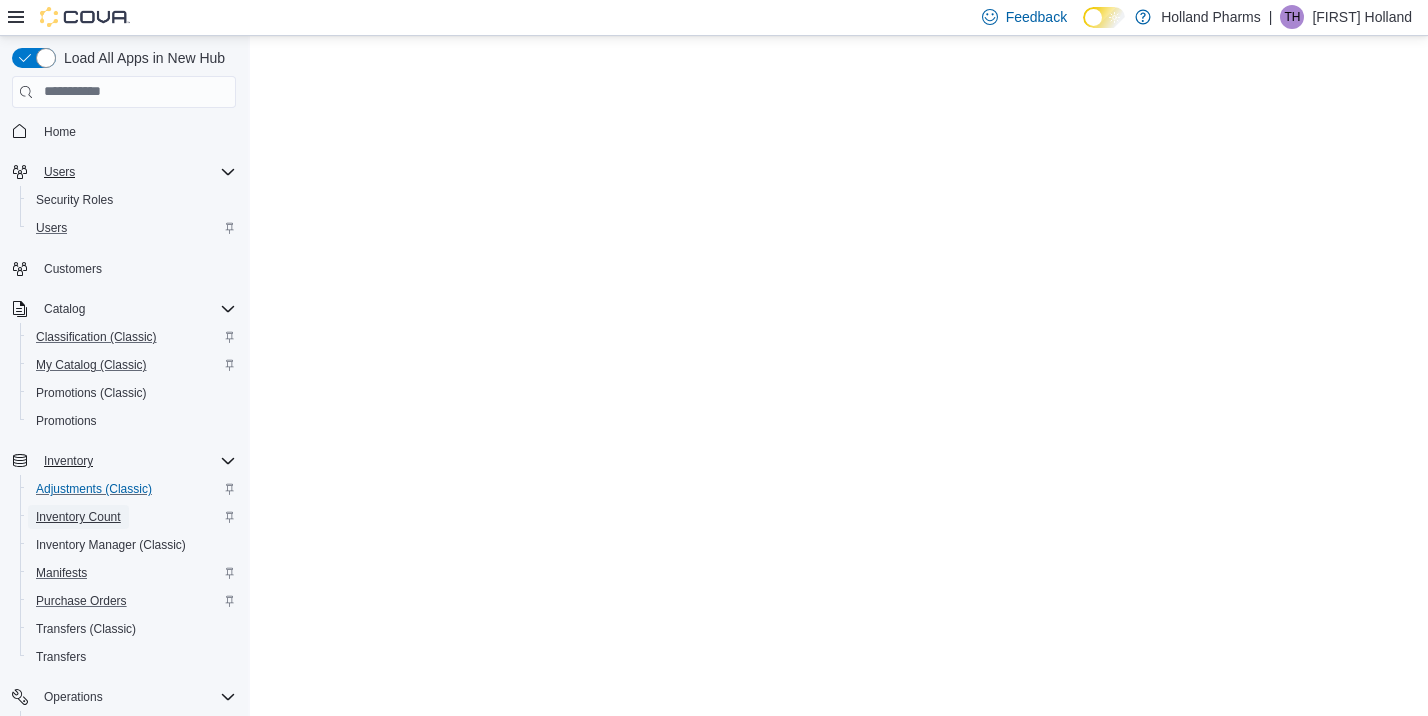 click on "Inventory Count" at bounding box center [78, 517] 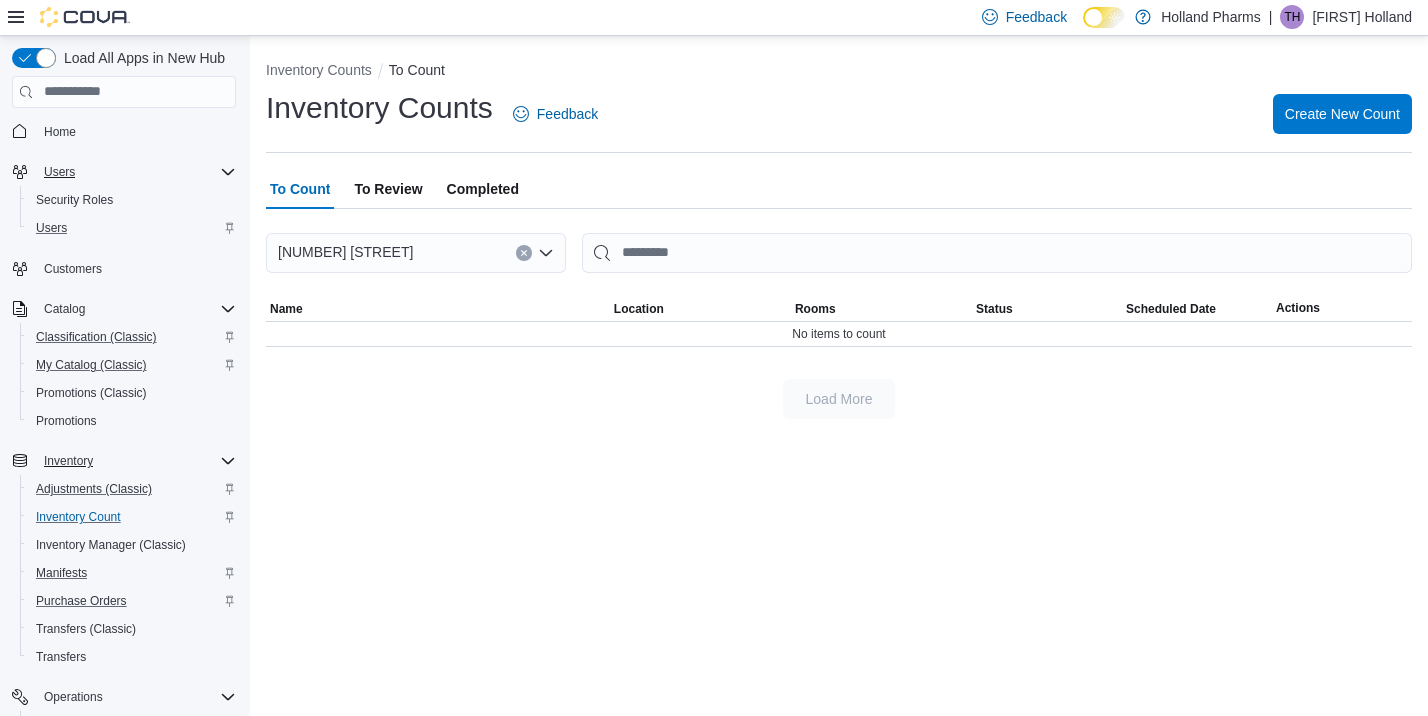 click on "Inventory Counts To Count Inventory Counts Feedback Create New Count To Count To Review Completed [NUMBER] [STREET] Sorting This table contains 0 rows. Name Location Rooms Status Scheduled Date Actions No items to count Load More" at bounding box center [839, 376] 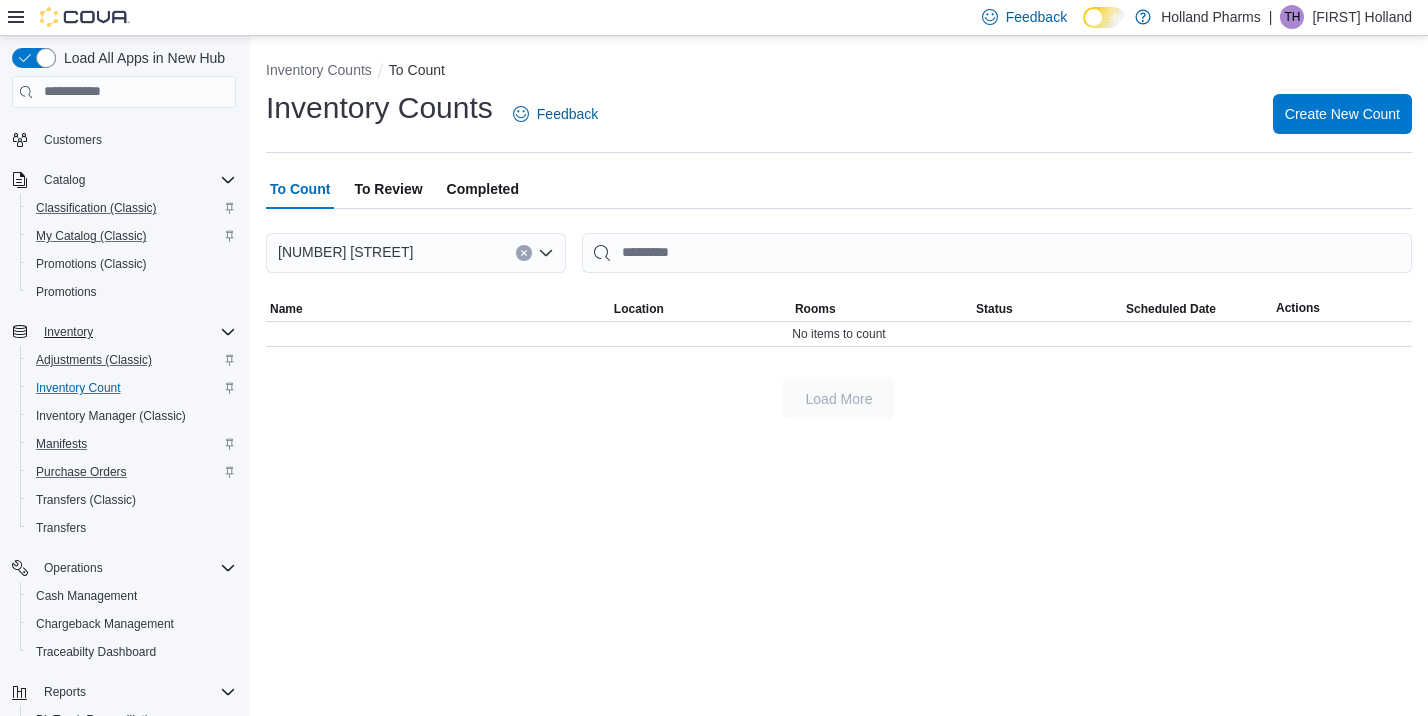scroll, scrollTop: 163, scrollLeft: 0, axis: vertical 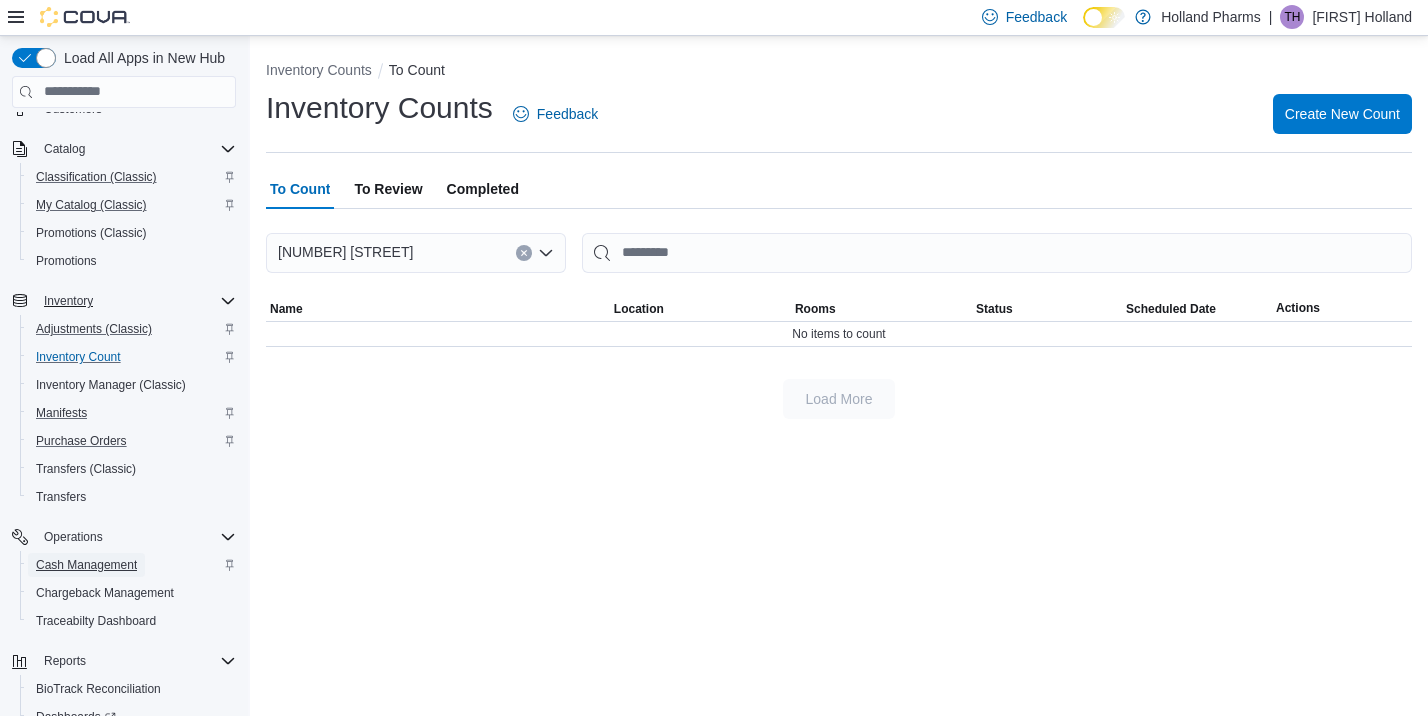 click on "Cash Management" at bounding box center [86, 565] 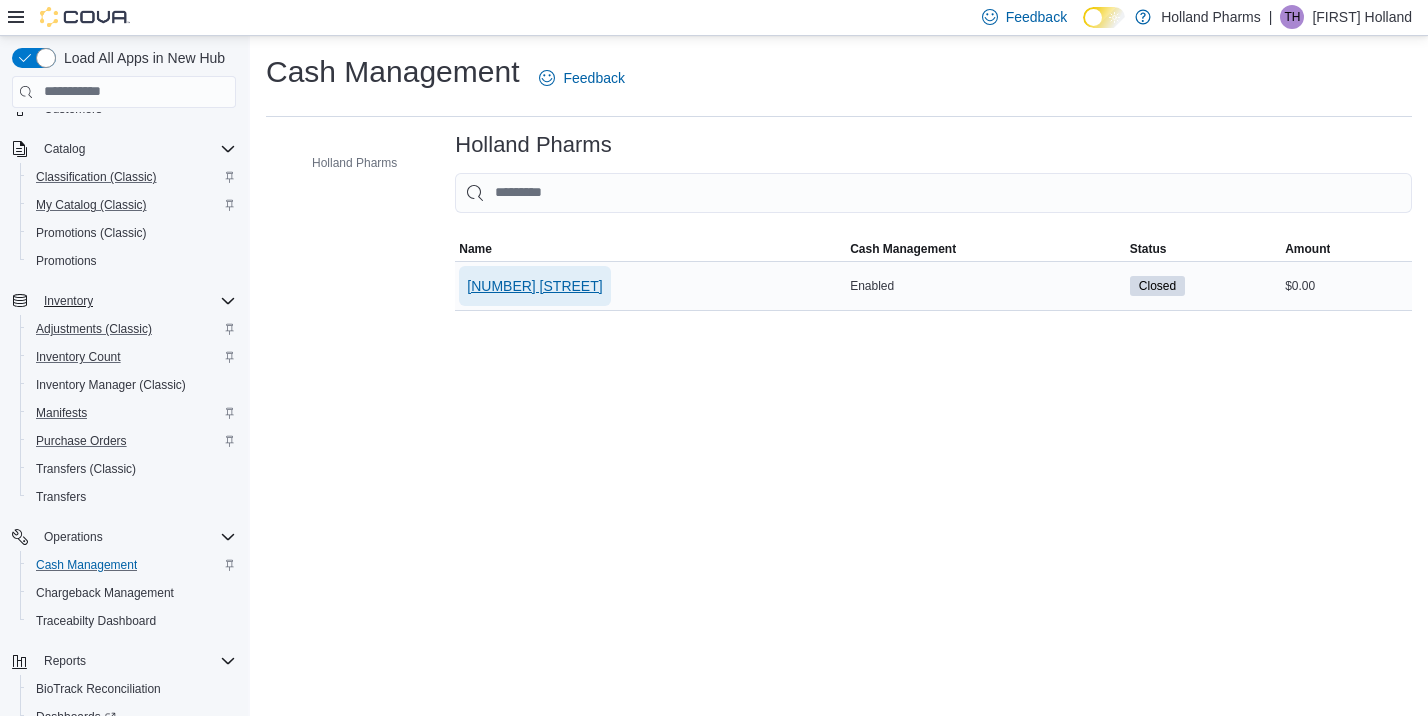 click on "[NUMBER] [STREET]" at bounding box center [534, 286] 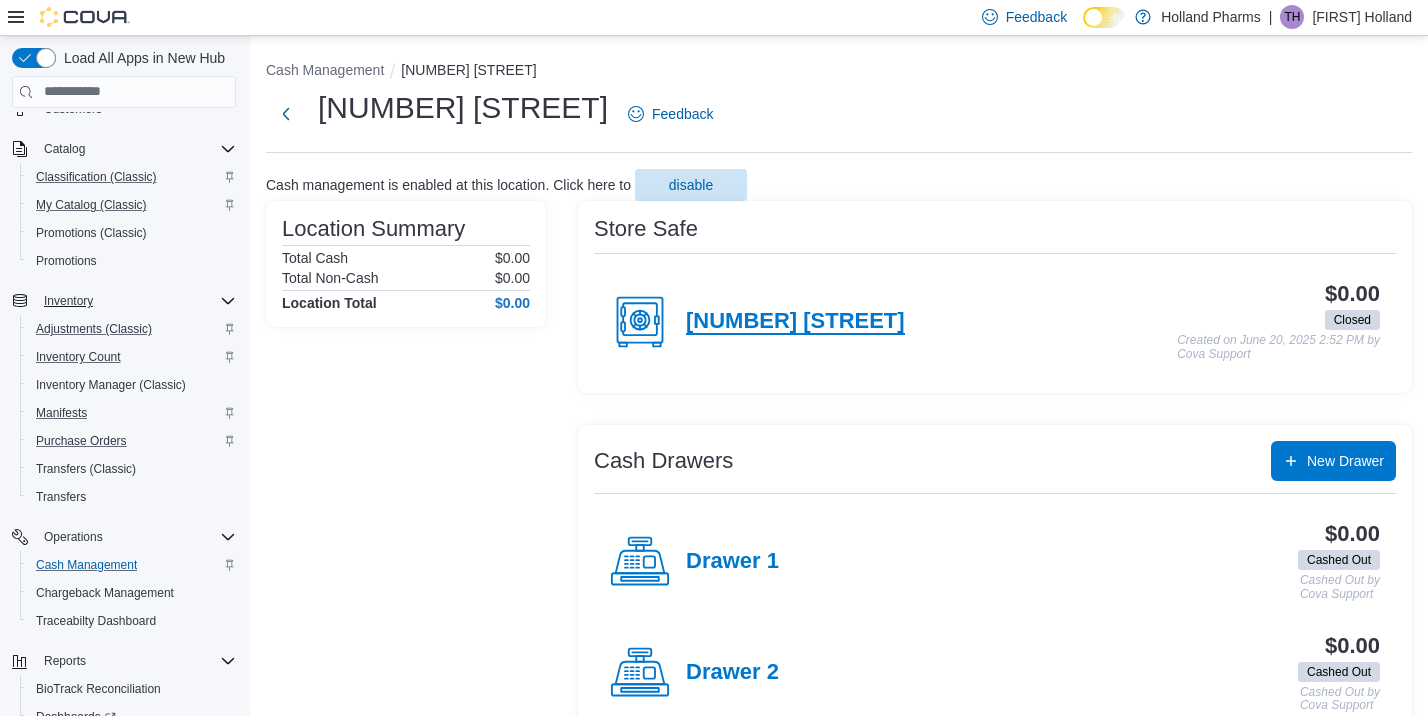 click on "[NUMBER] [STREET]" at bounding box center [795, 322] 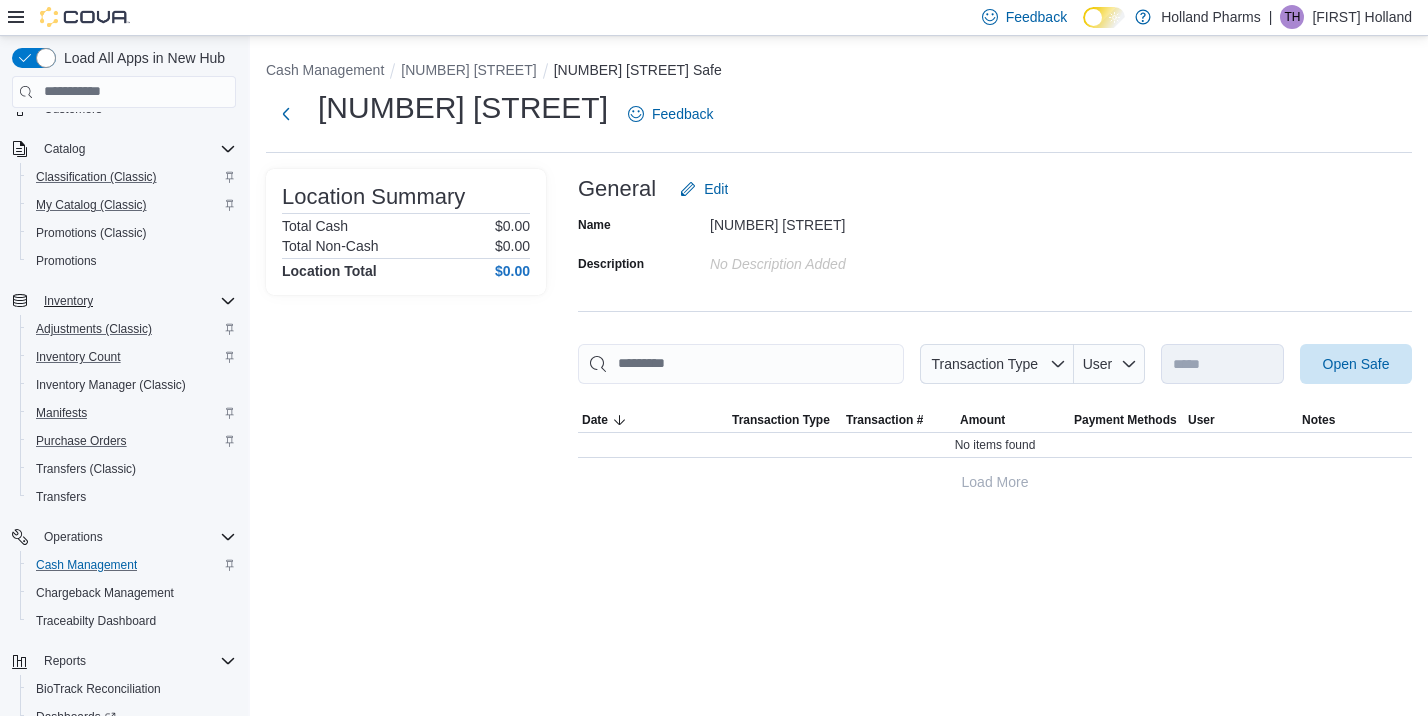 click on "**********" at bounding box center (995, 364) 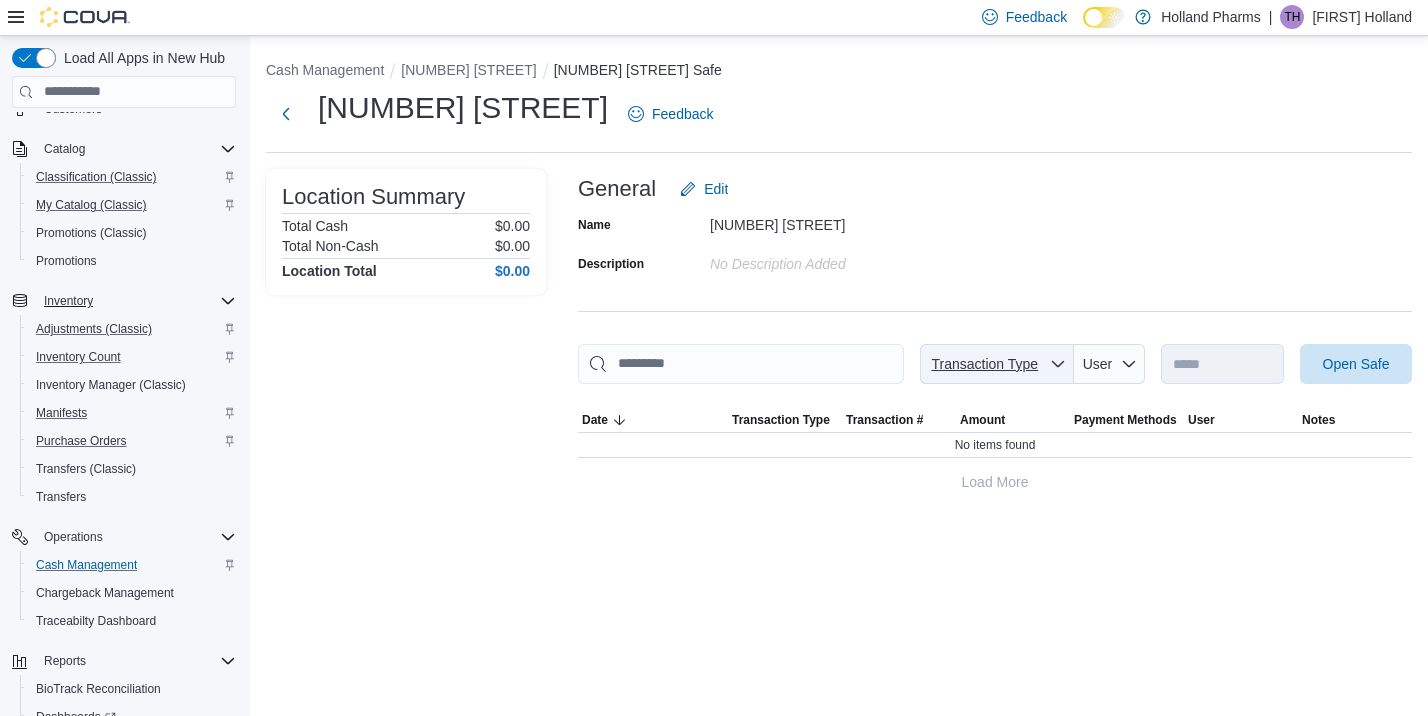 click on "Transaction Type" at bounding box center (984, 364) 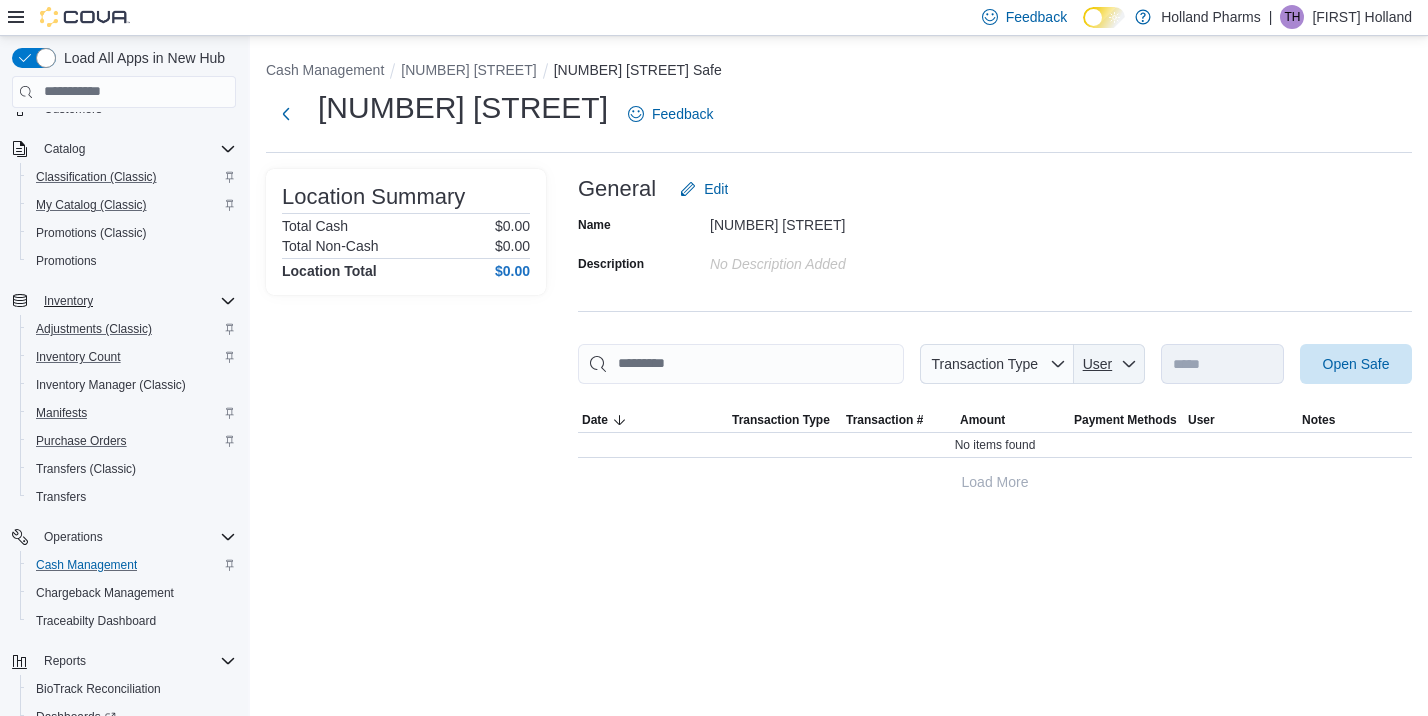 click on "User" at bounding box center [1098, 364] 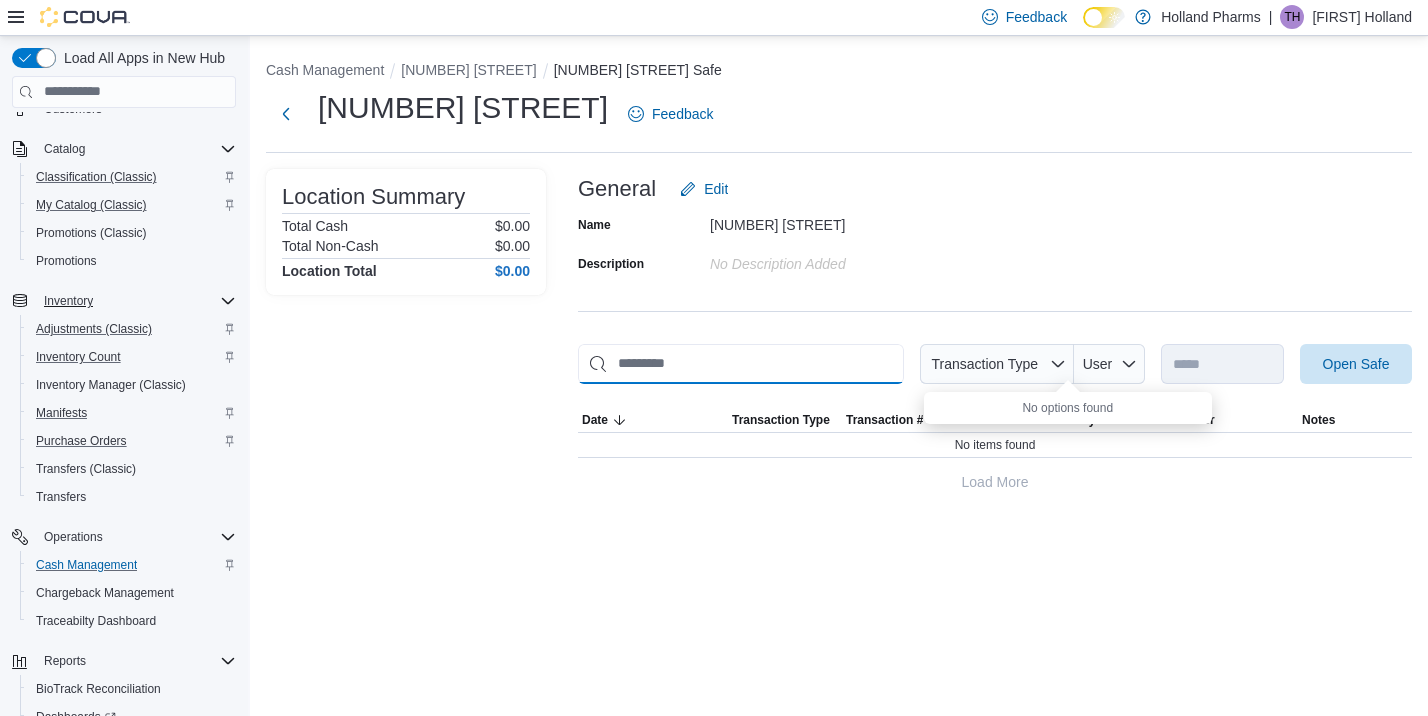click at bounding box center (741, 364) 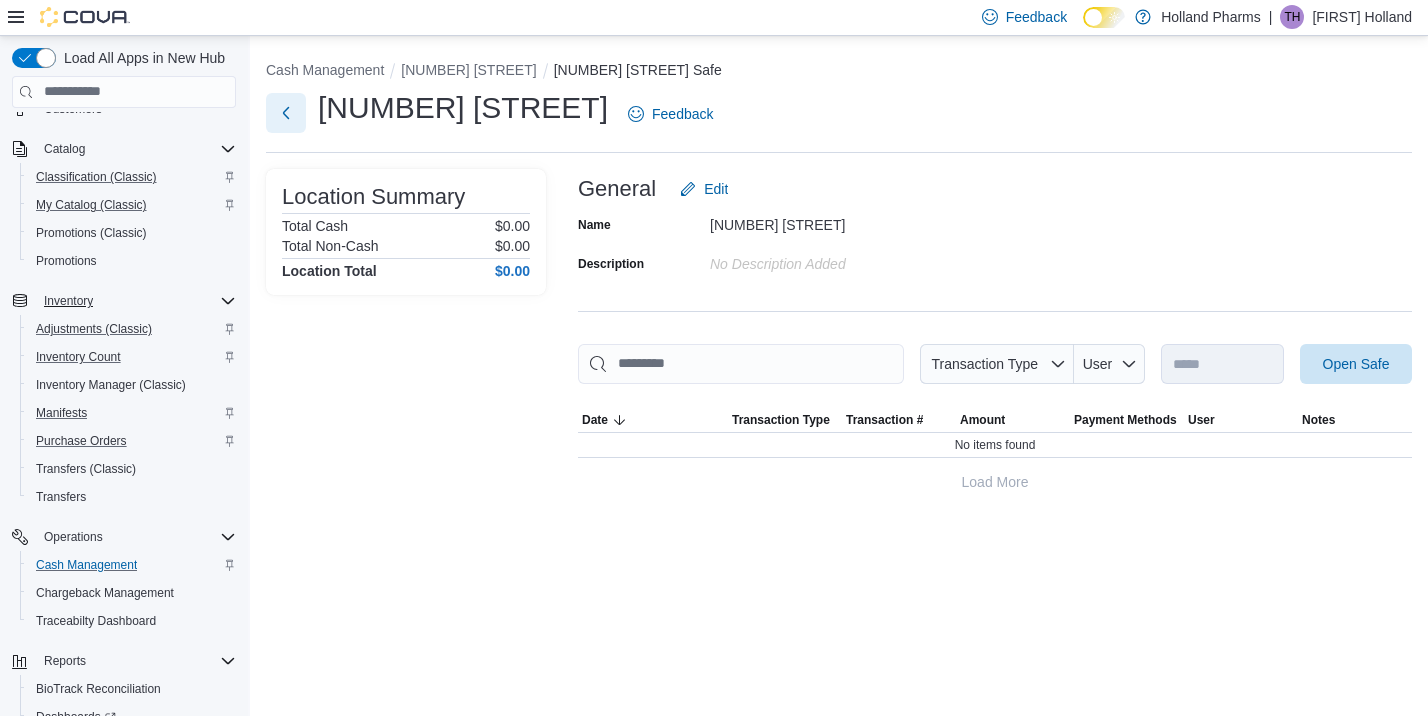 click at bounding box center [286, 113] 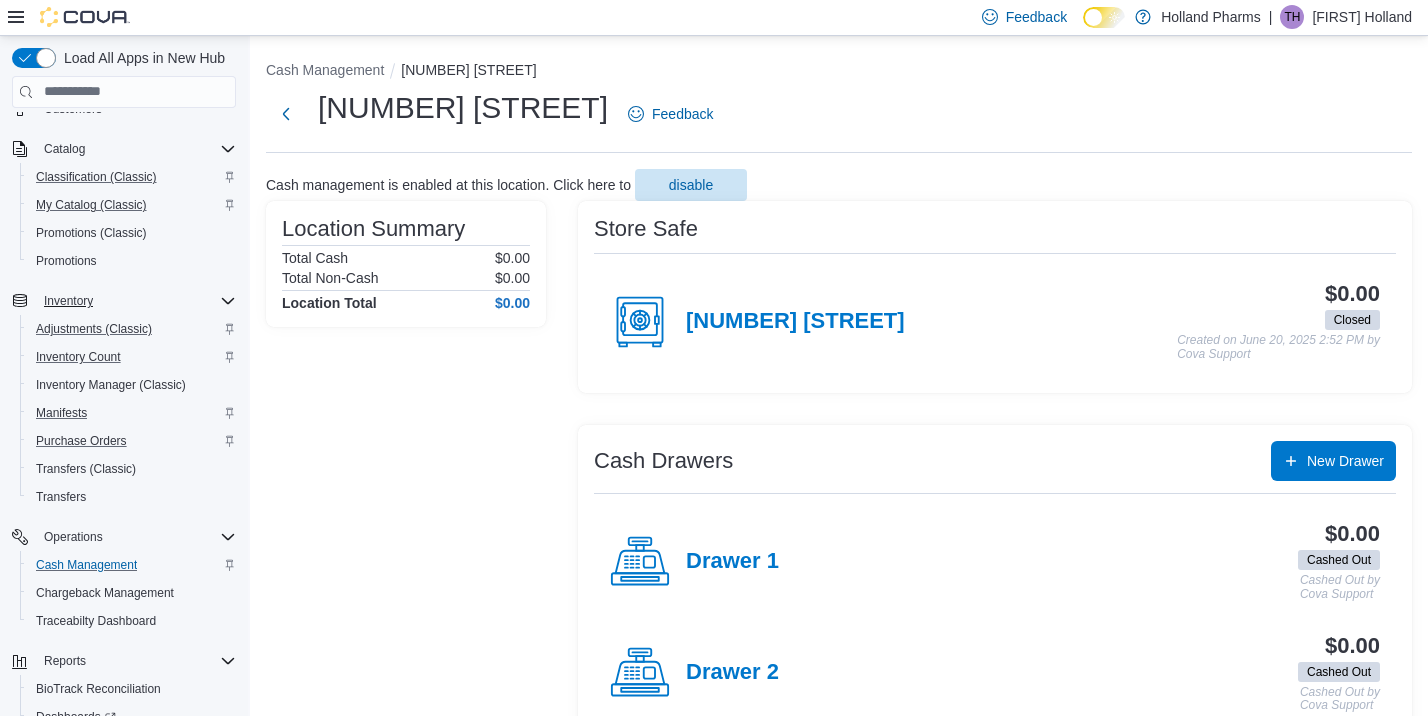 click on "Location Summary   Total Cash $0.00 Total Non-Cash $0.00 Location Total $0.00" at bounding box center (406, 473) 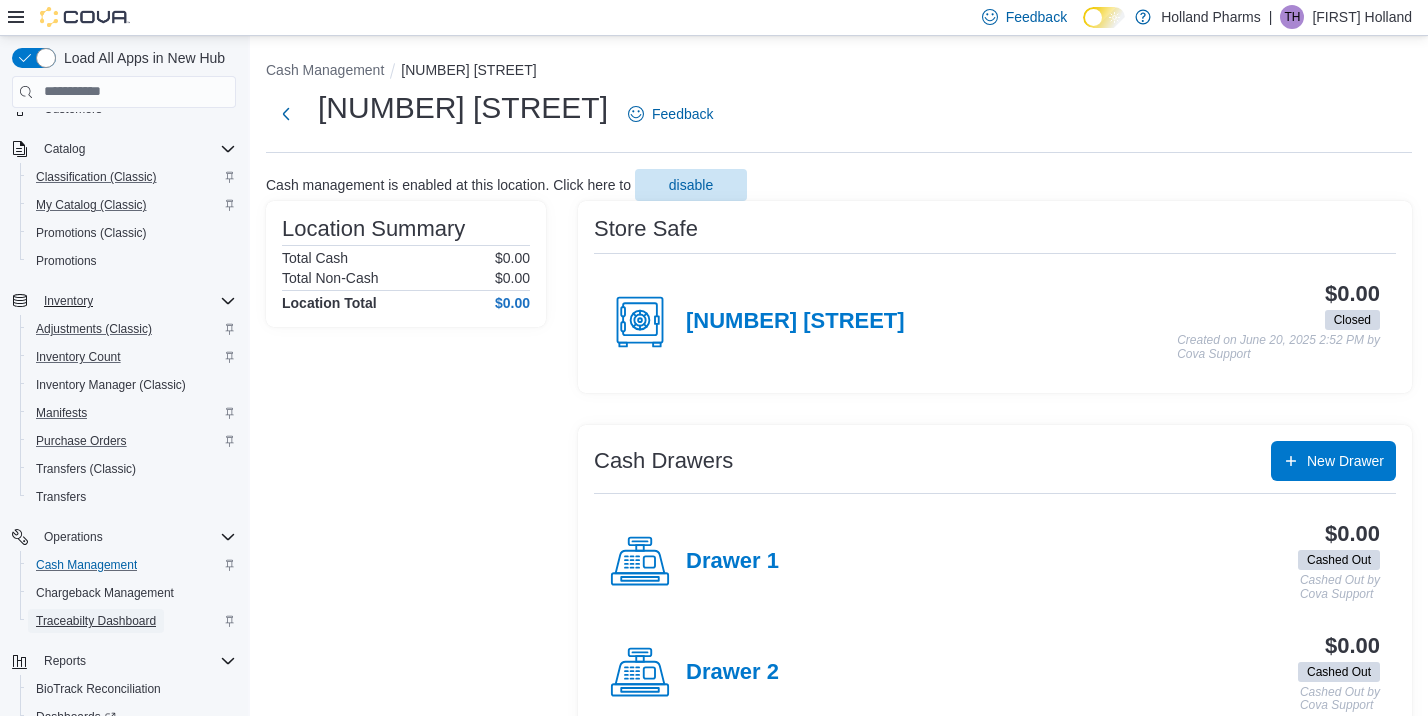 click on "Traceabilty Dashboard" at bounding box center [96, 621] 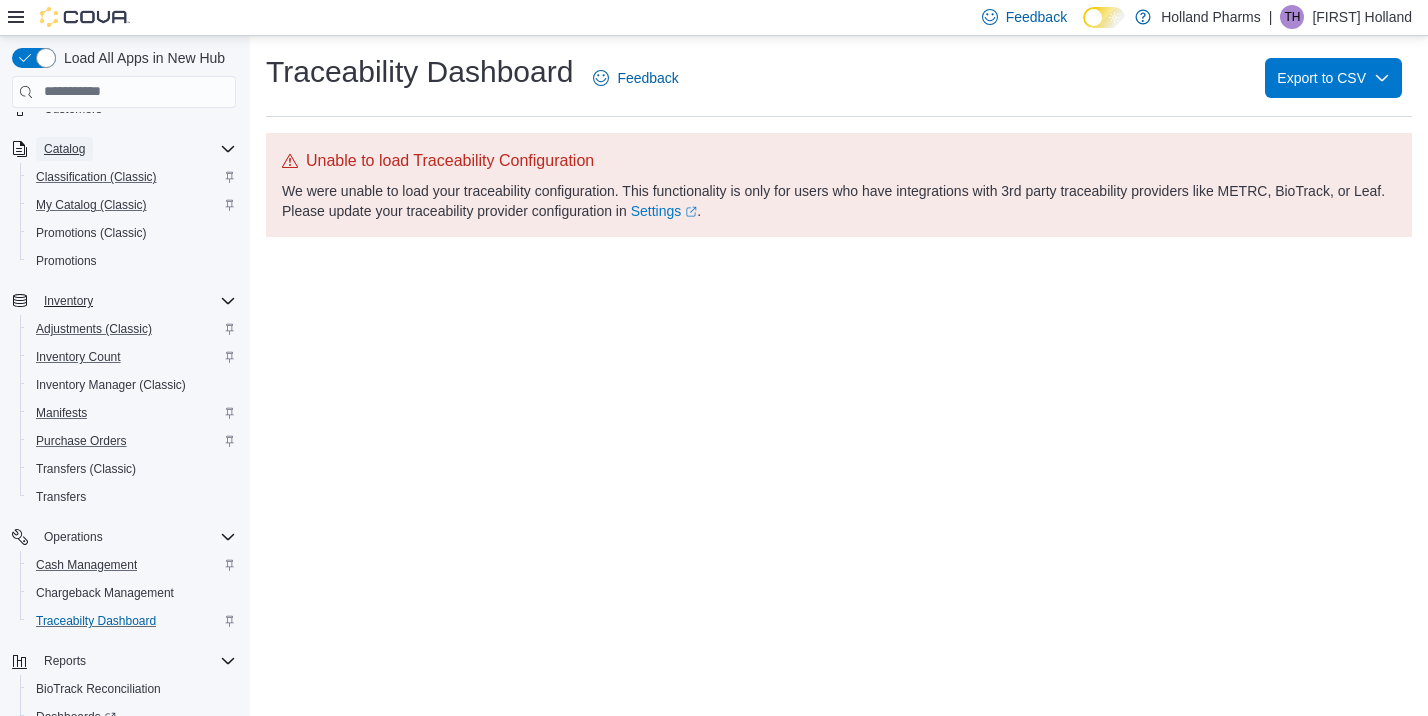 click on "Catalog" at bounding box center [64, 149] 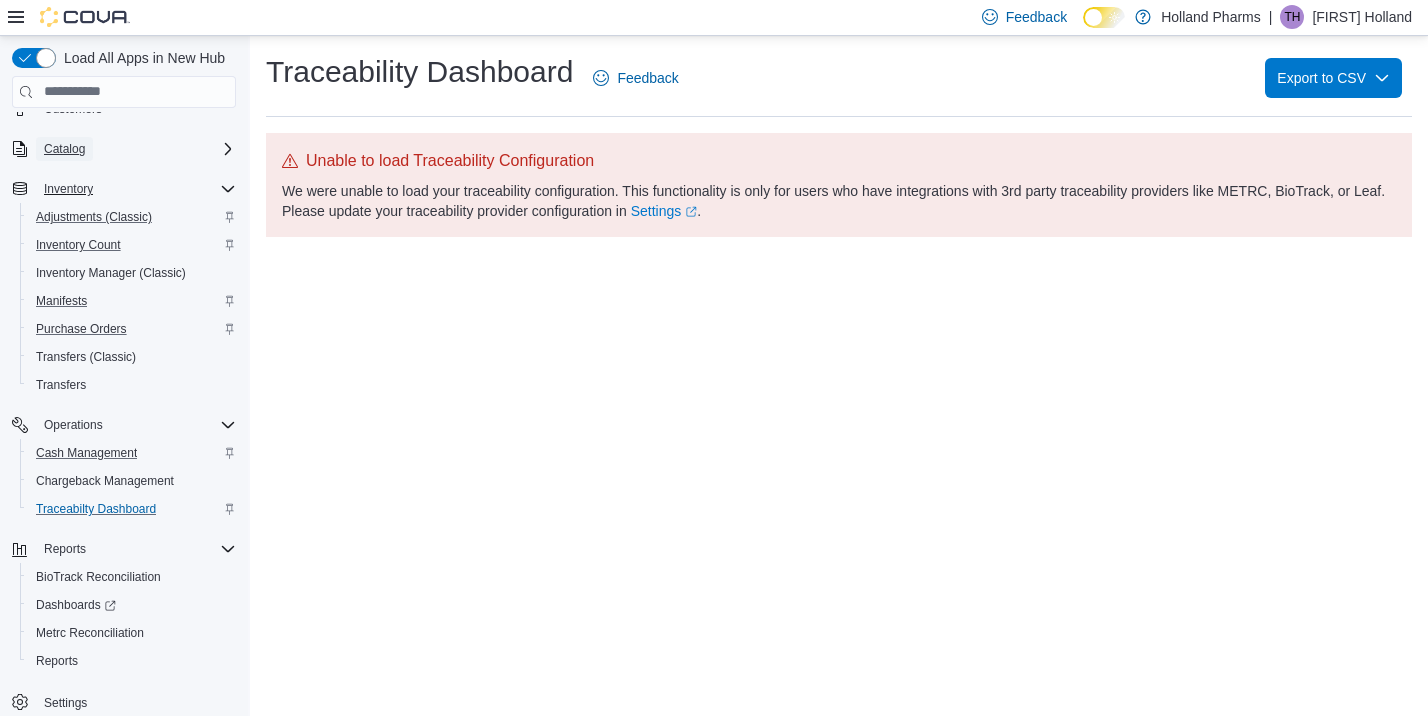 click on "Catalog" at bounding box center (64, 149) 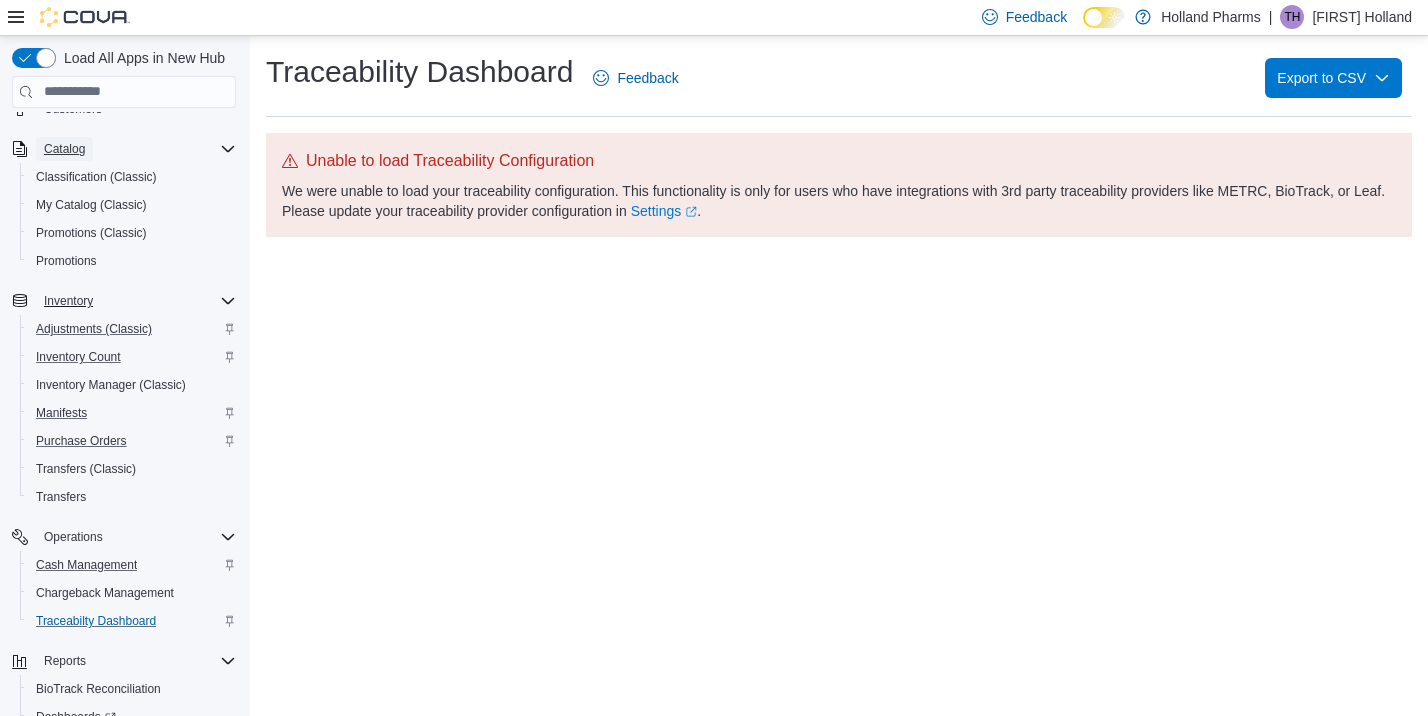 click on "Catalog" at bounding box center [64, 149] 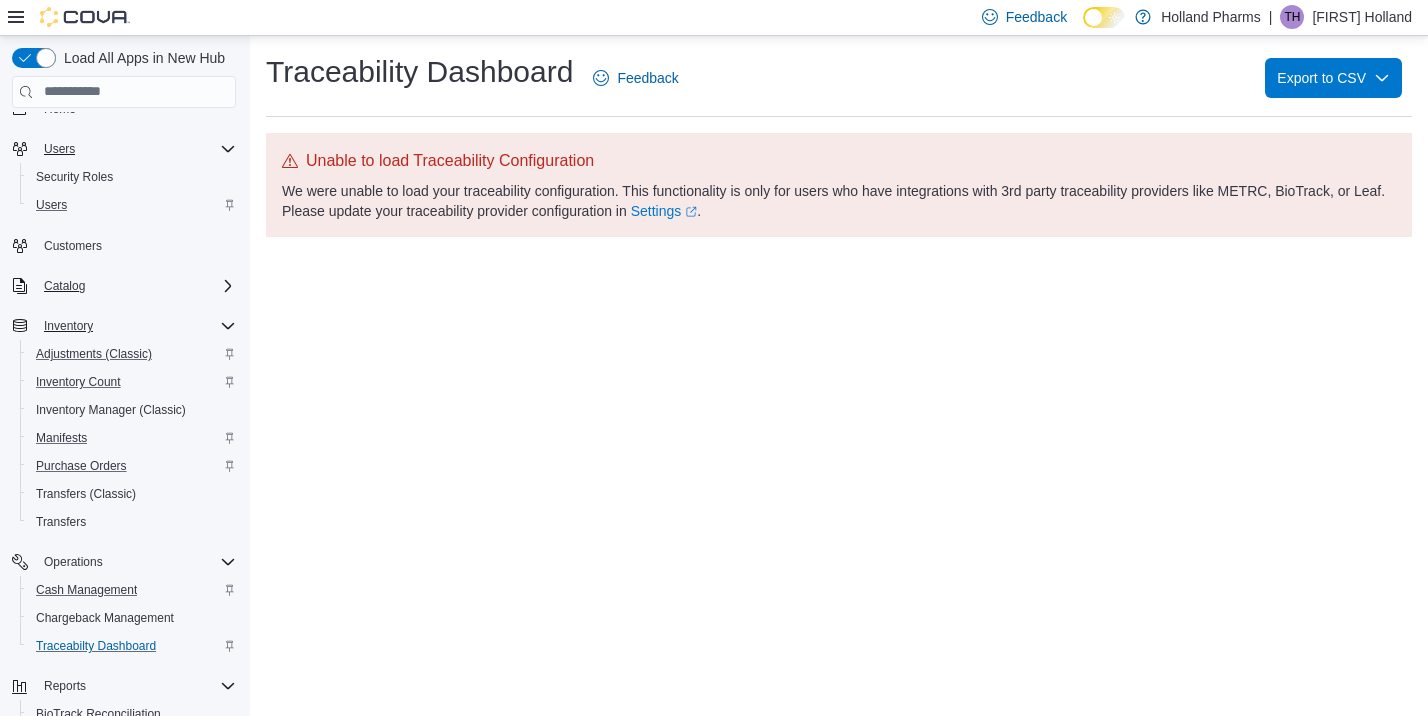 scroll, scrollTop: 0, scrollLeft: 0, axis: both 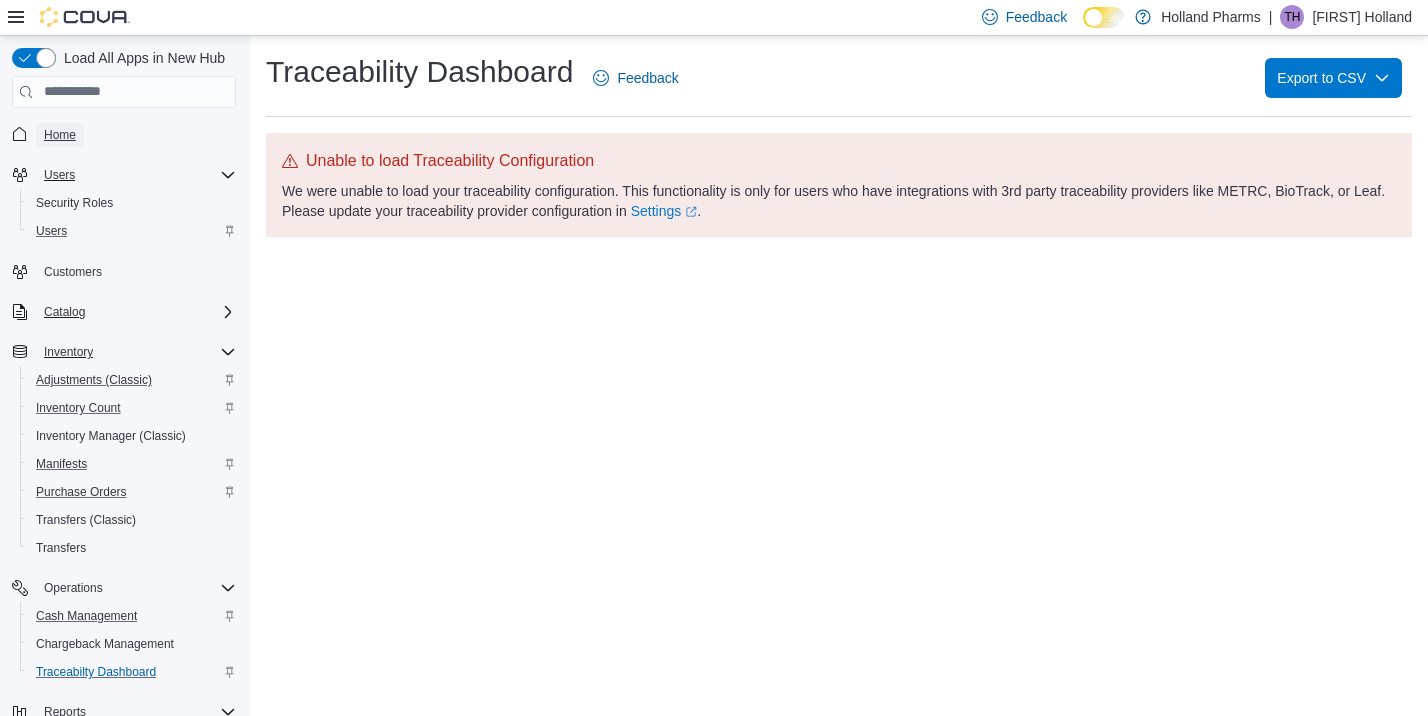 click on "Home" at bounding box center [60, 135] 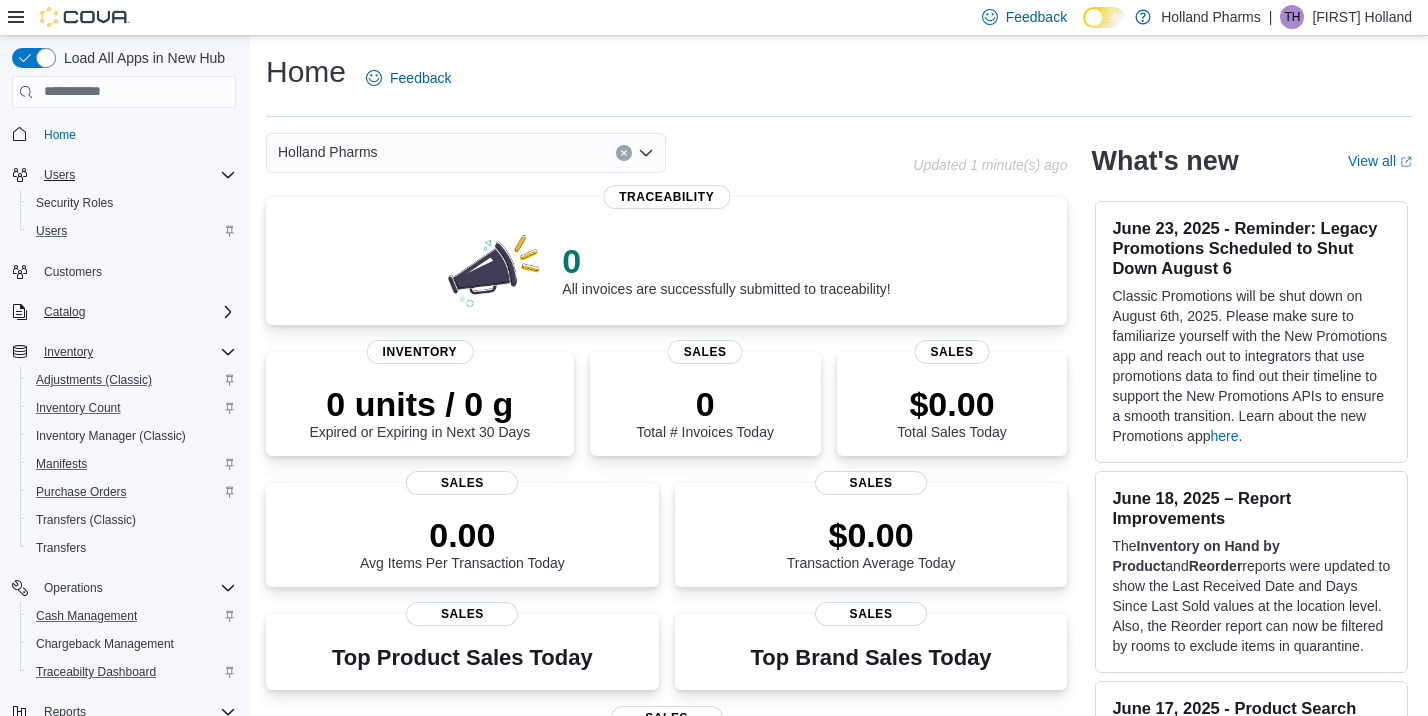 click on "Inventory" at bounding box center [136, 352] 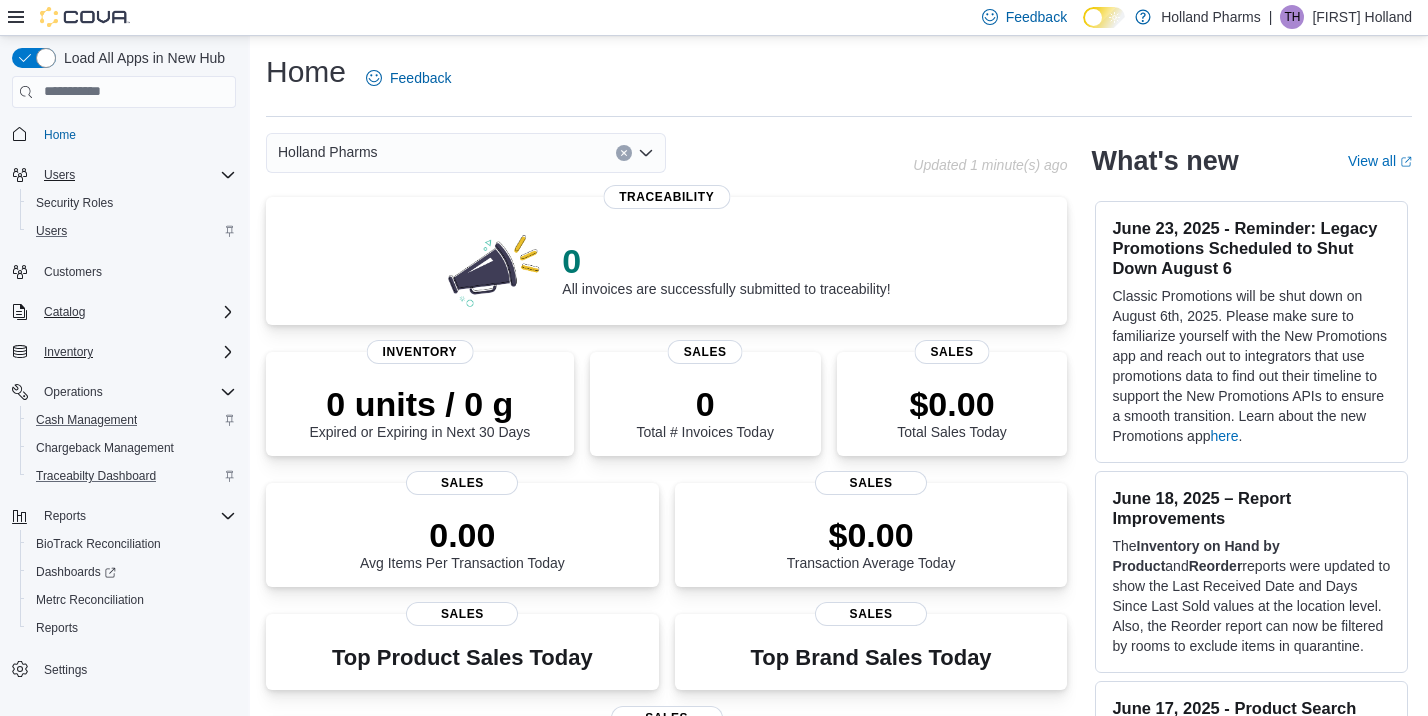 type 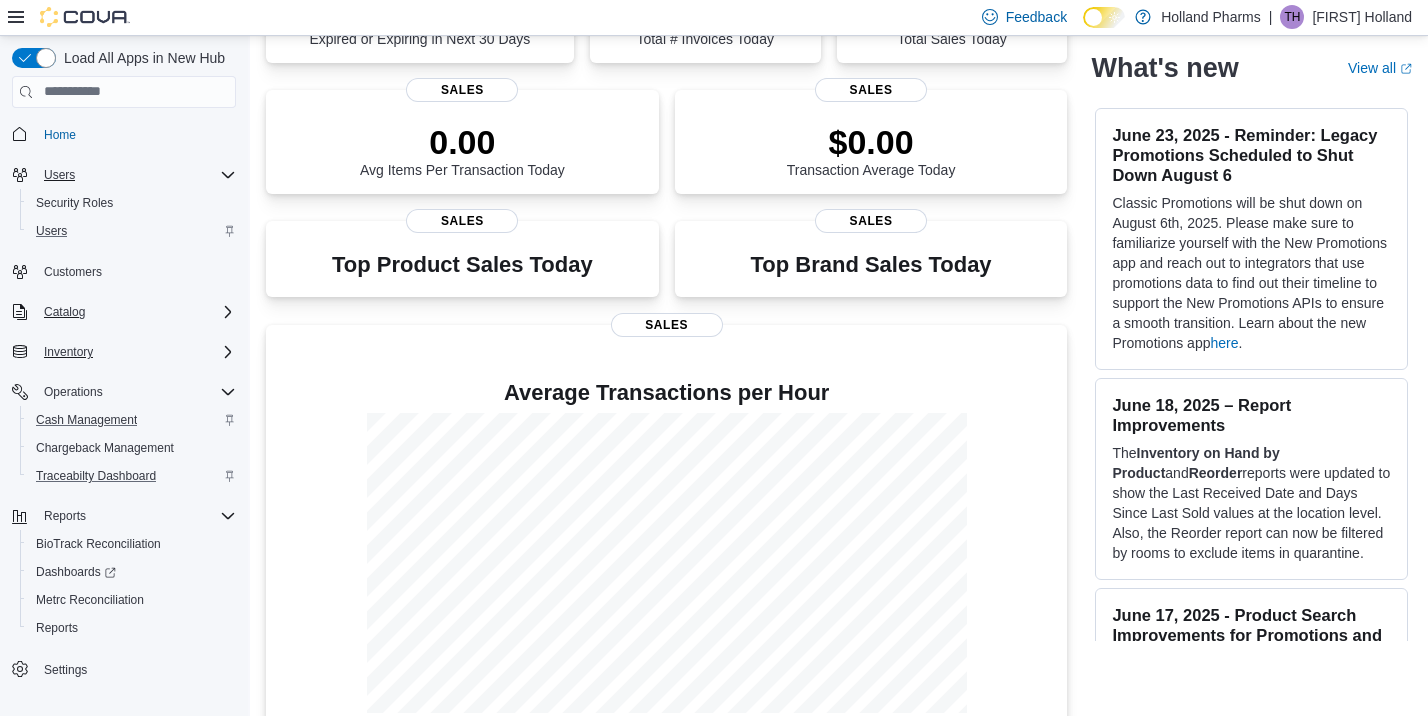 scroll, scrollTop: 425, scrollLeft: 0, axis: vertical 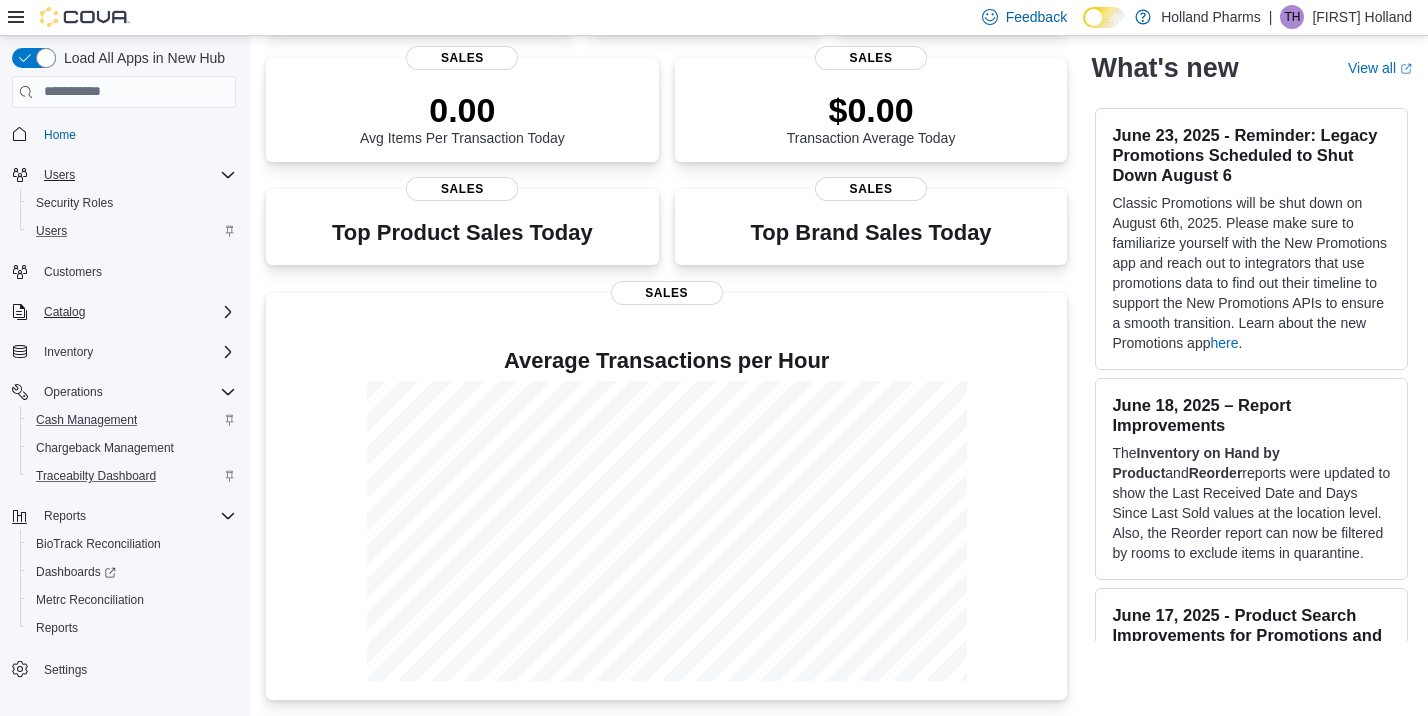 click on "Home   Users   Security Roles   Users   Customers   Catalog   Inventory   Operations   Cash Management   Chargeback Management   Traceabilty Dashboard   Reports   BioTrack Reconciliation   Dashboards   Metrc Reconciliation   Reports   Settings" at bounding box center (124, 402) 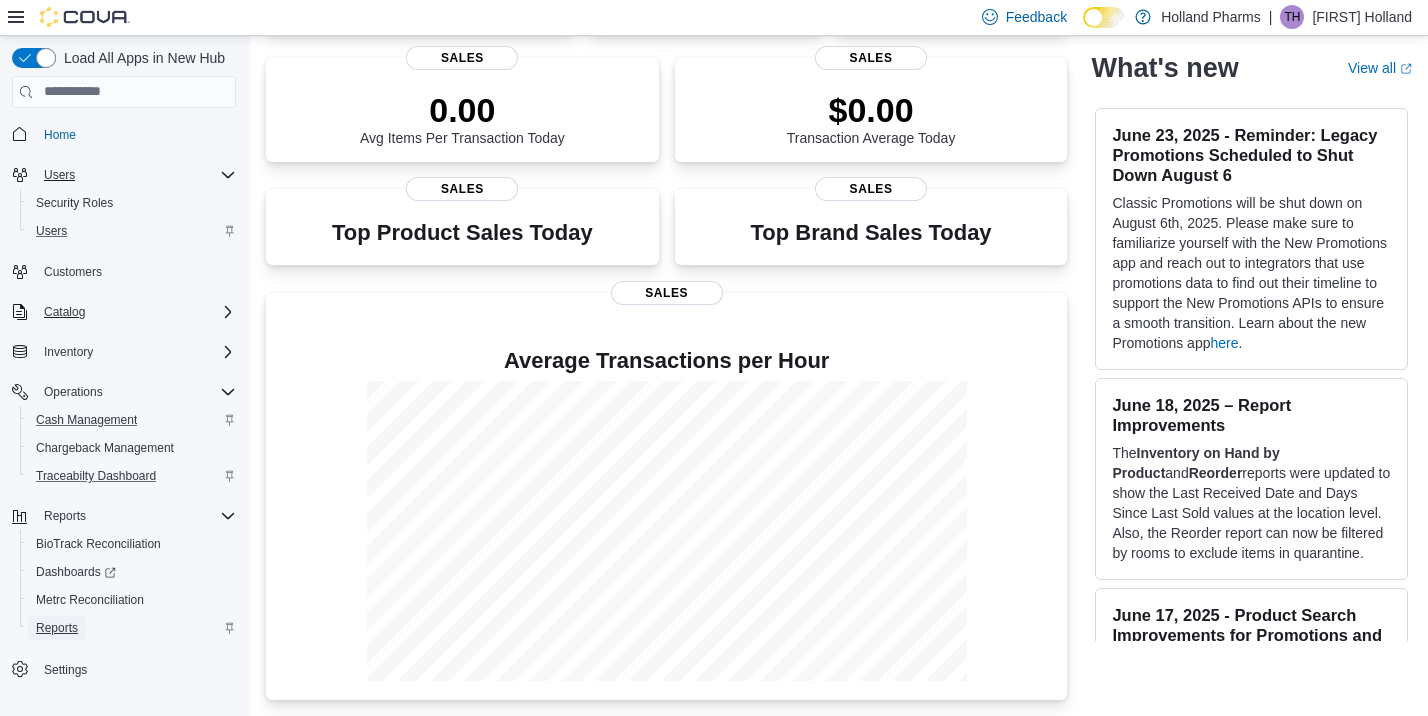 click on "Reports" at bounding box center [57, 628] 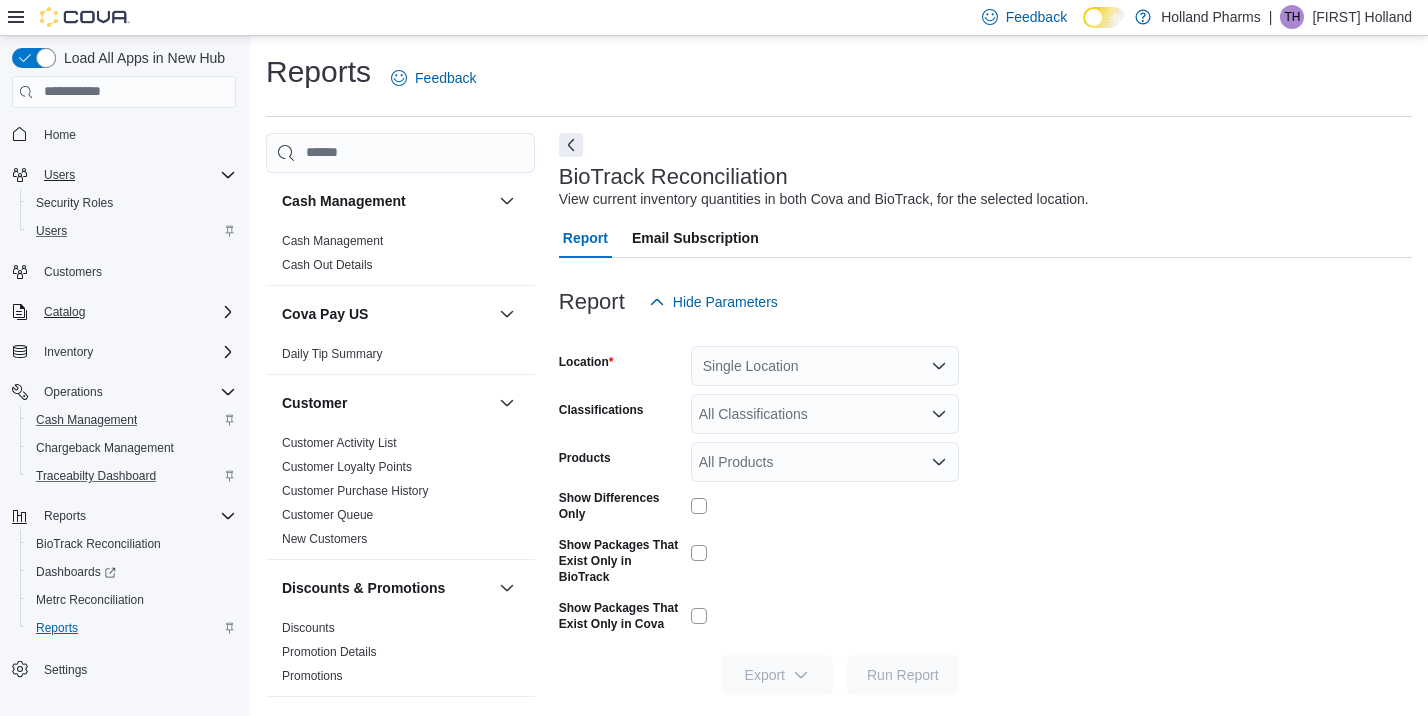 scroll, scrollTop: 16, scrollLeft: 0, axis: vertical 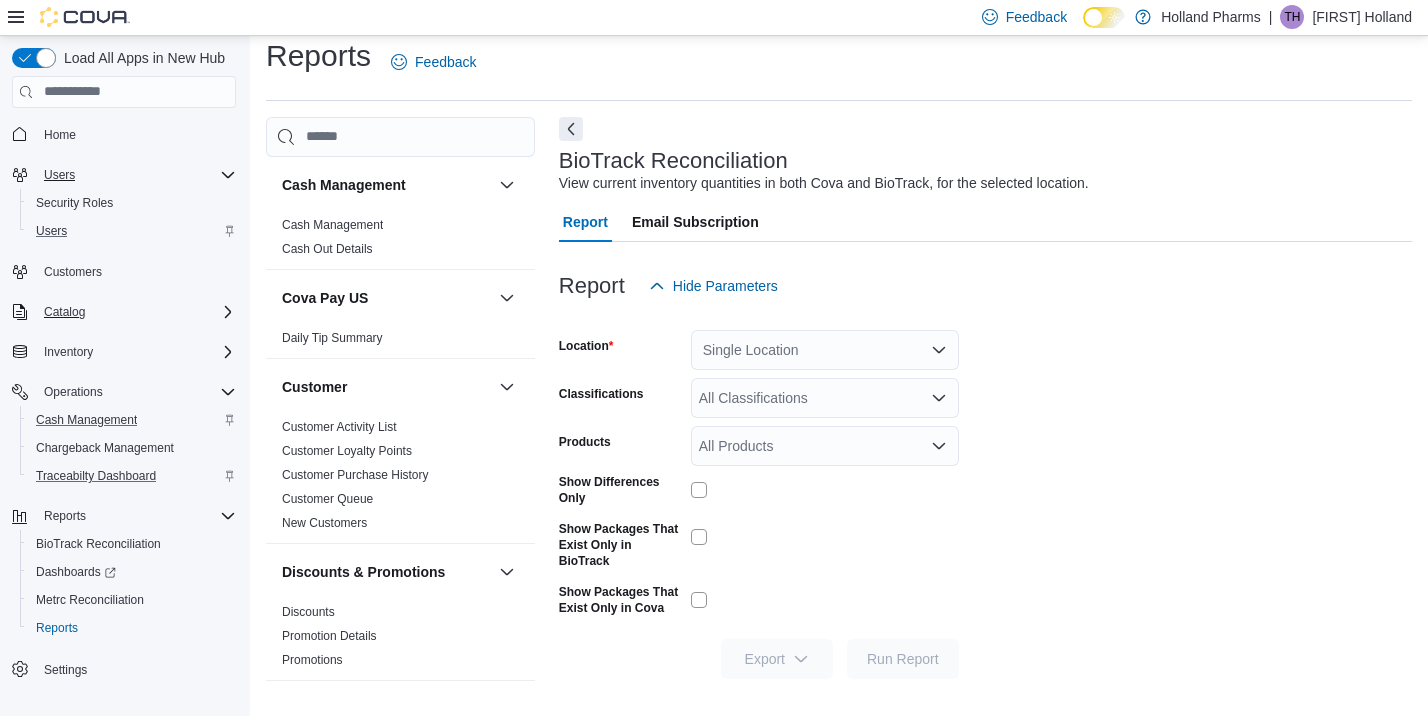 drag, startPoint x: 1144, startPoint y: 474, endPoint x: 1150, endPoint y: 465, distance: 10.816654 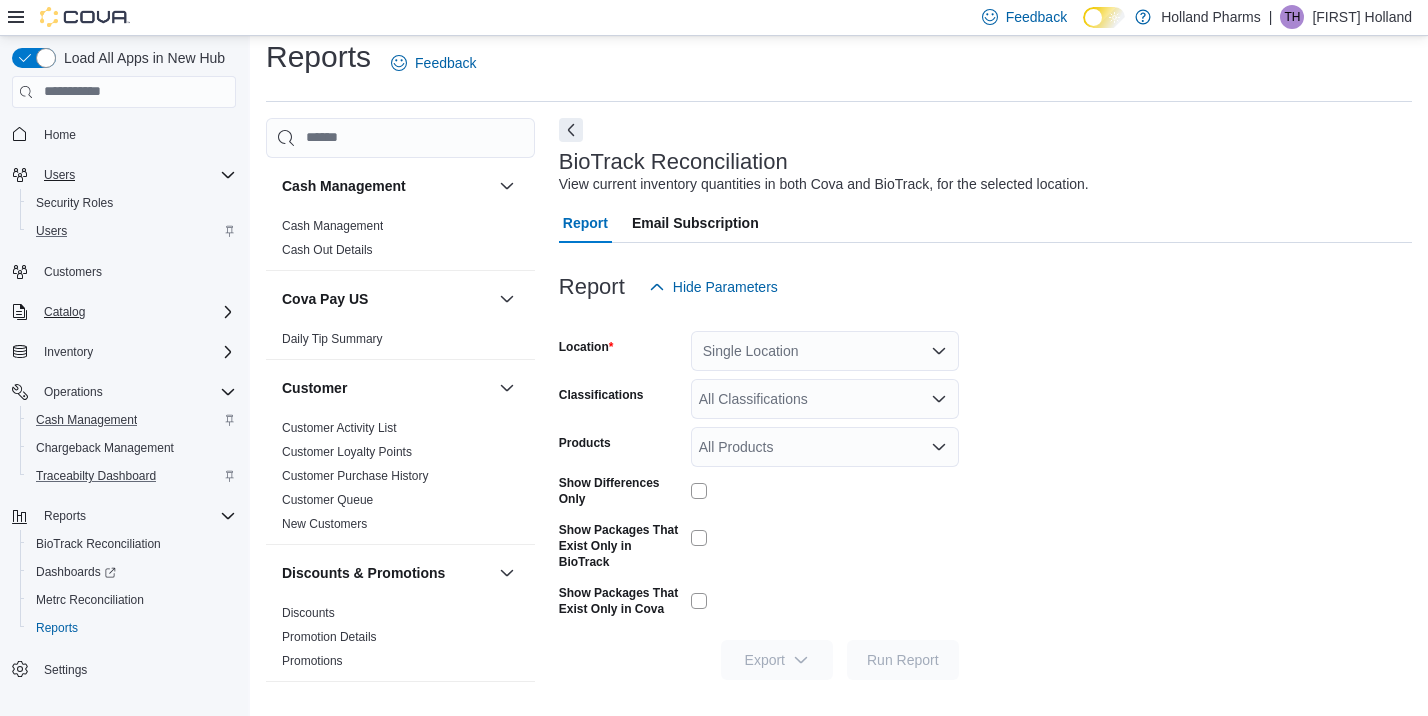 scroll, scrollTop: 16, scrollLeft: 0, axis: vertical 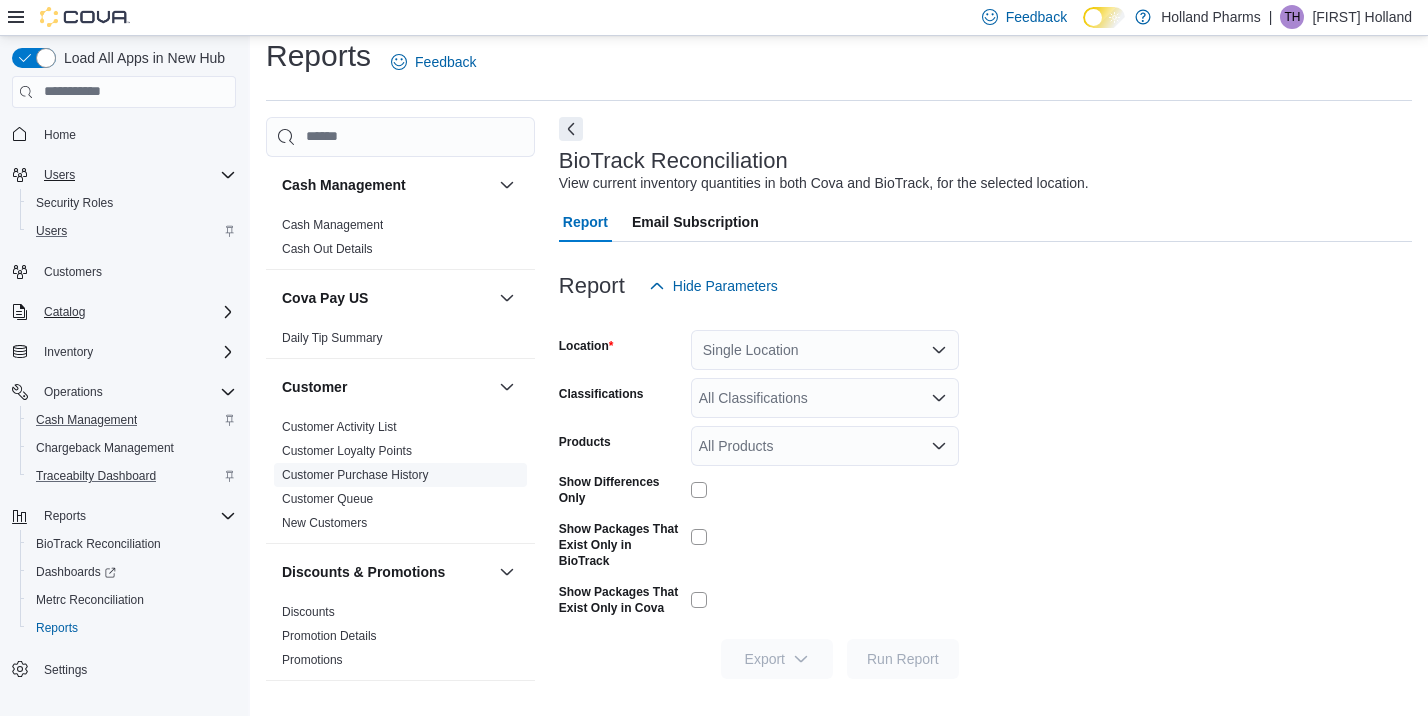 click on "Customer Purchase History" at bounding box center (400, 475) 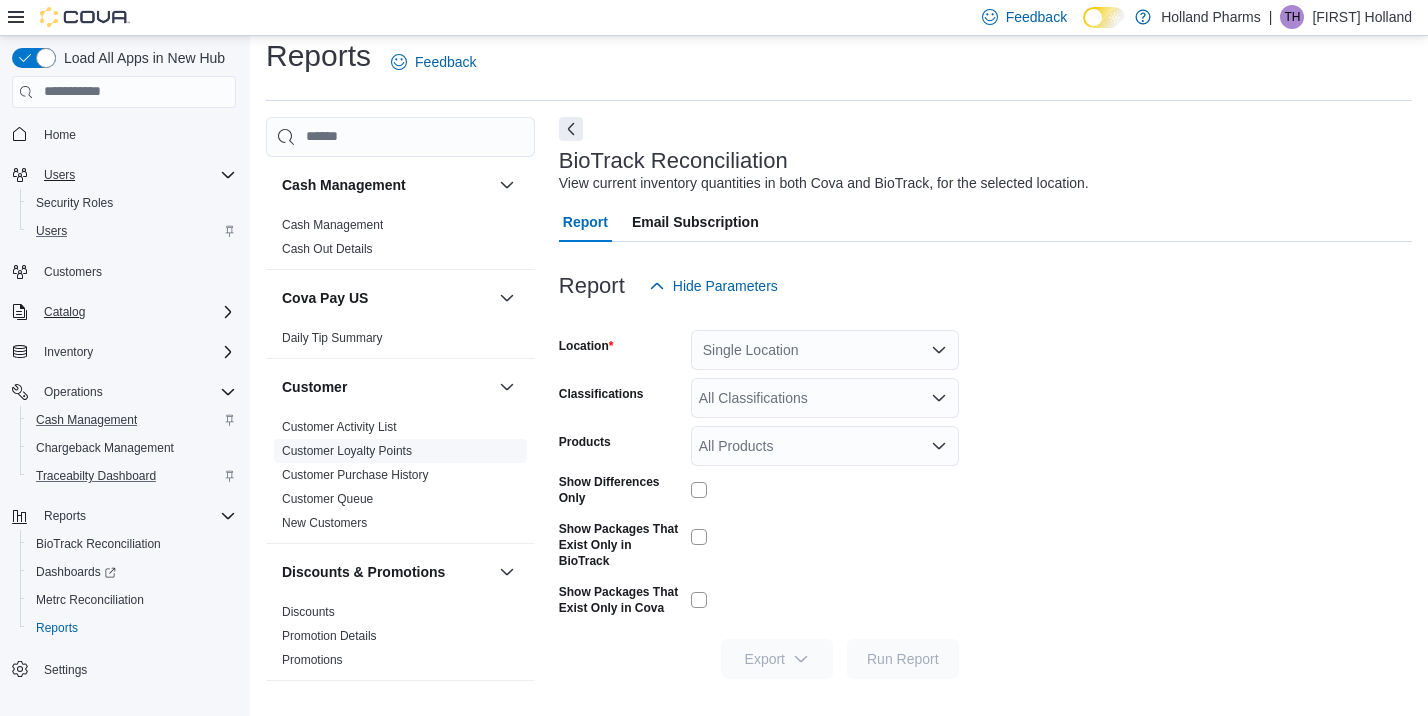 click on "Customer Loyalty Points" at bounding box center [347, 451] 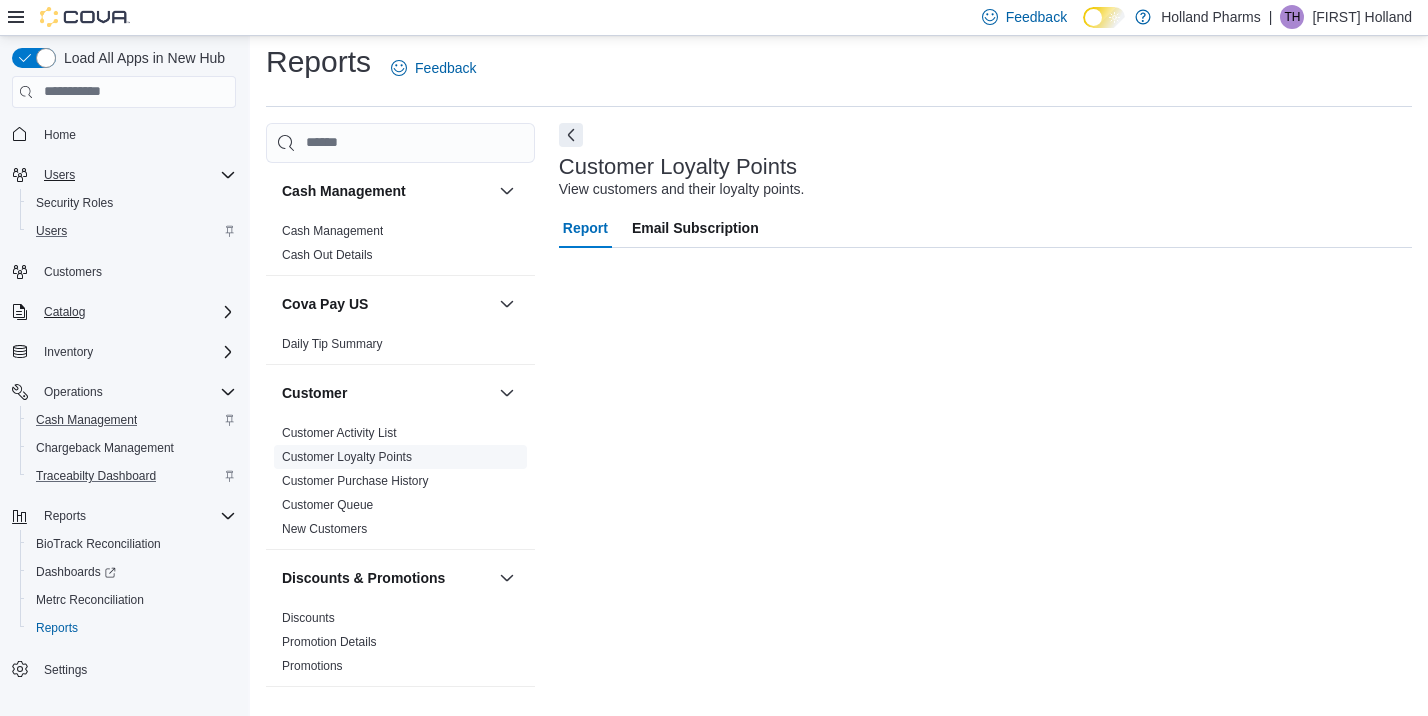 scroll, scrollTop: 10, scrollLeft: 0, axis: vertical 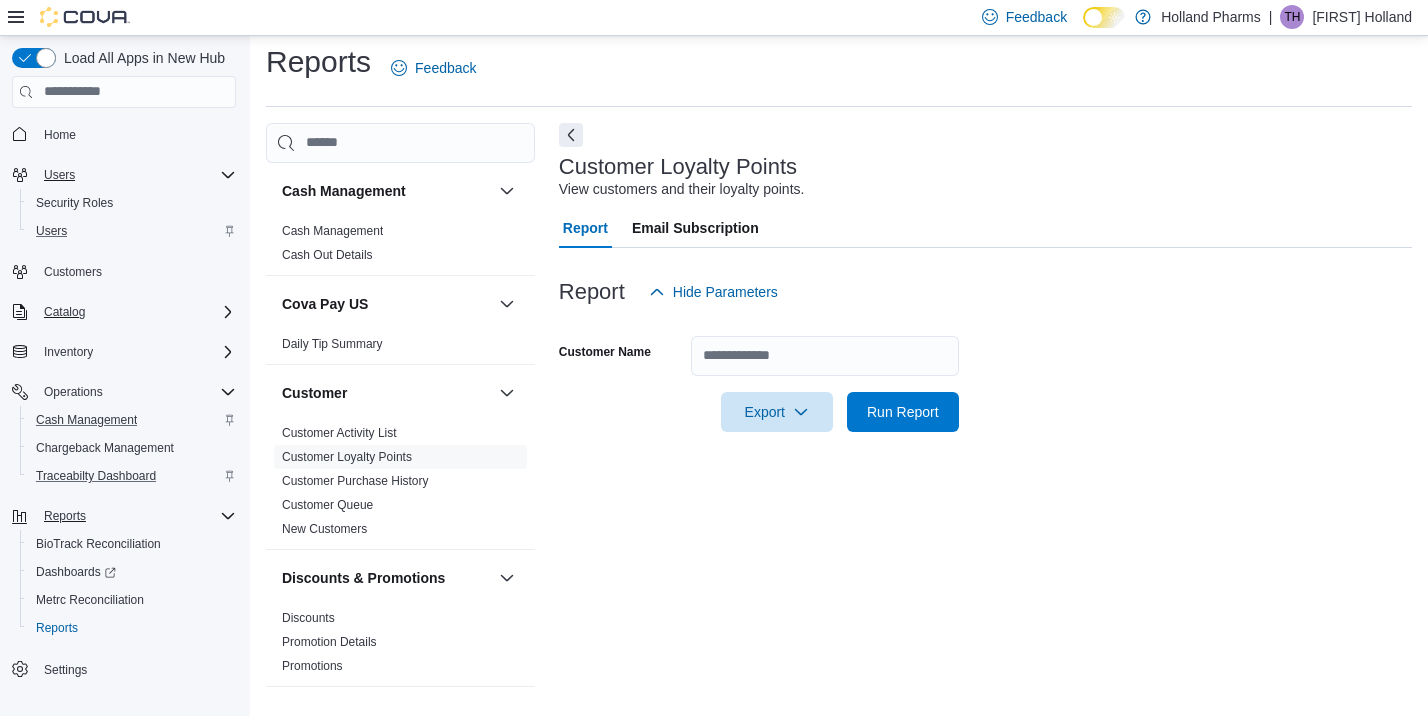 click on "Reports" at bounding box center (136, 516) 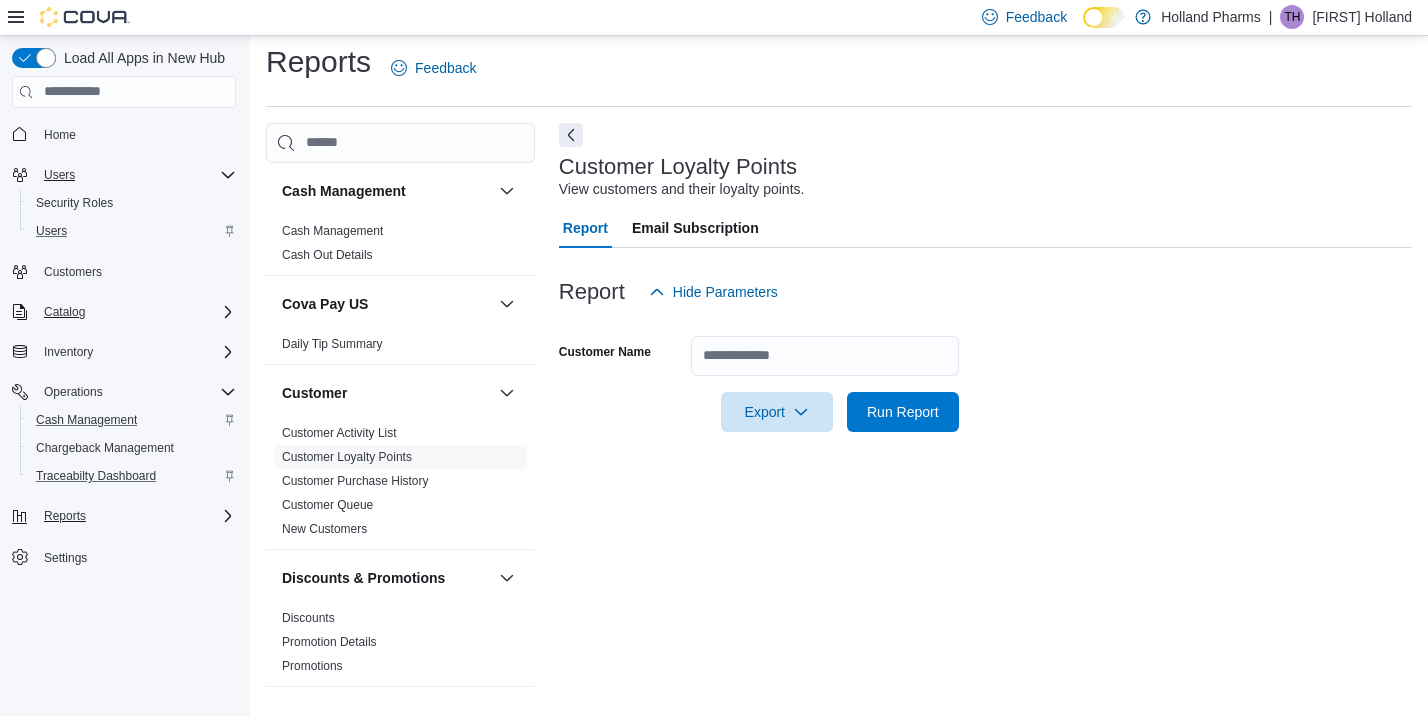 click on "Reports" at bounding box center [136, 516] 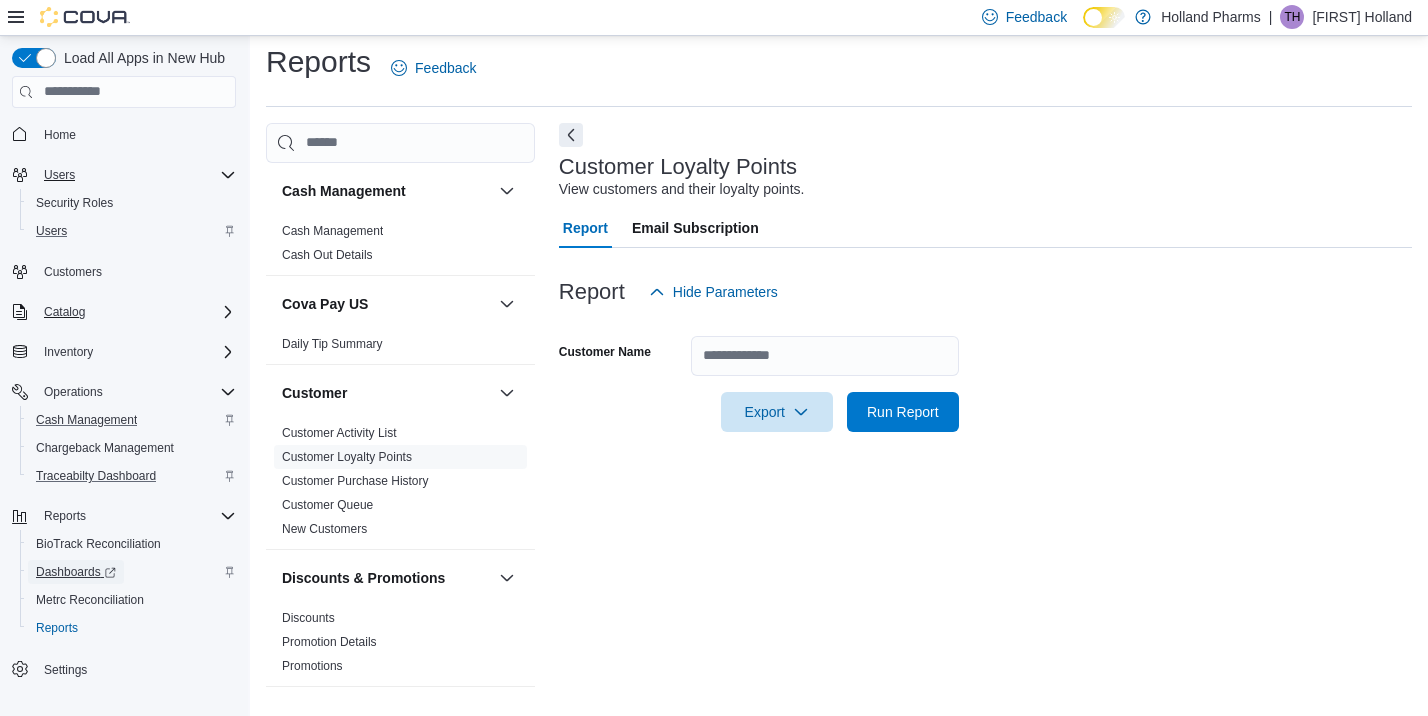 click on "Dashboards" at bounding box center [76, 572] 